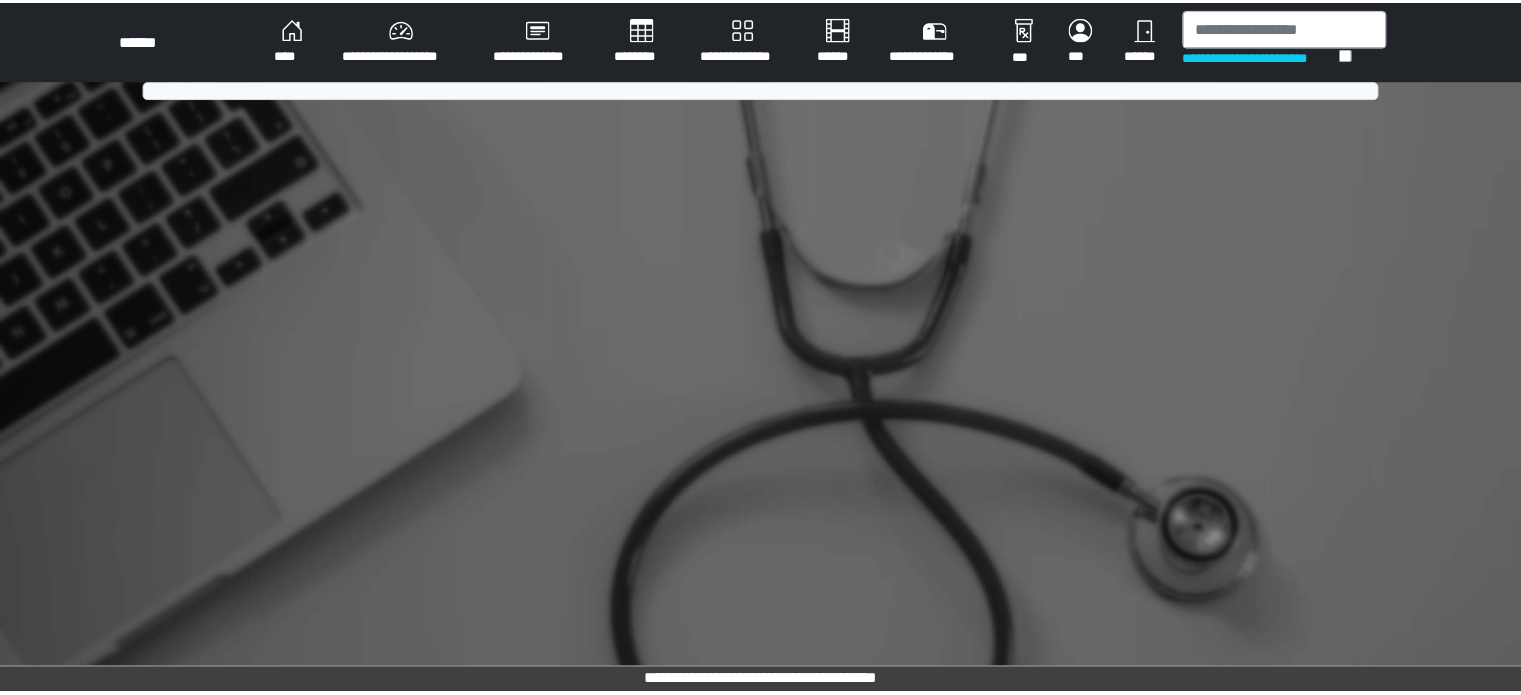 scroll, scrollTop: 0, scrollLeft: 0, axis: both 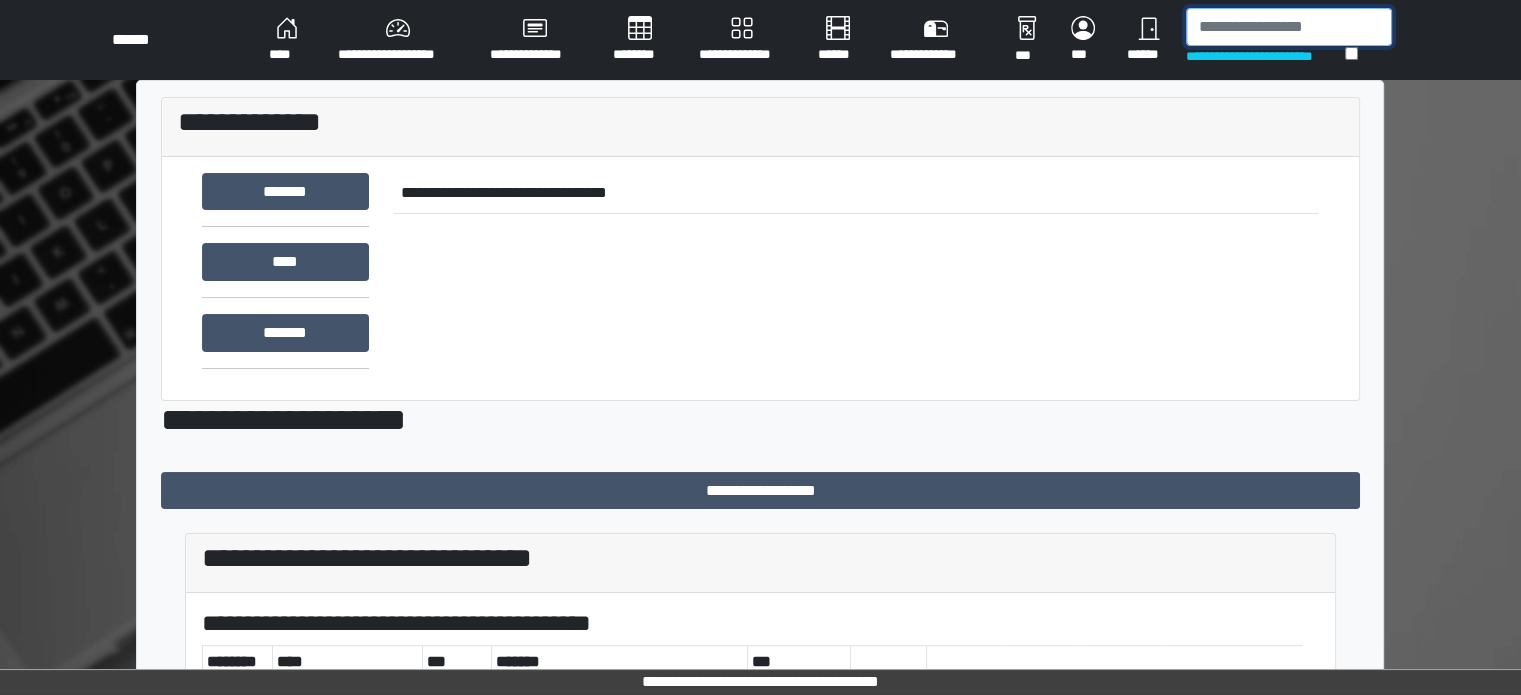 click at bounding box center (1289, 27) 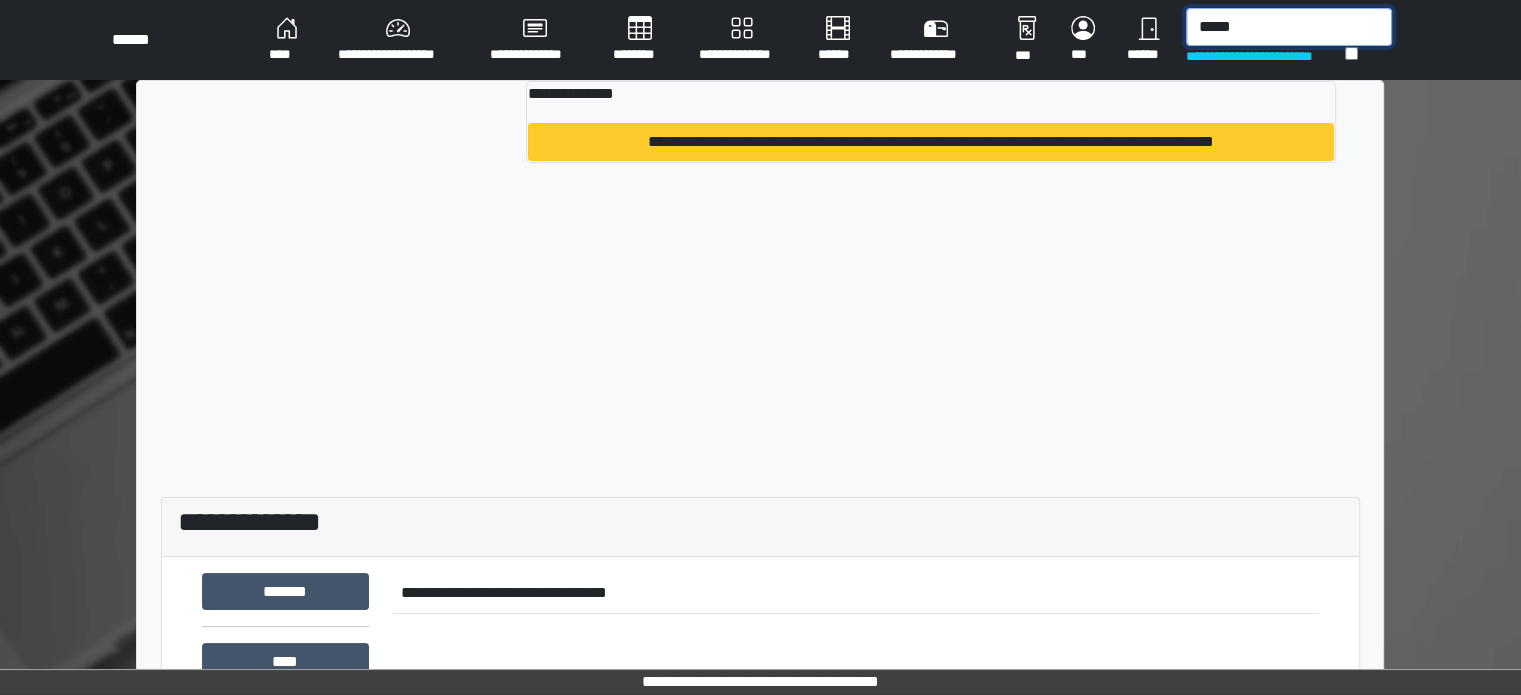 type on "*****" 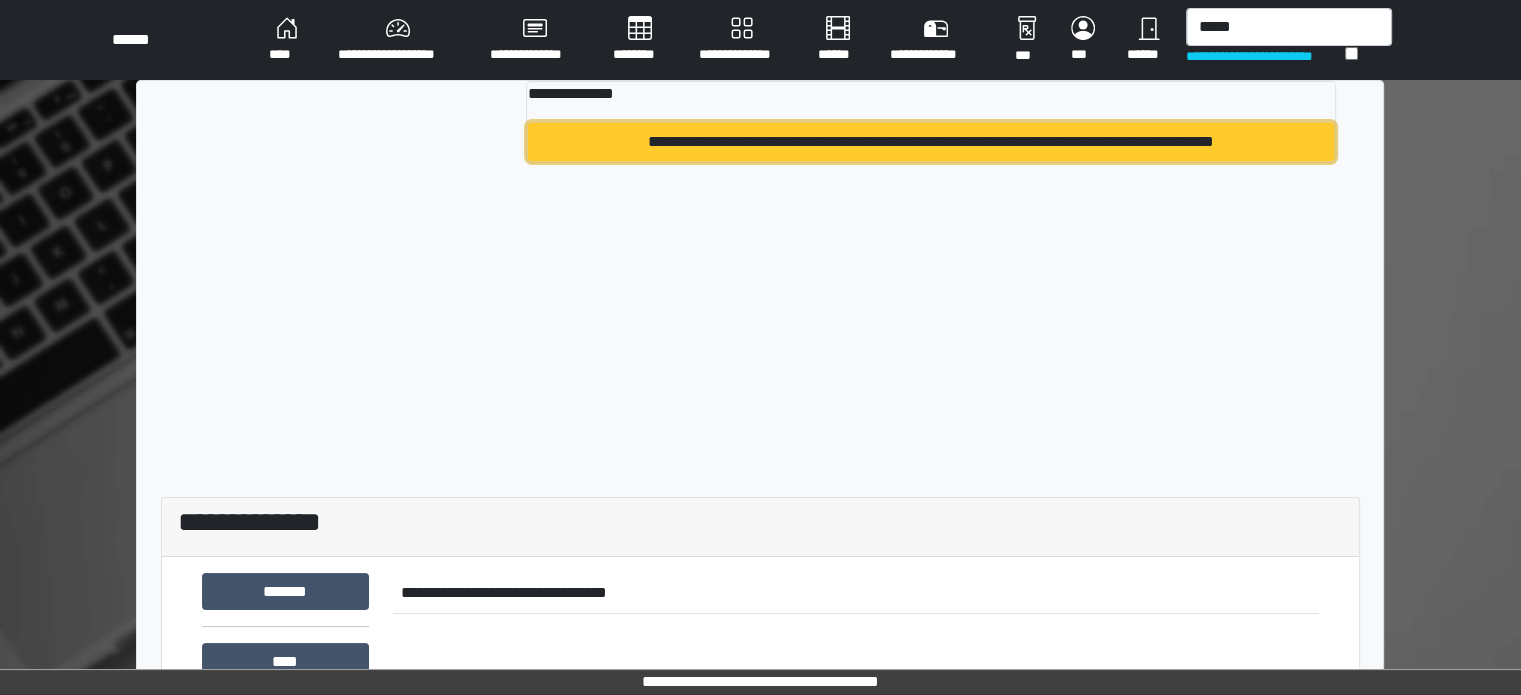 click on "**********" at bounding box center [930, 142] 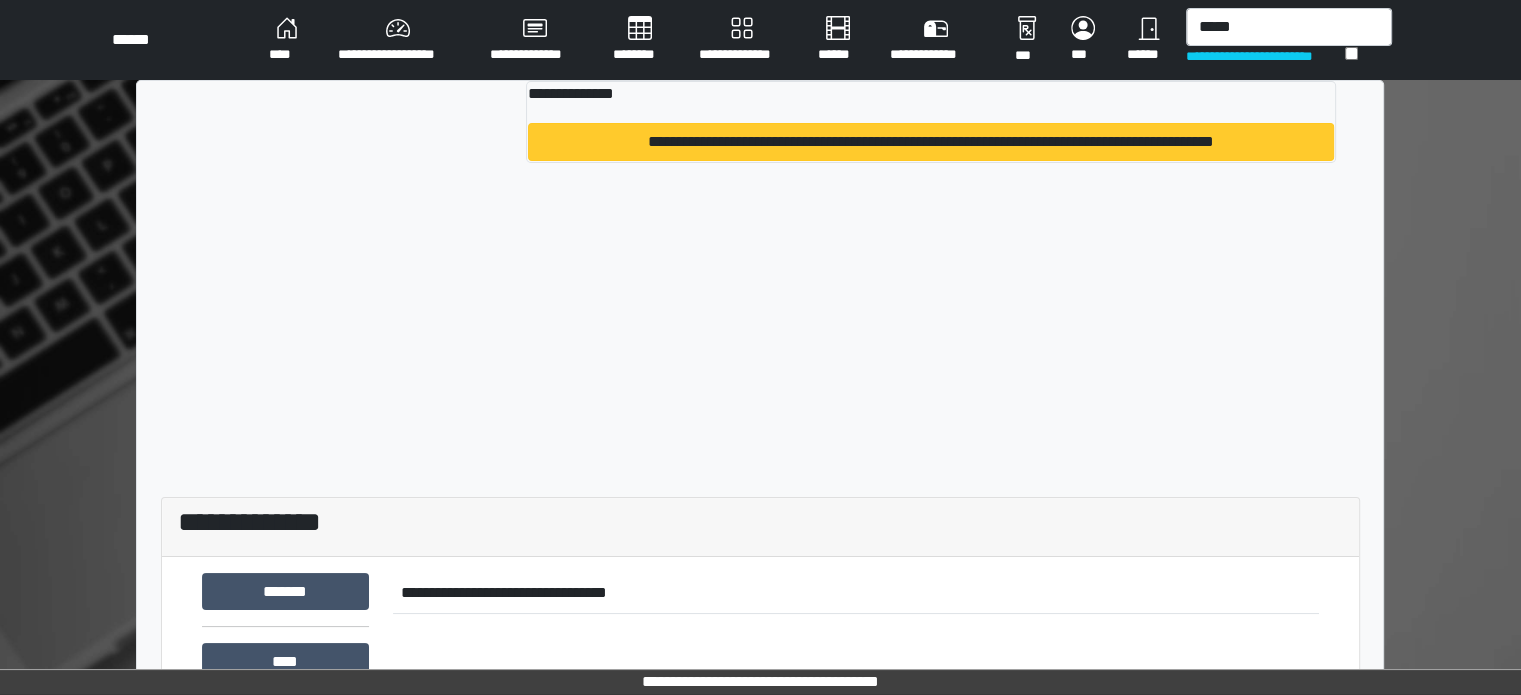 type 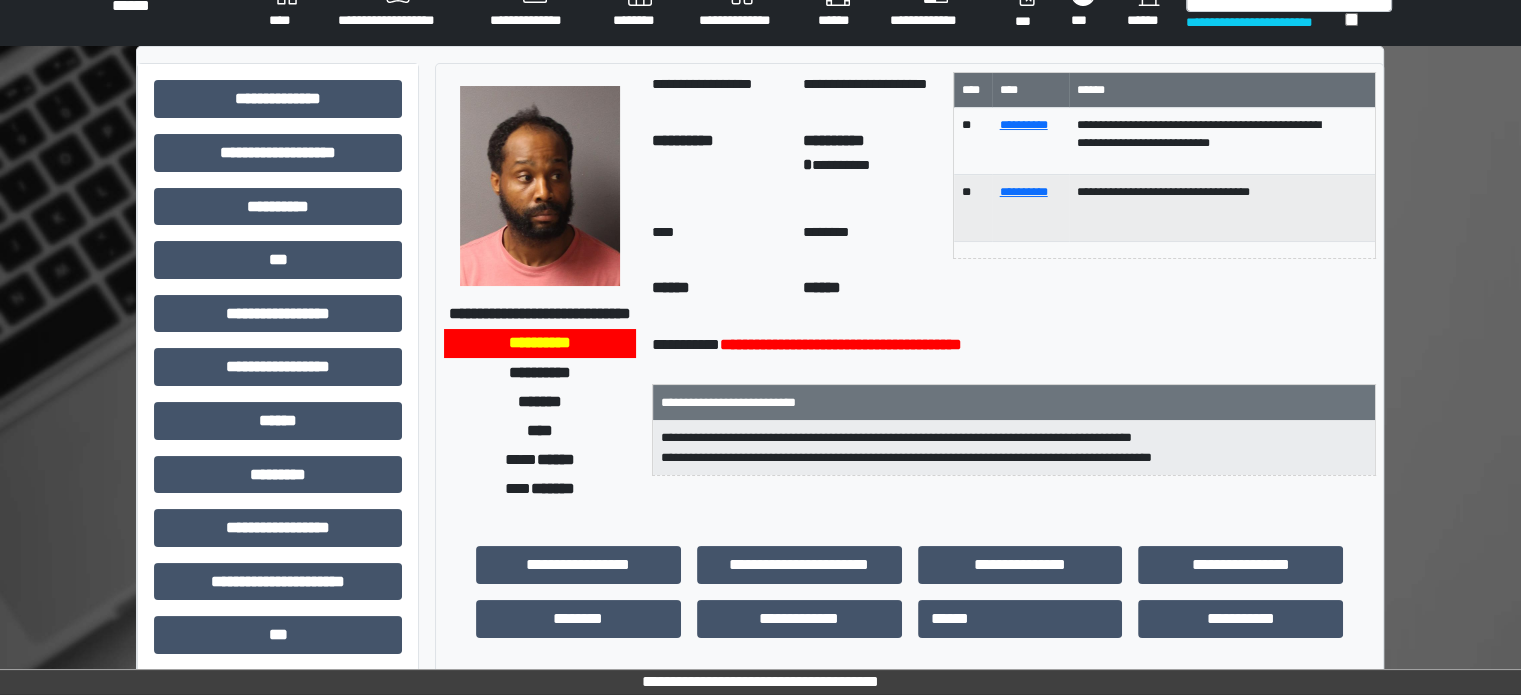 scroll, scrollTop: 0, scrollLeft: 0, axis: both 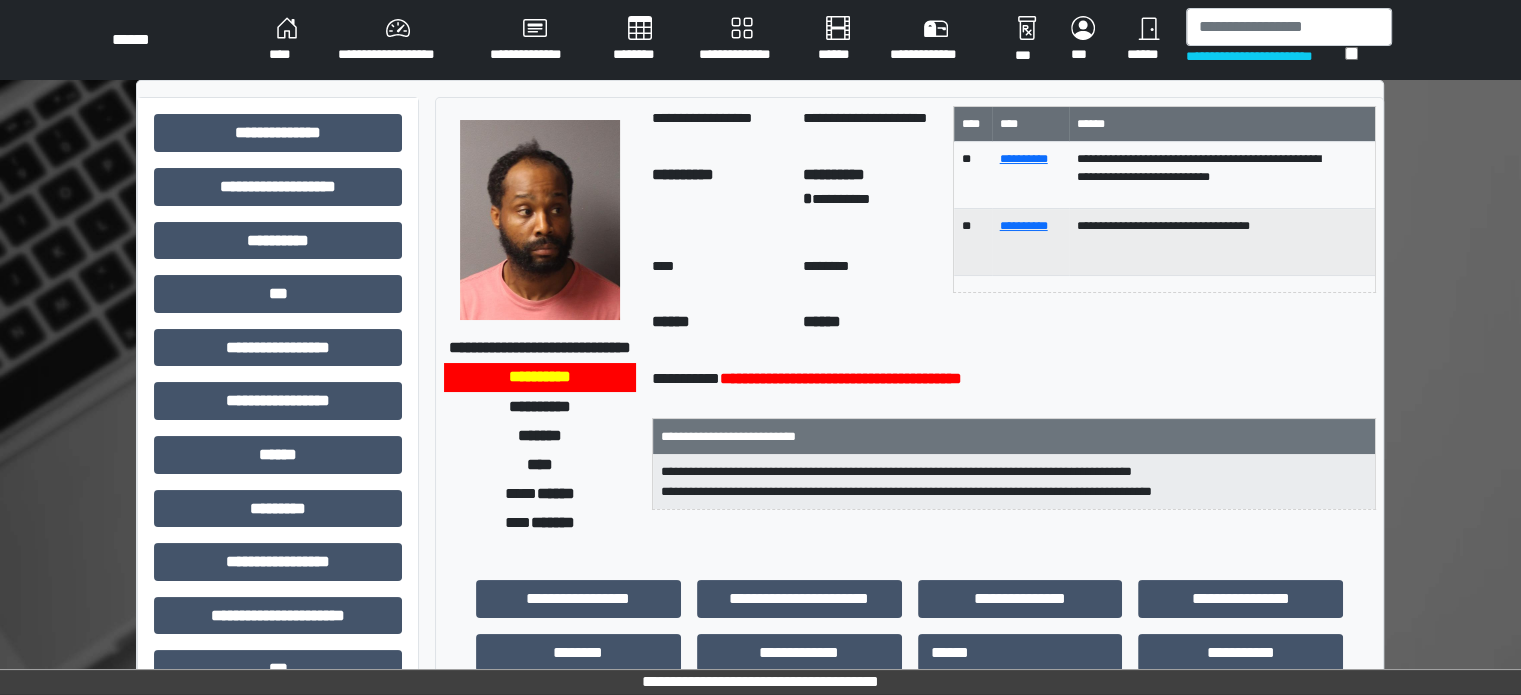 click on "**********" at bounding box center [760, 623] 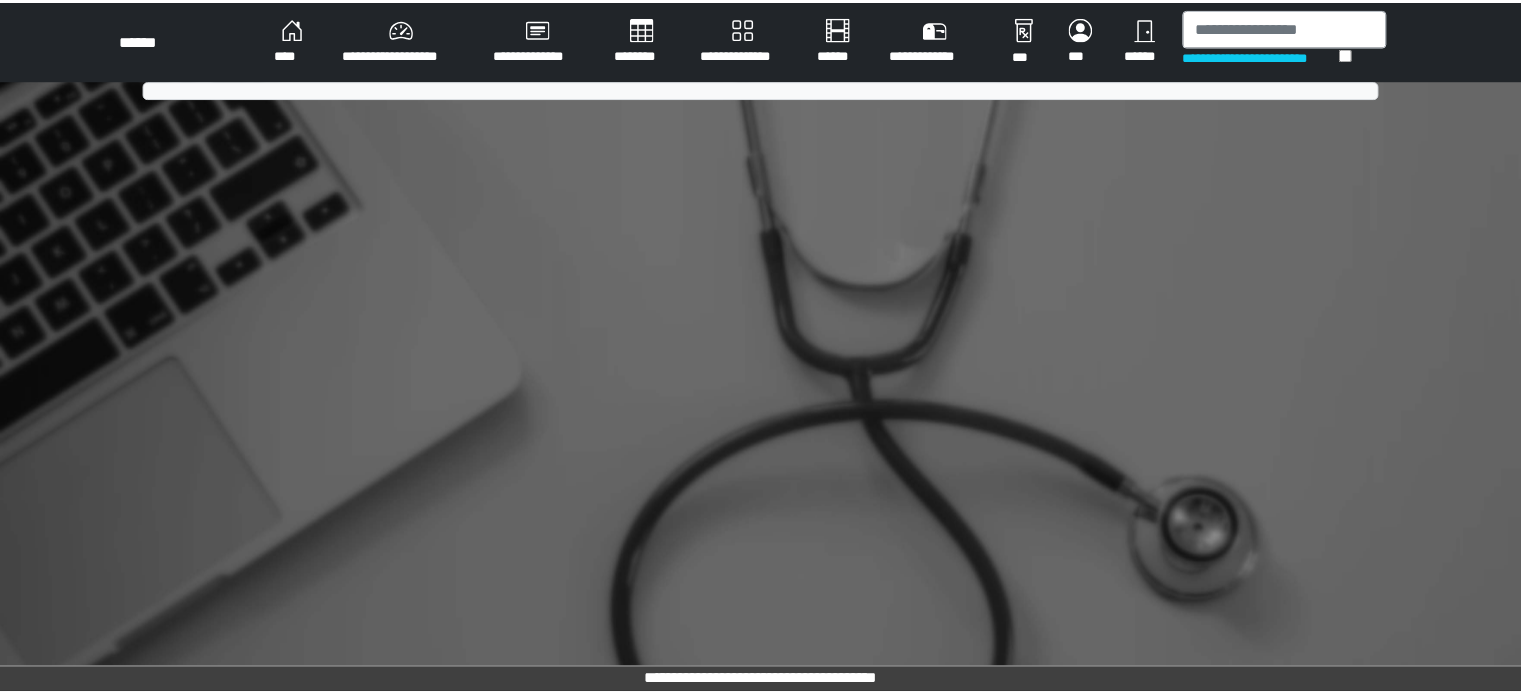 scroll, scrollTop: 0, scrollLeft: 0, axis: both 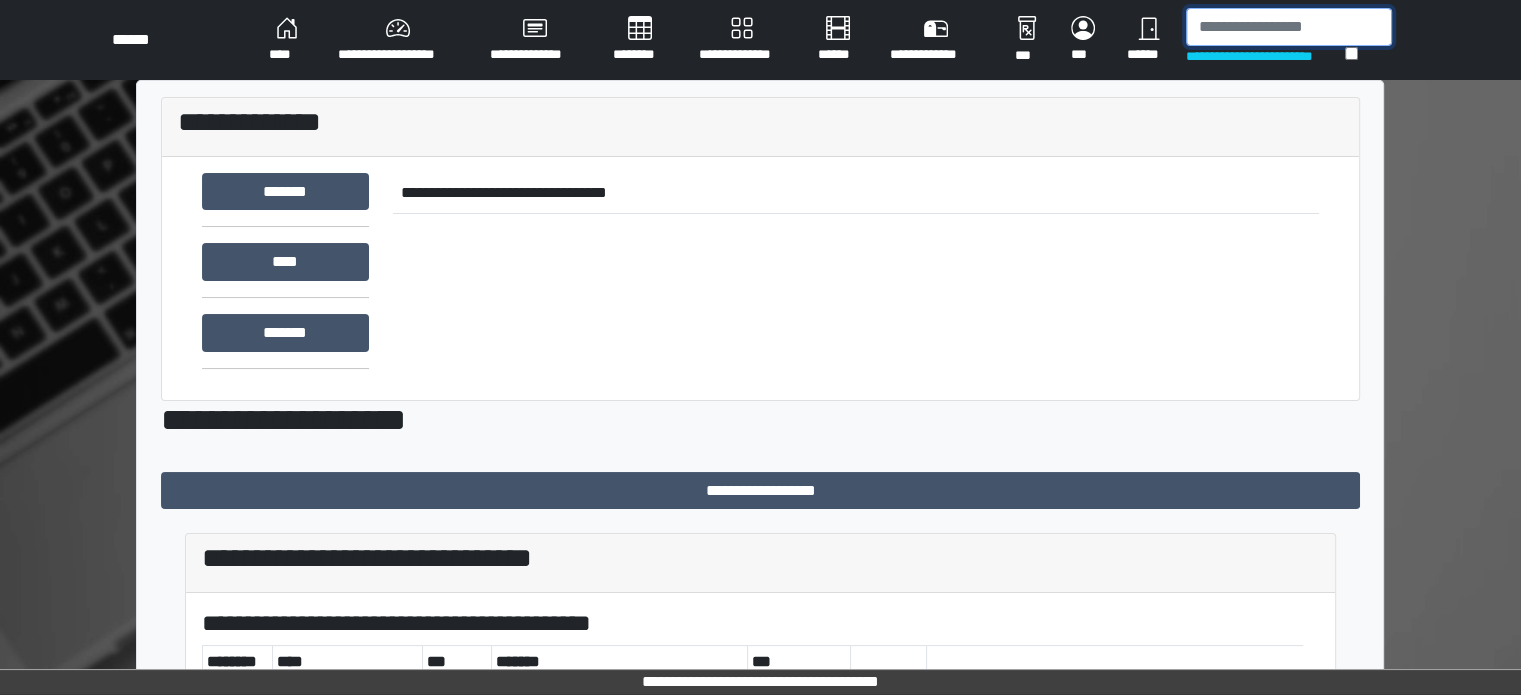 click at bounding box center (1289, 27) 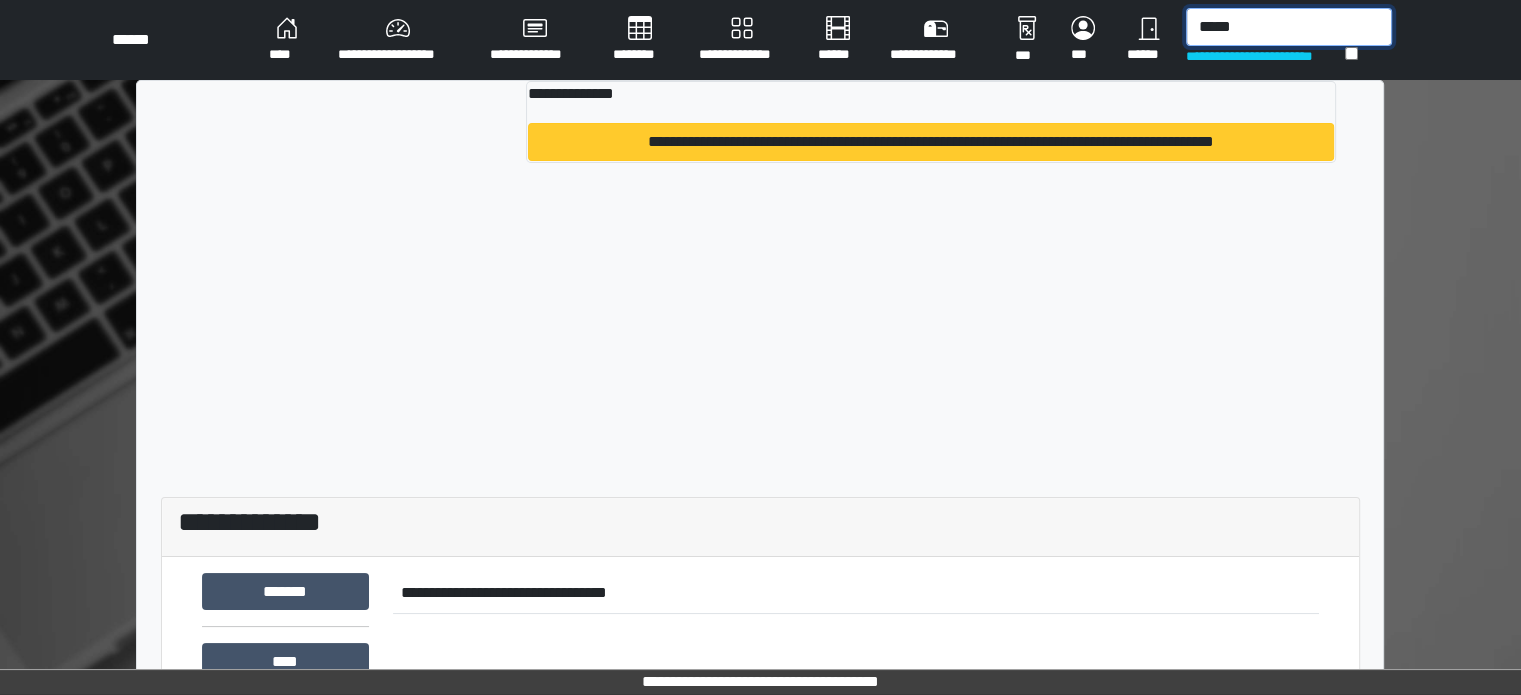 type on "*****" 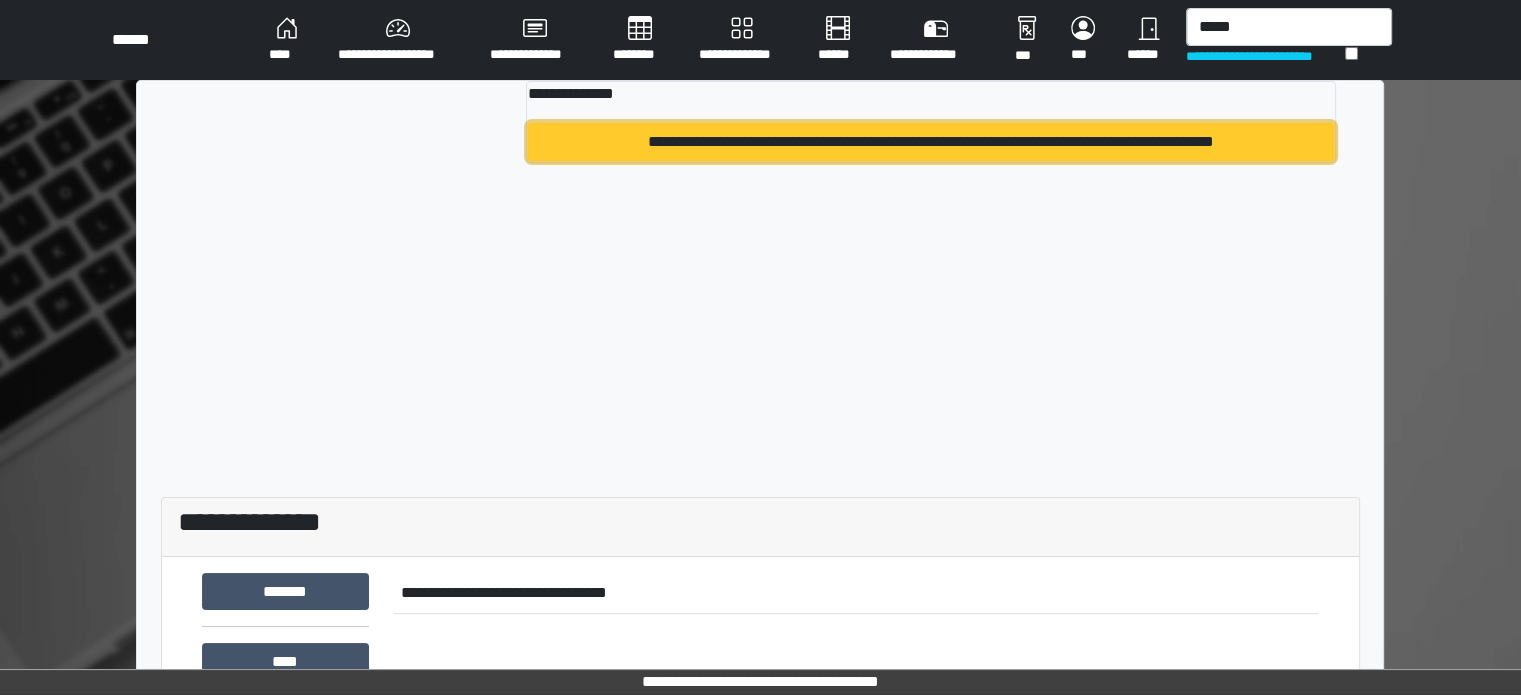 click on "**********" at bounding box center (930, 142) 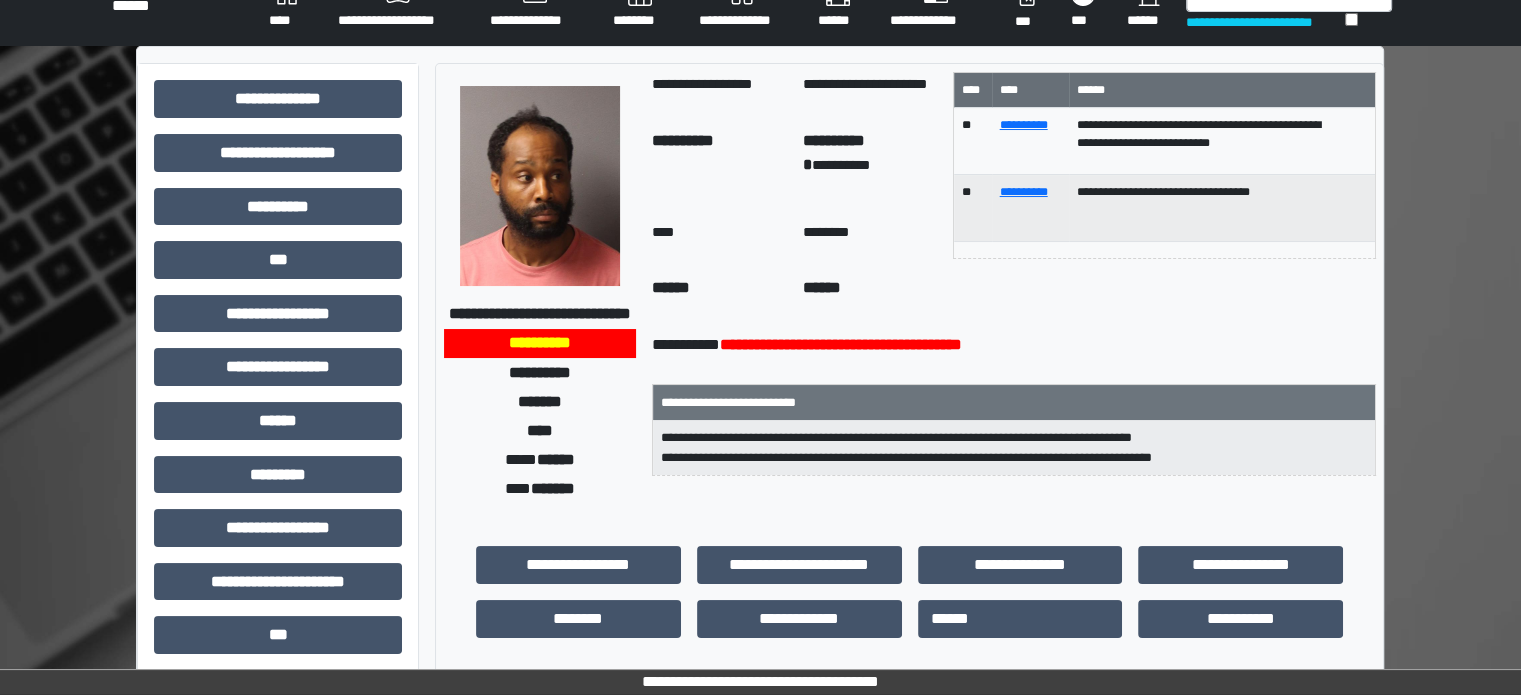 scroll, scrollTop: 0, scrollLeft: 0, axis: both 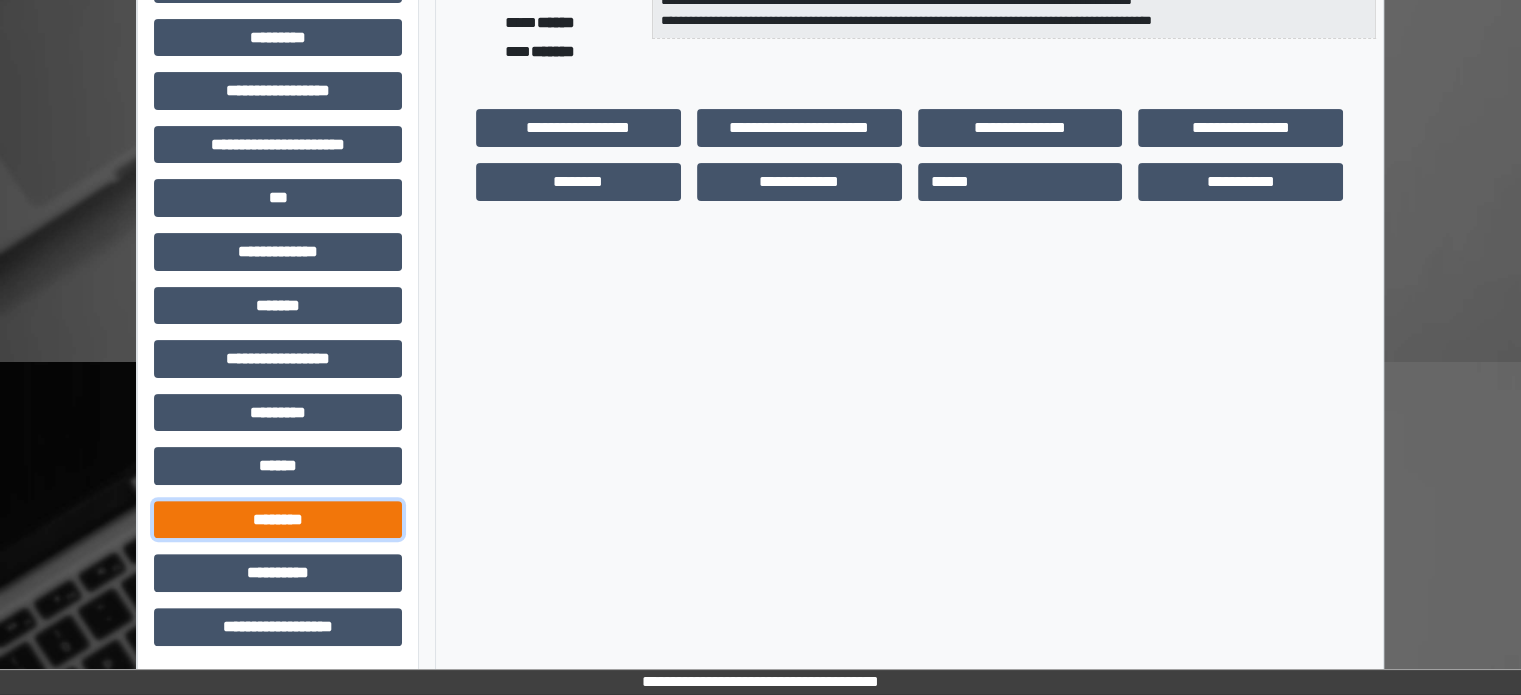 click on "********" at bounding box center [278, 520] 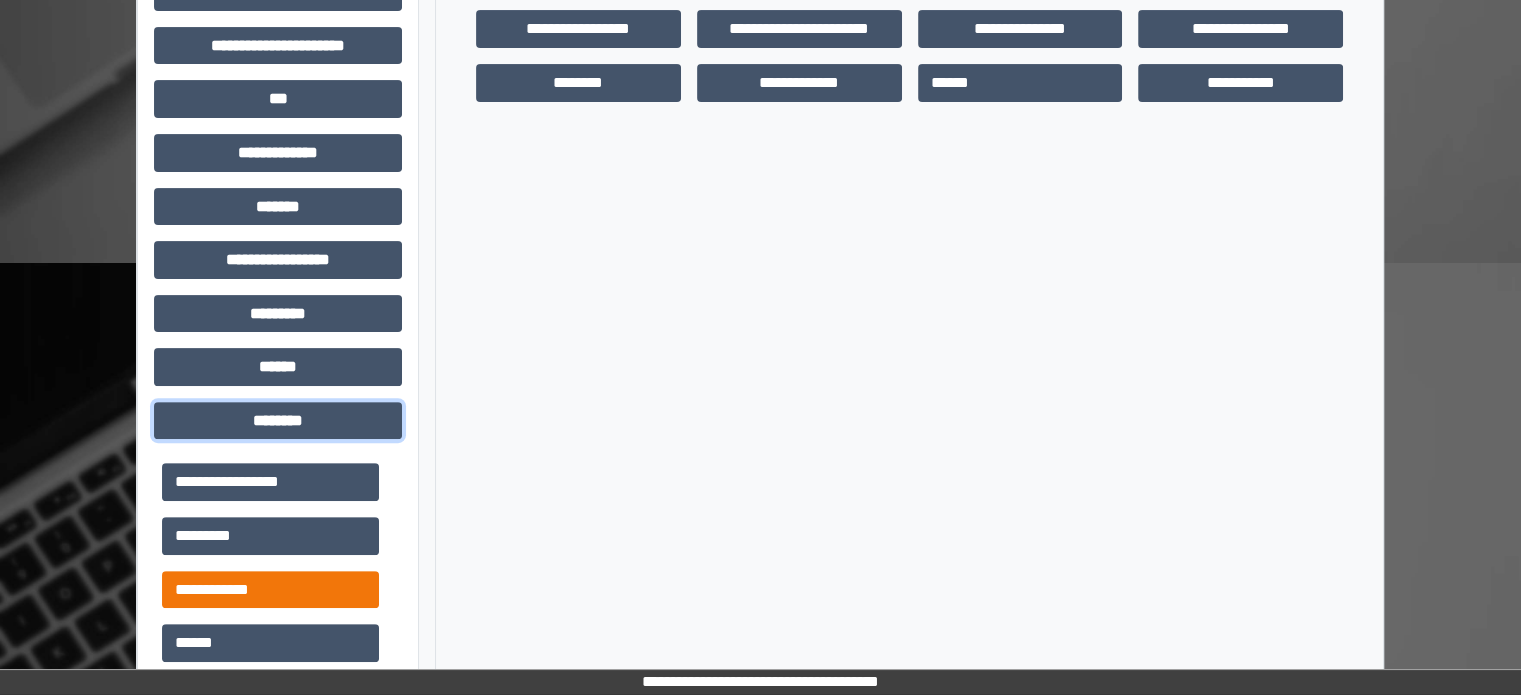 scroll, scrollTop: 671, scrollLeft: 0, axis: vertical 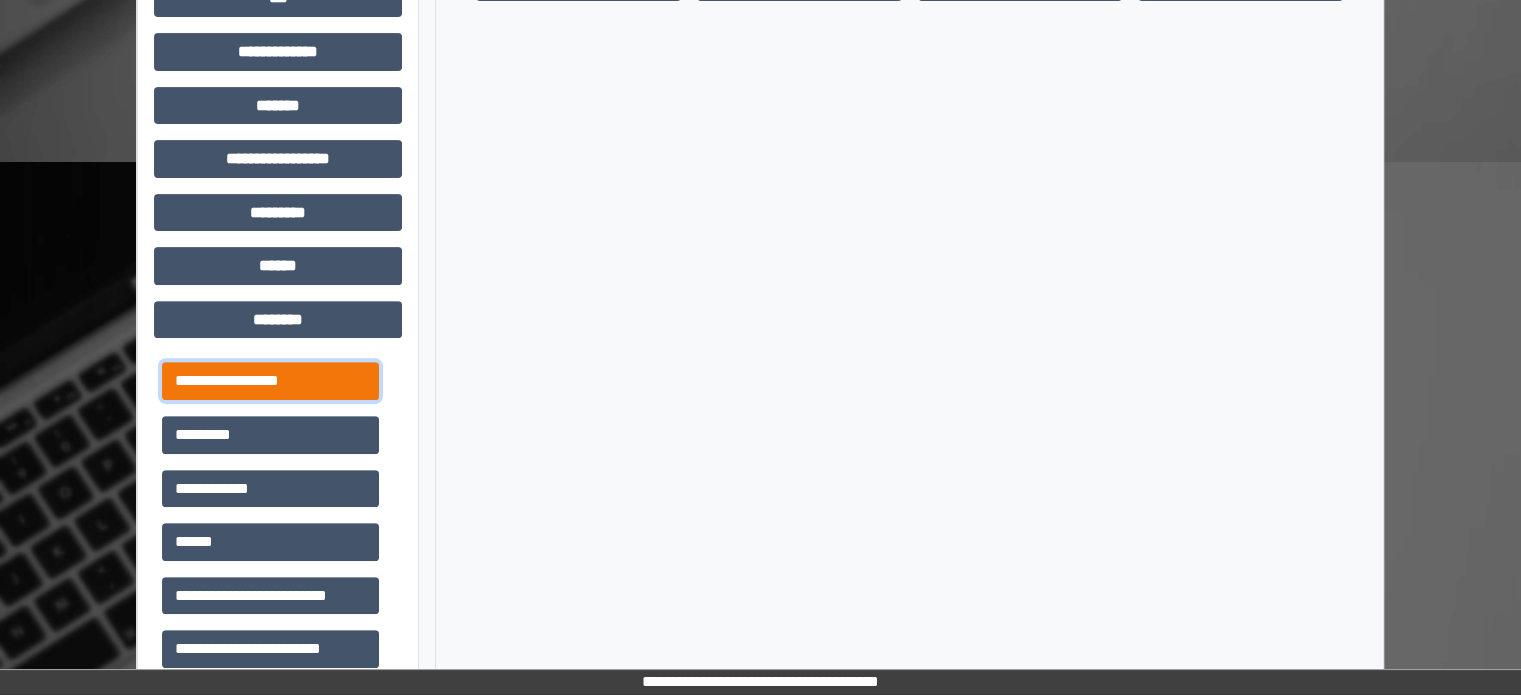click on "**********" at bounding box center (270, 381) 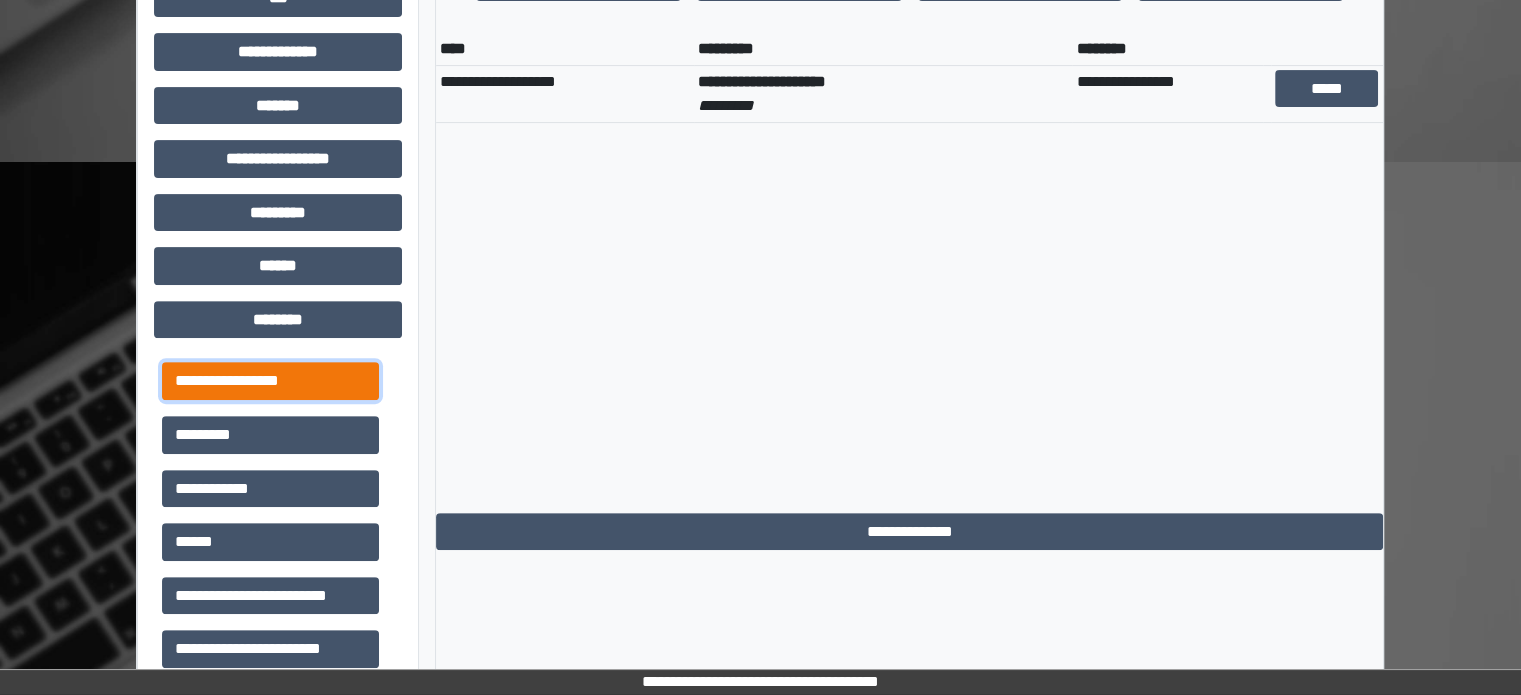 click on "**********" at bounding box center [270, 381] 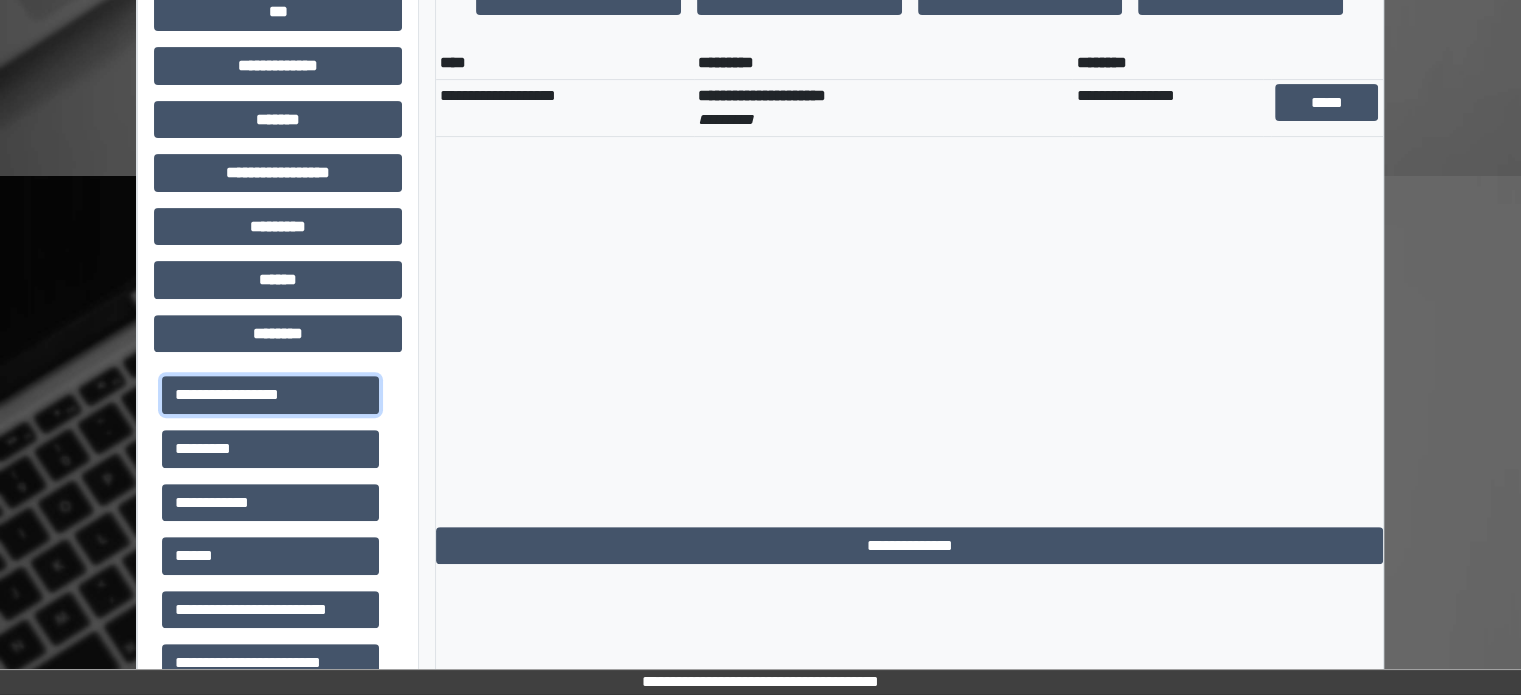 scroll, scrollTop: 471, scrollLeft: 0, axis: vertical 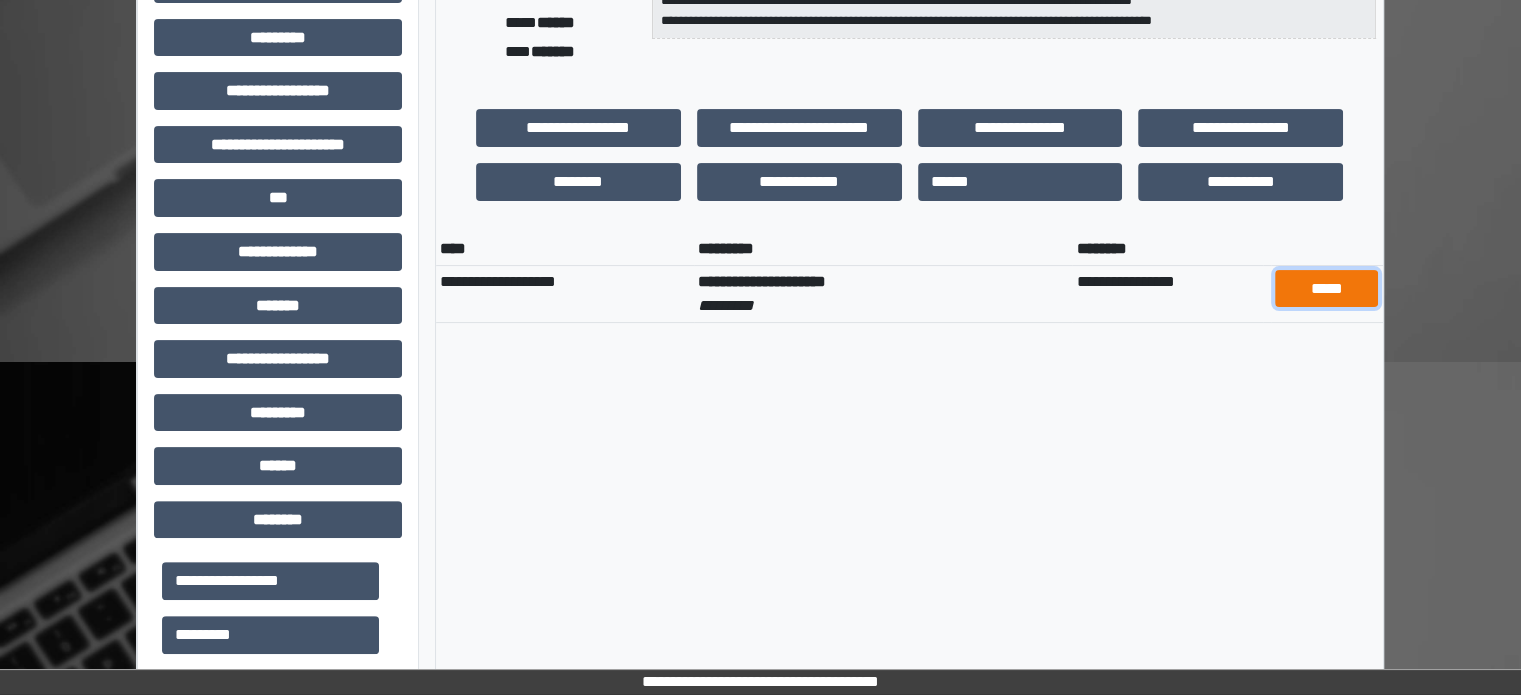 click on "*****" at bounding box center [1326, 289] 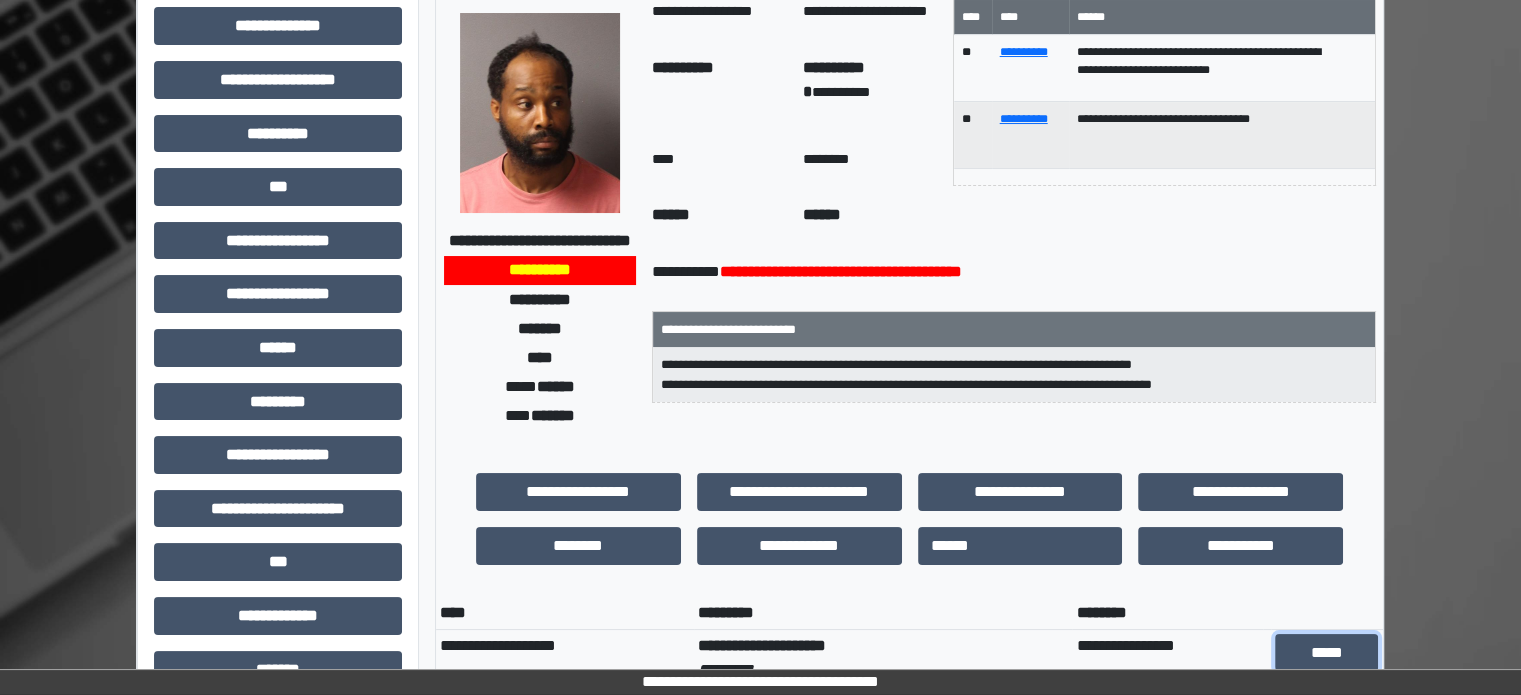 scroll, scrollTop: 0, scrollLeft: 0, axis: both 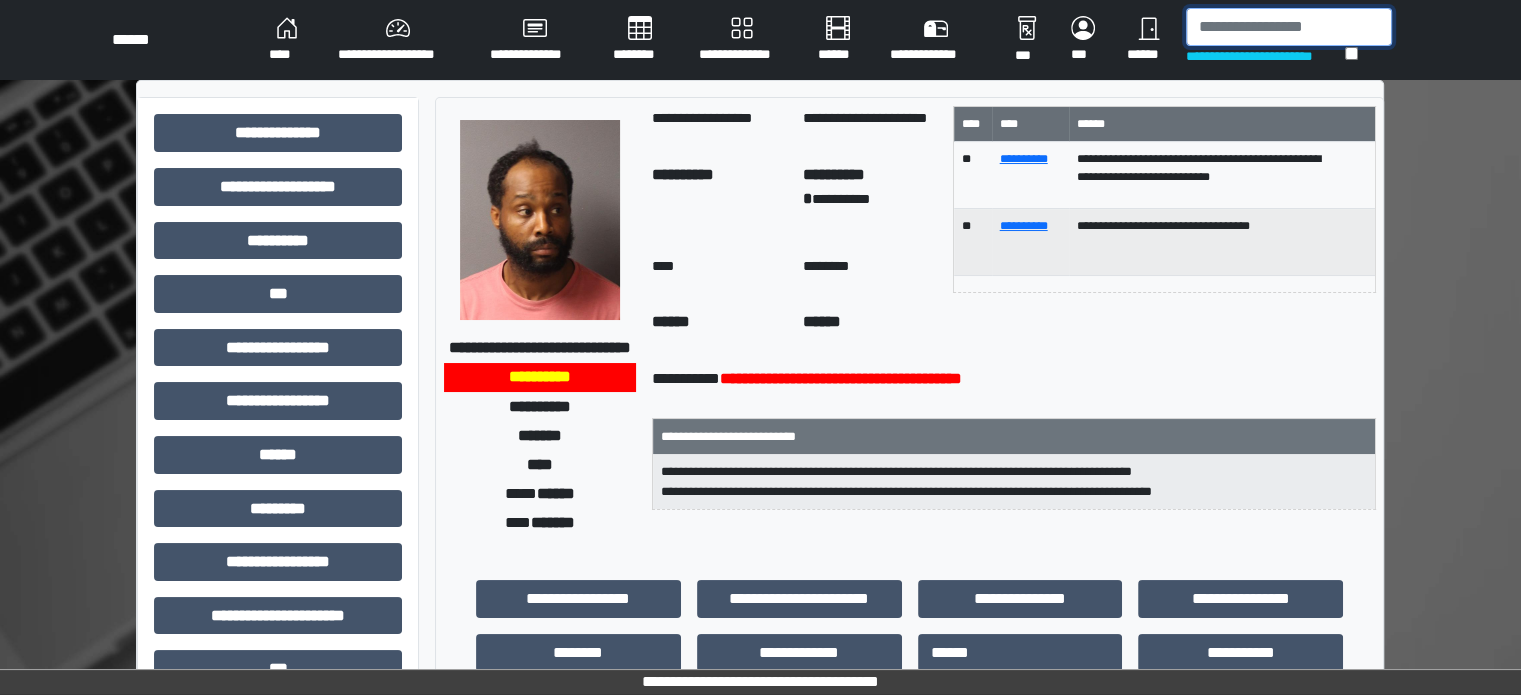 click at bounding box center [1289, 27] 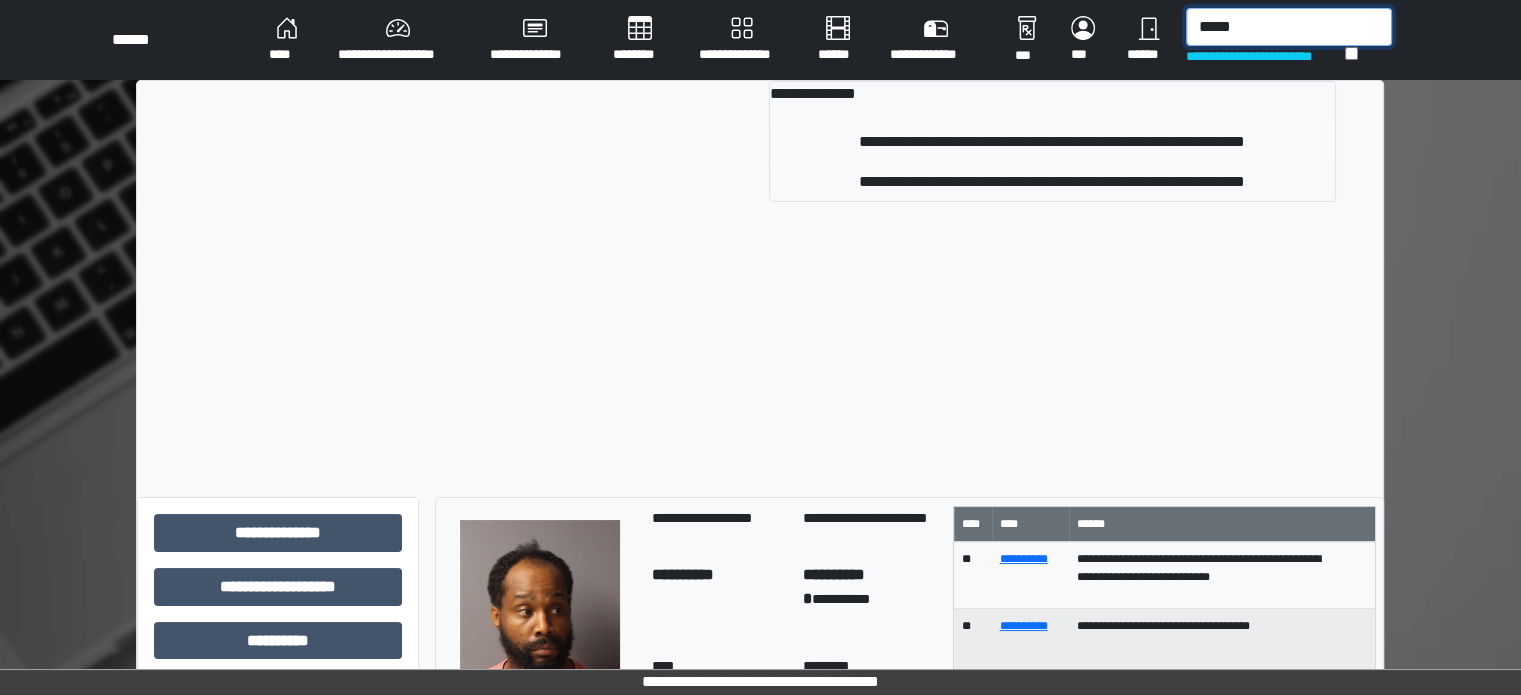 type on "*****" 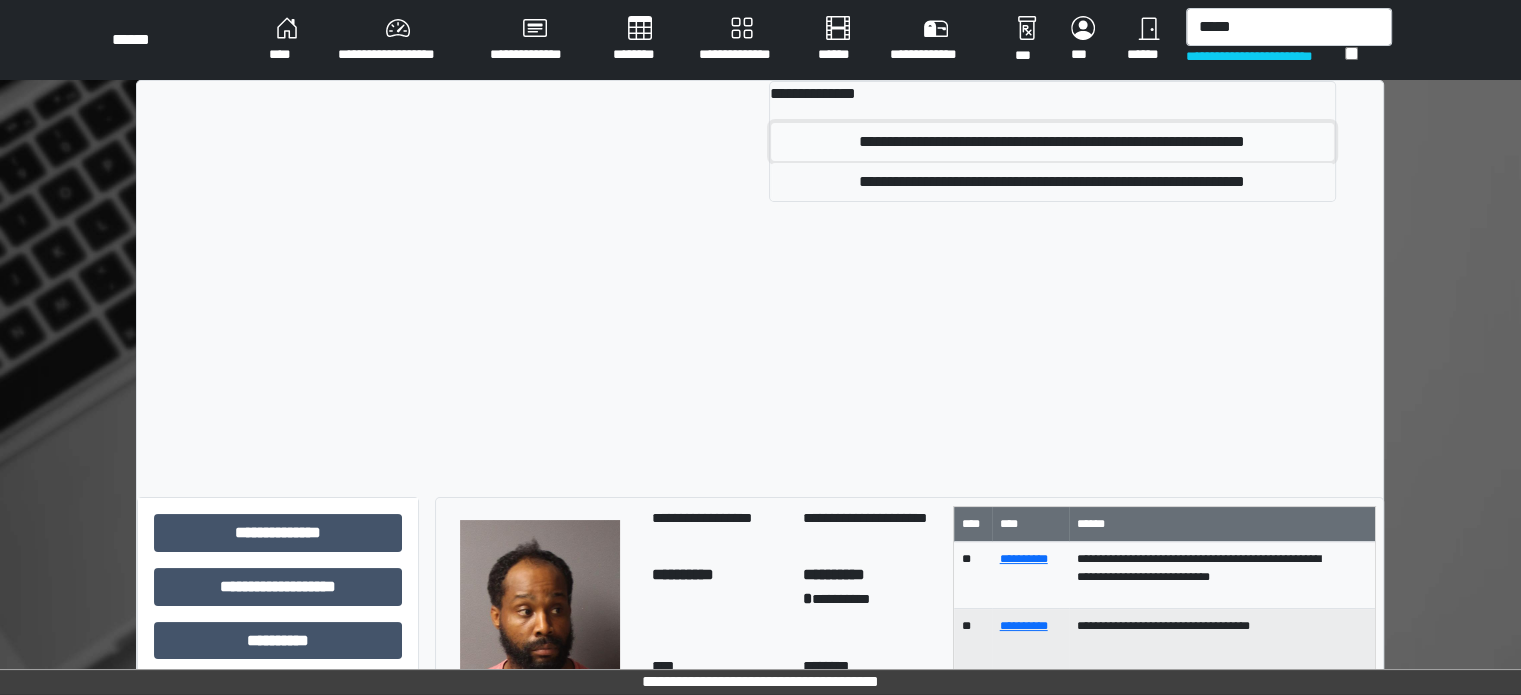 click on "**********" at bounding box center (1052, 142) 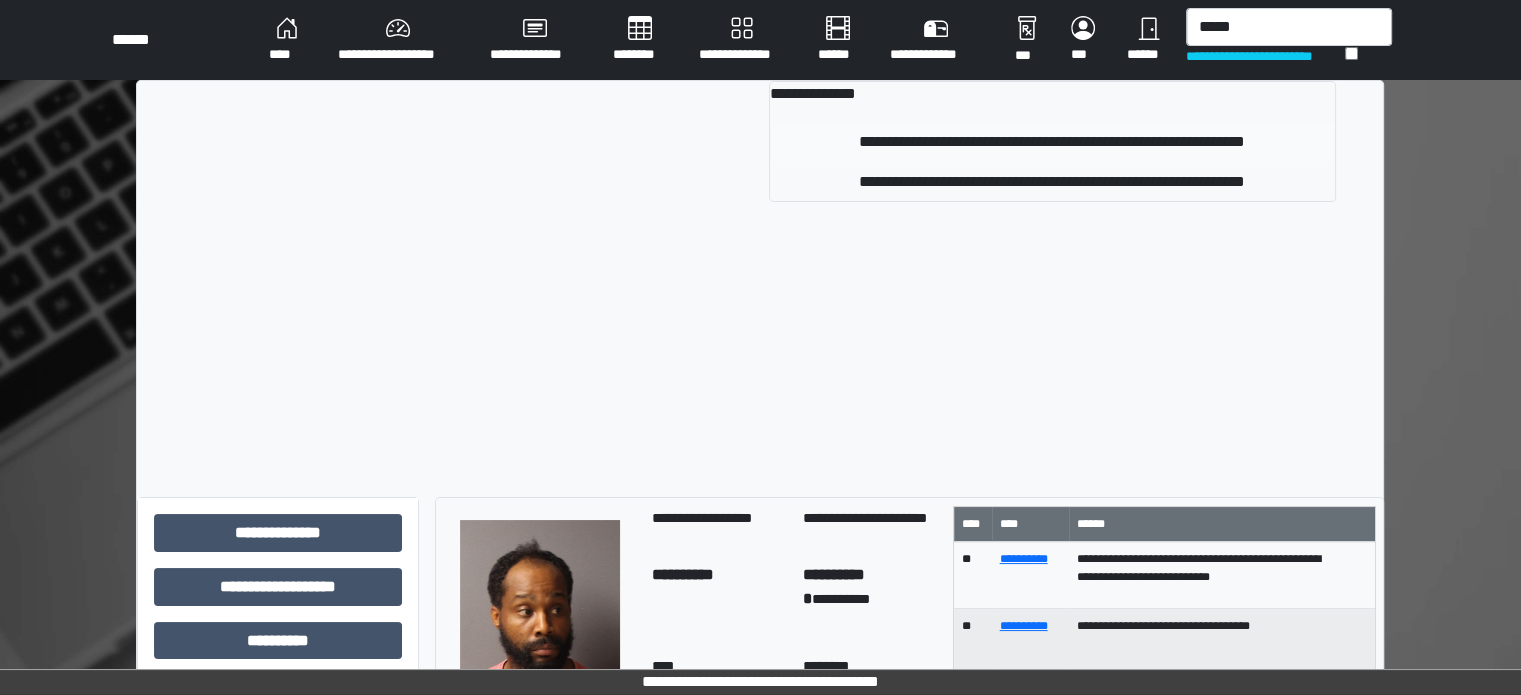 type 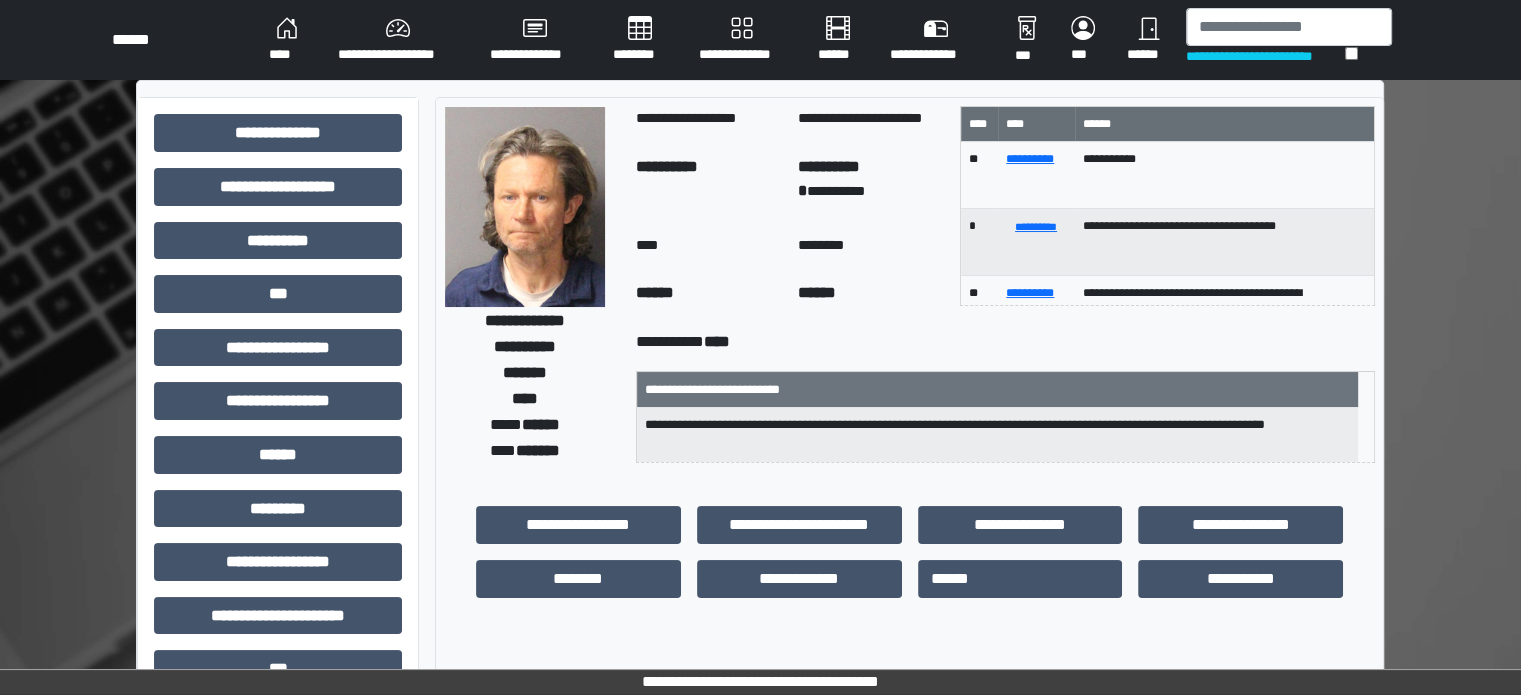 scroll, scrollTop: 100, scrollLeft: 0, axis: vertical 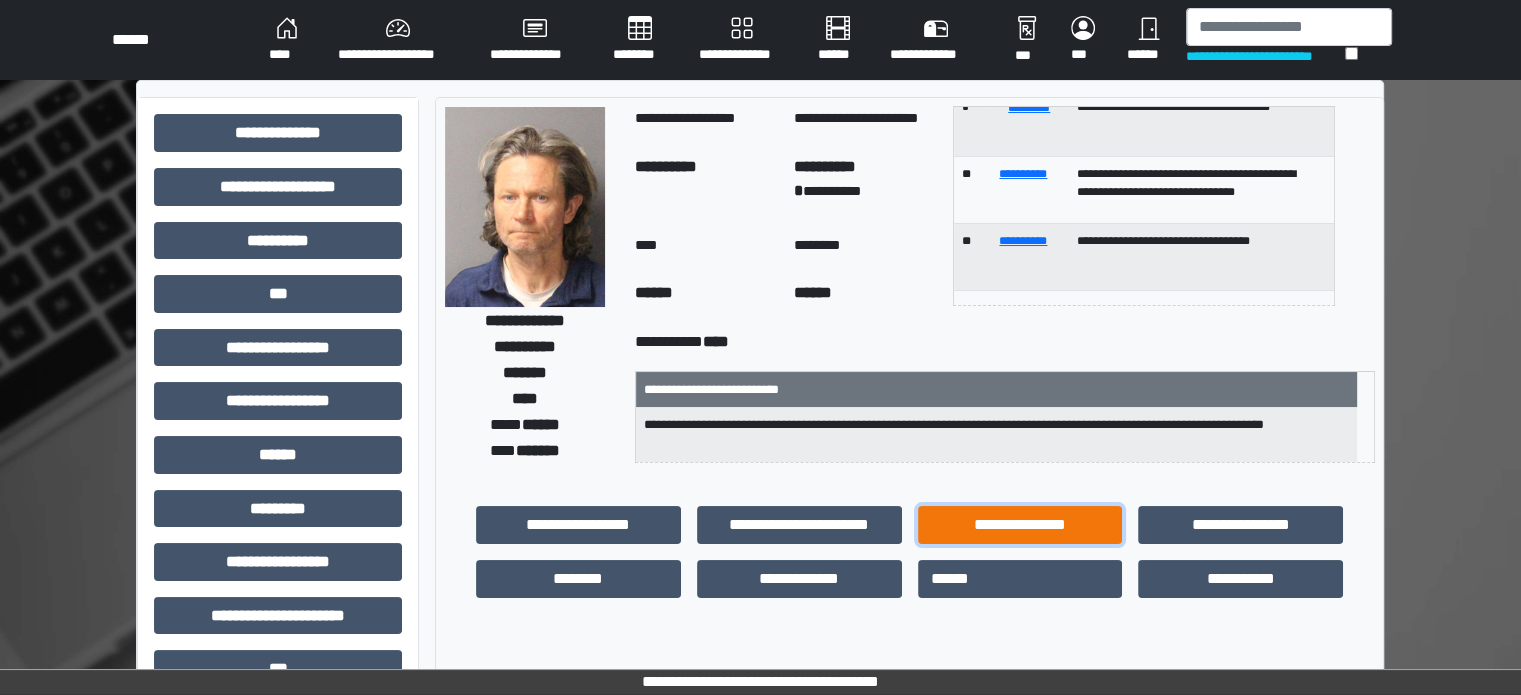 click on "**********" at bounding box center (1020, 525) 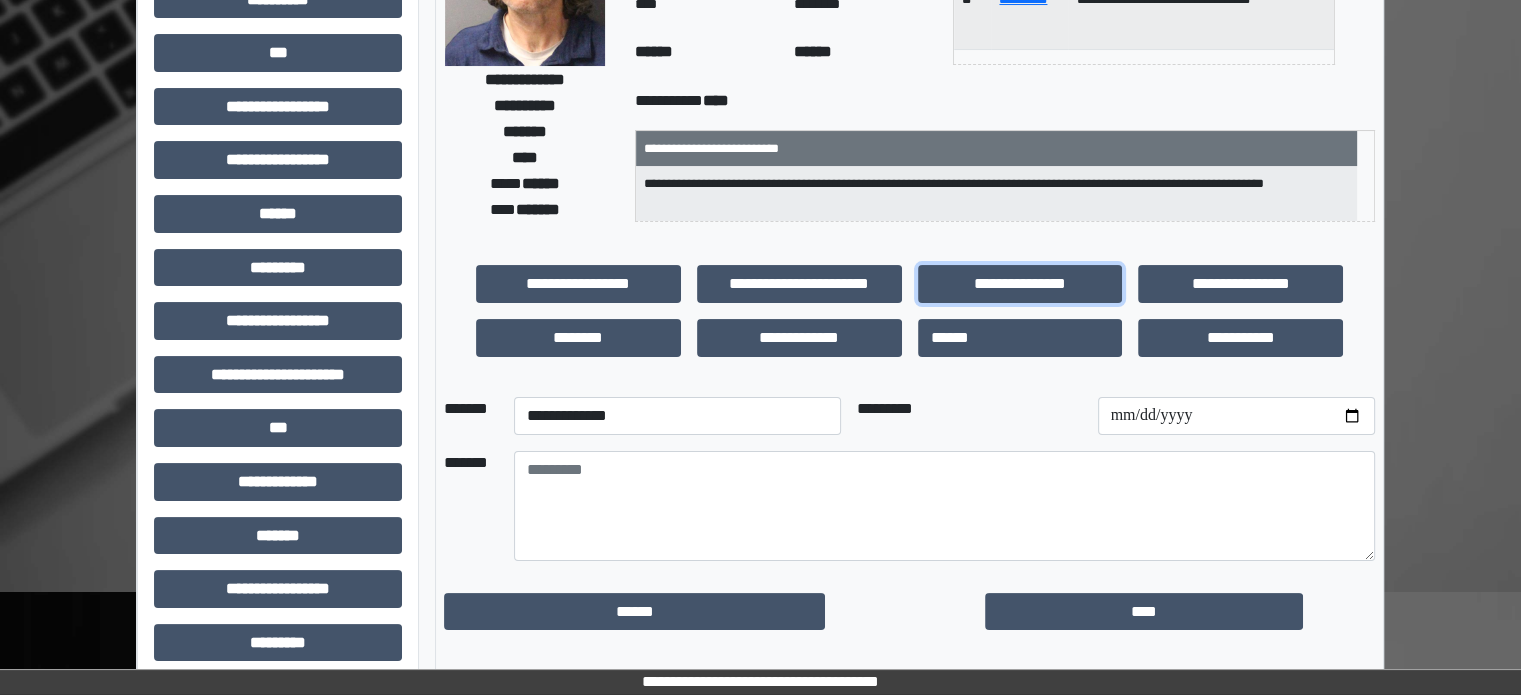 scroll, scrollTop: 300, scrollLeft: 0, axis: vertical 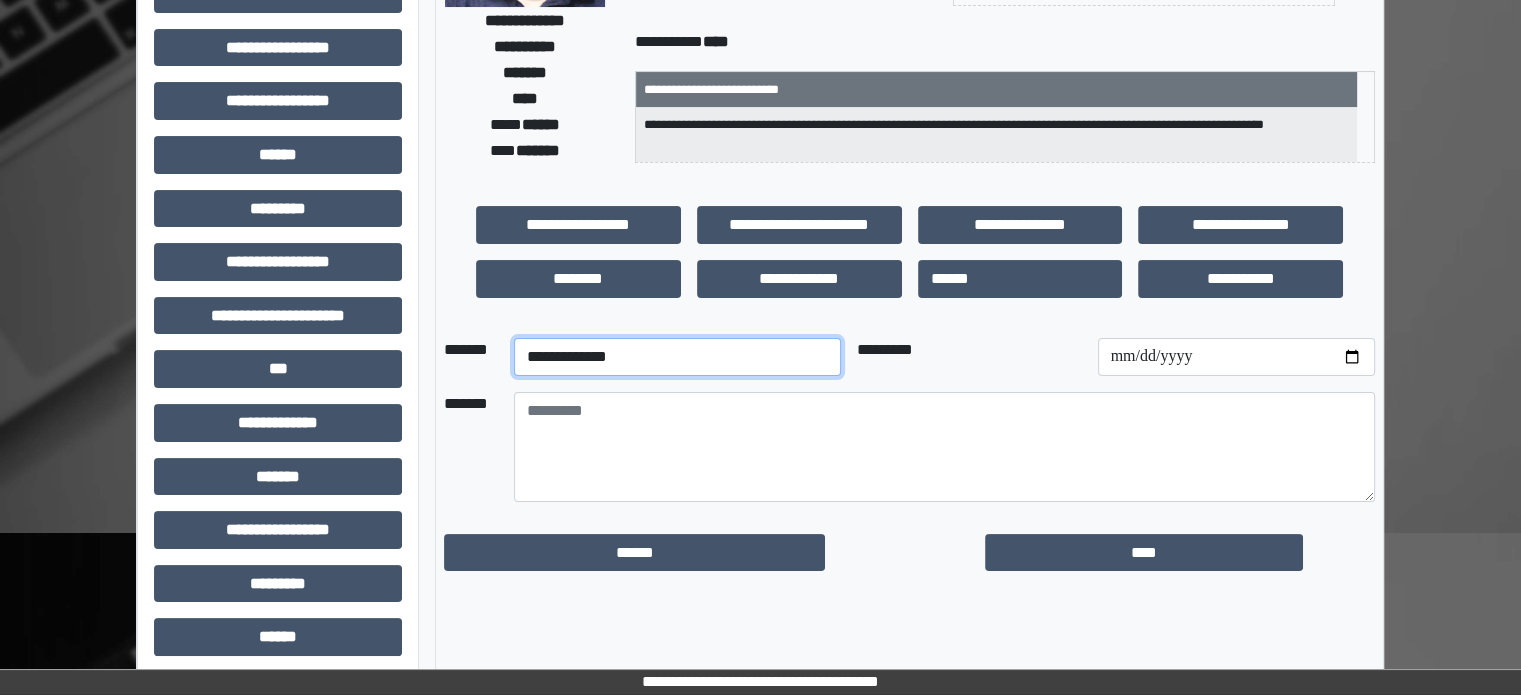click on "**********" at bounding box center [677, 357] 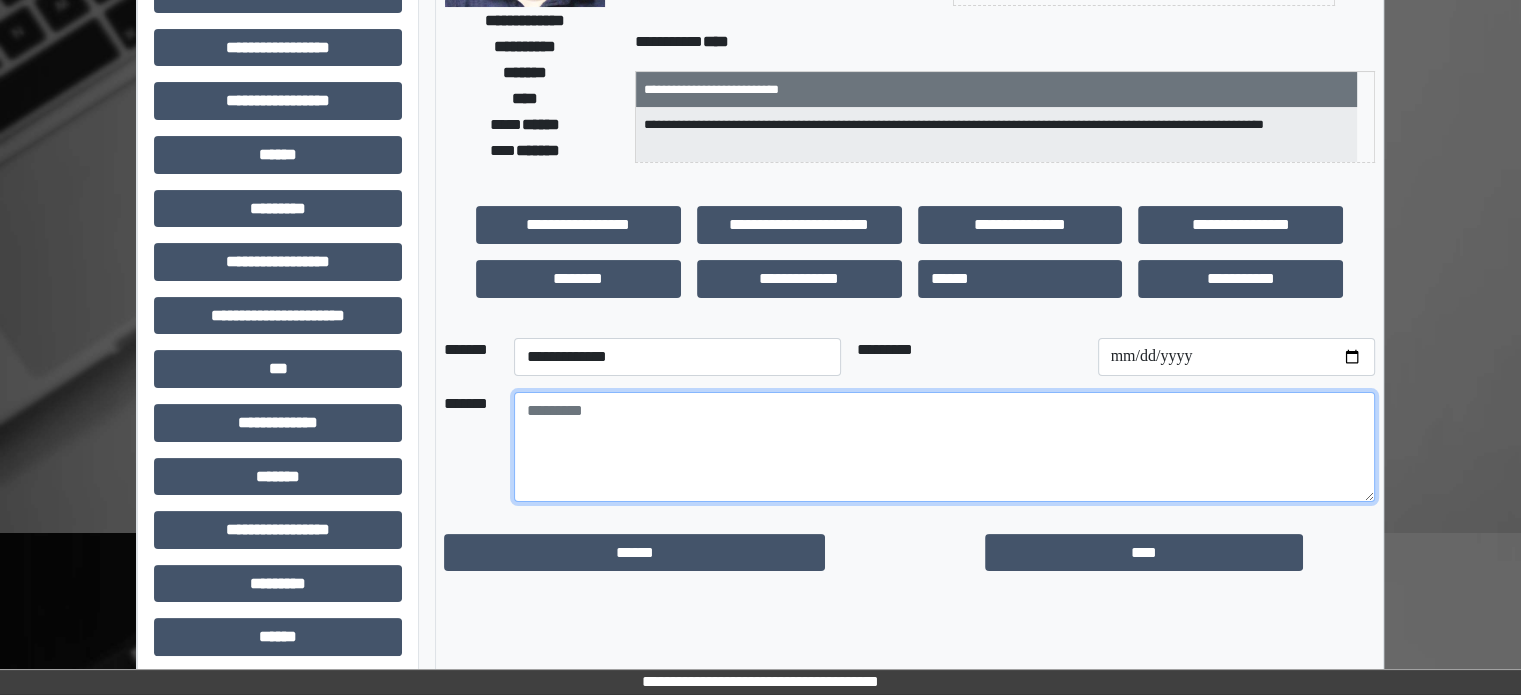 click at bounding box center (944, 447) 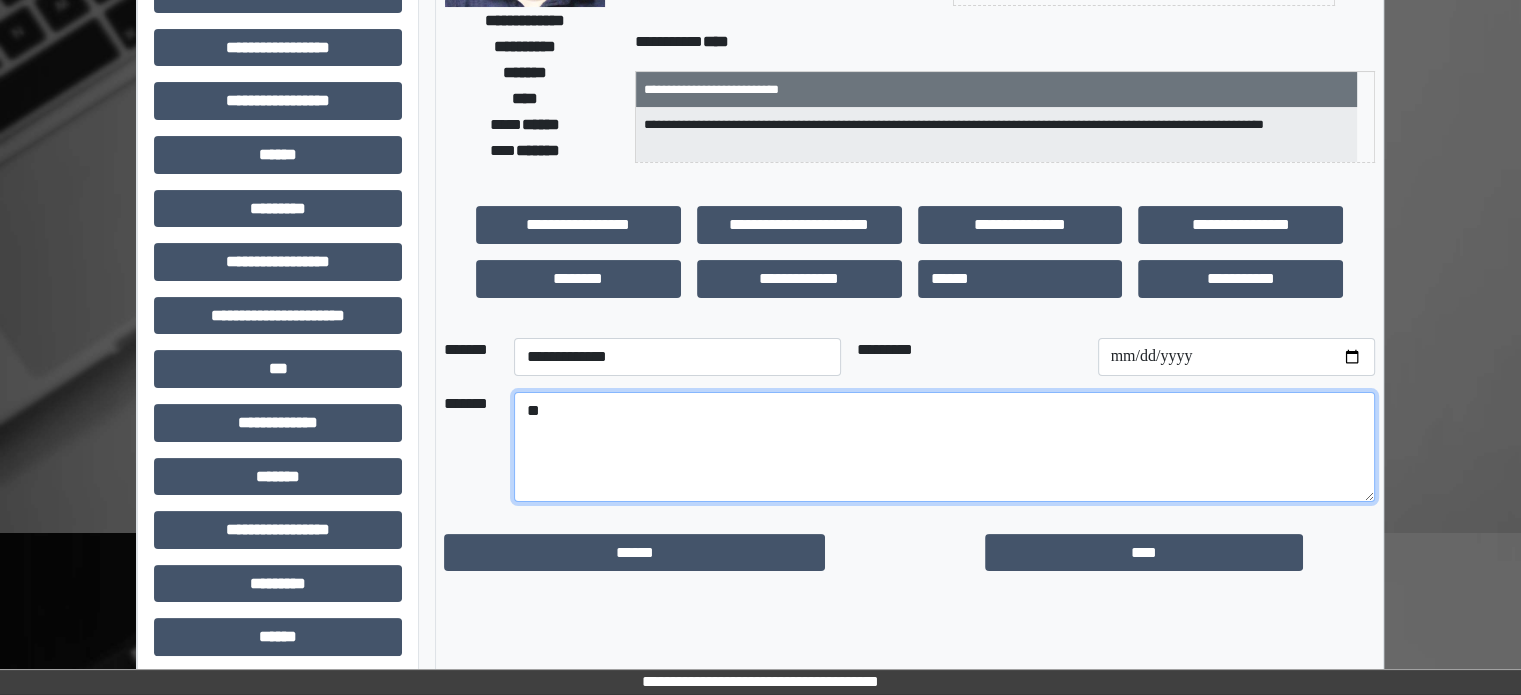 type on "*" 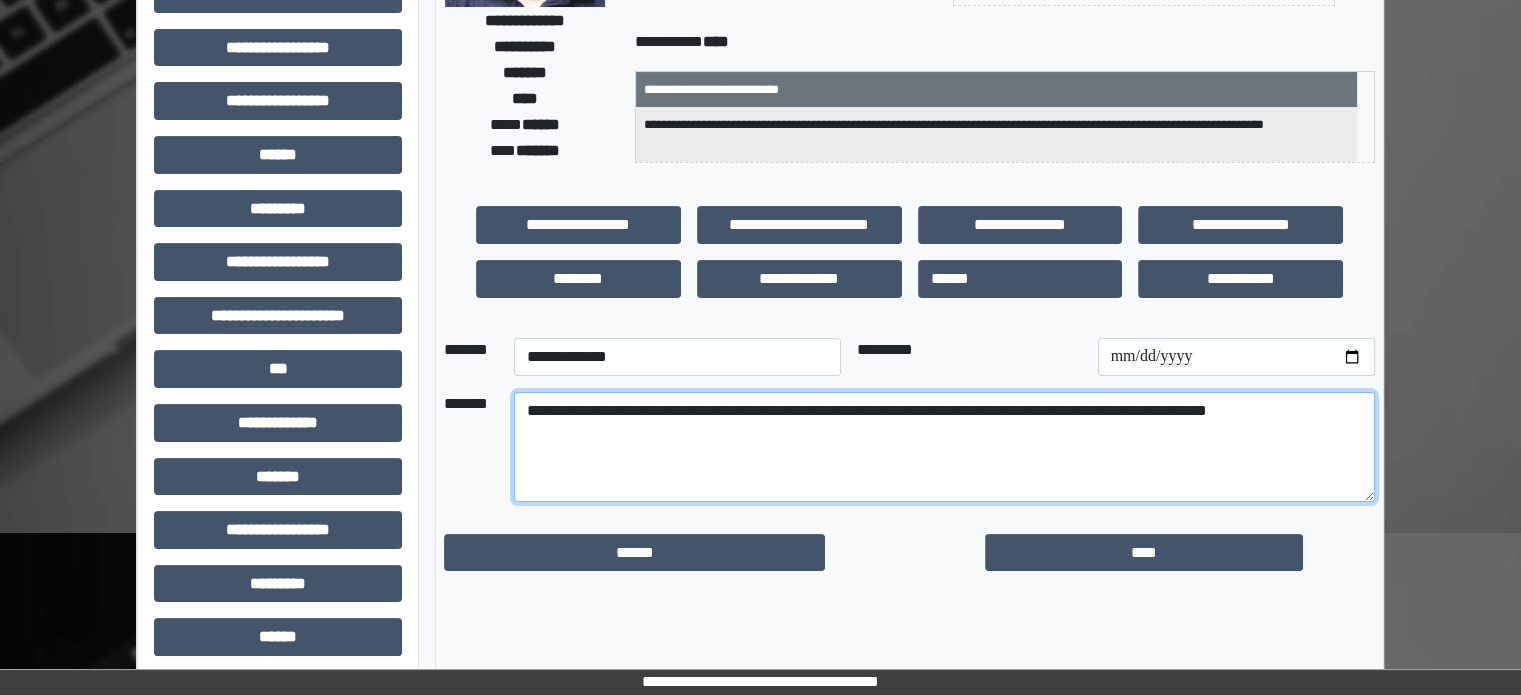 drag, startPoint x: 1353, startPoint y: 407, endPoint x: 28, endPoint y: 384, distance: 1325.1996 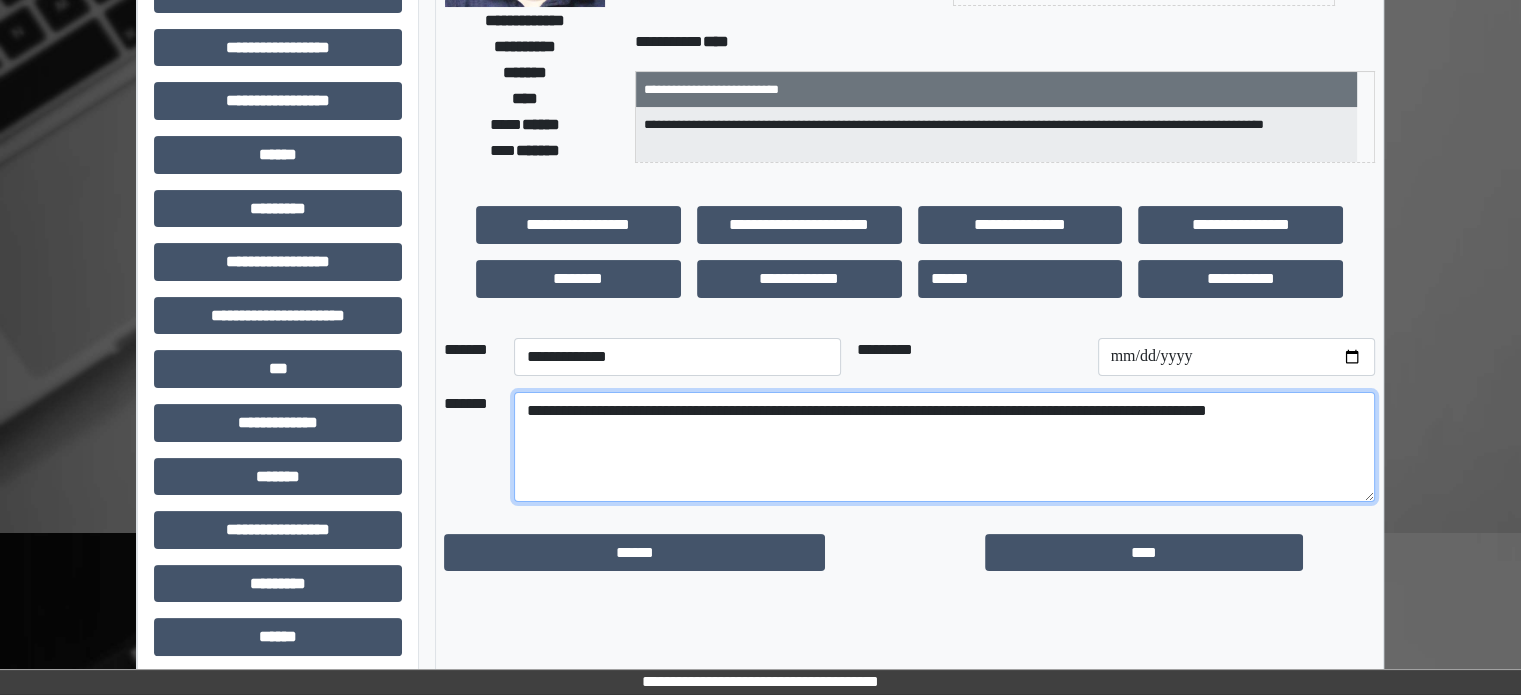click on "**********" at bounding box center (944, 447) 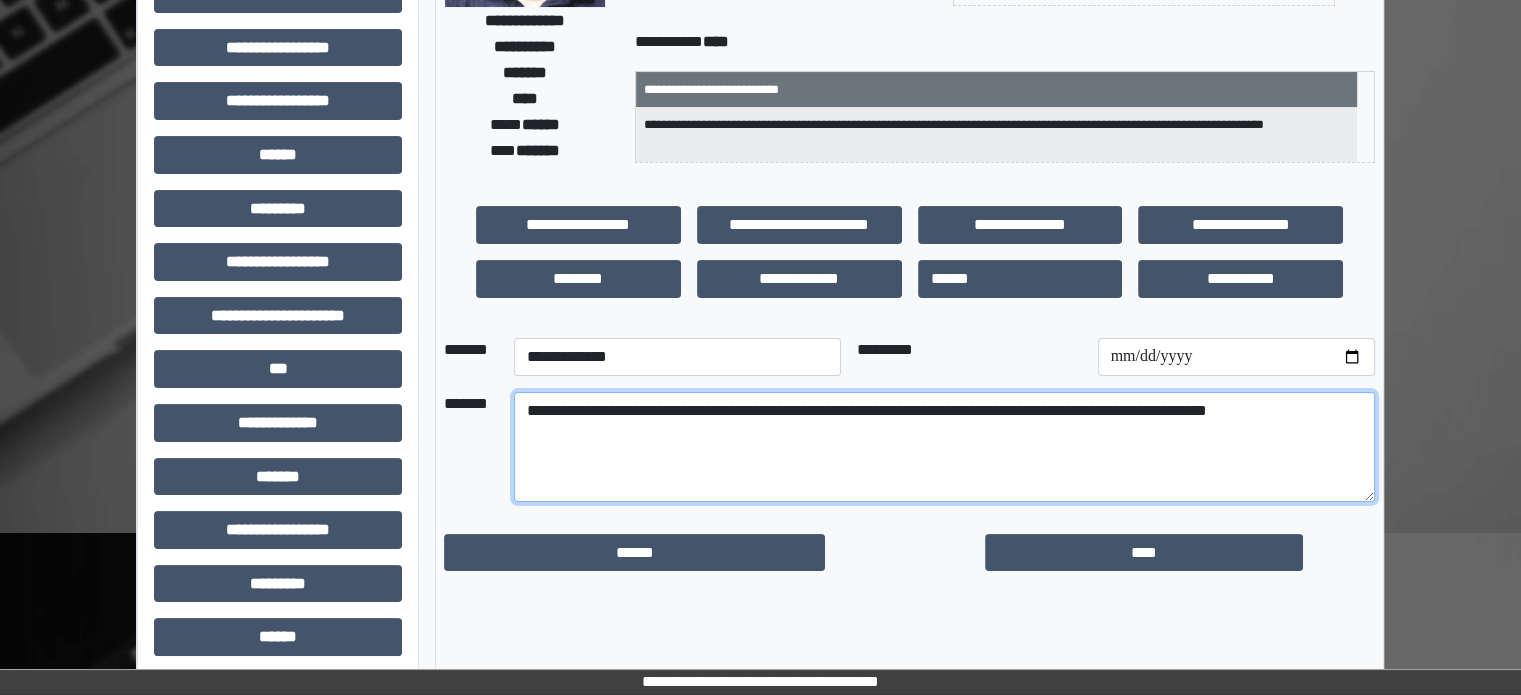 type on "**********" 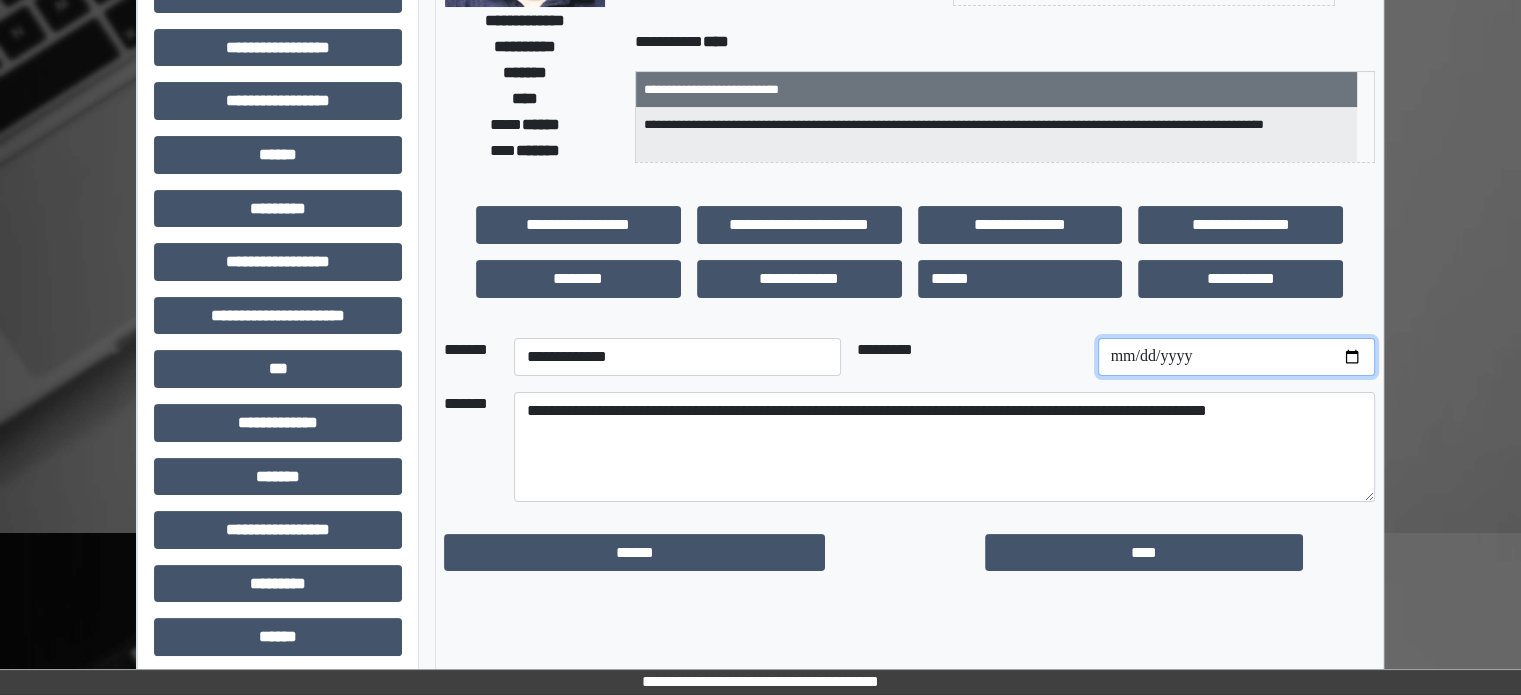 click at bounding box center (1236, 357) 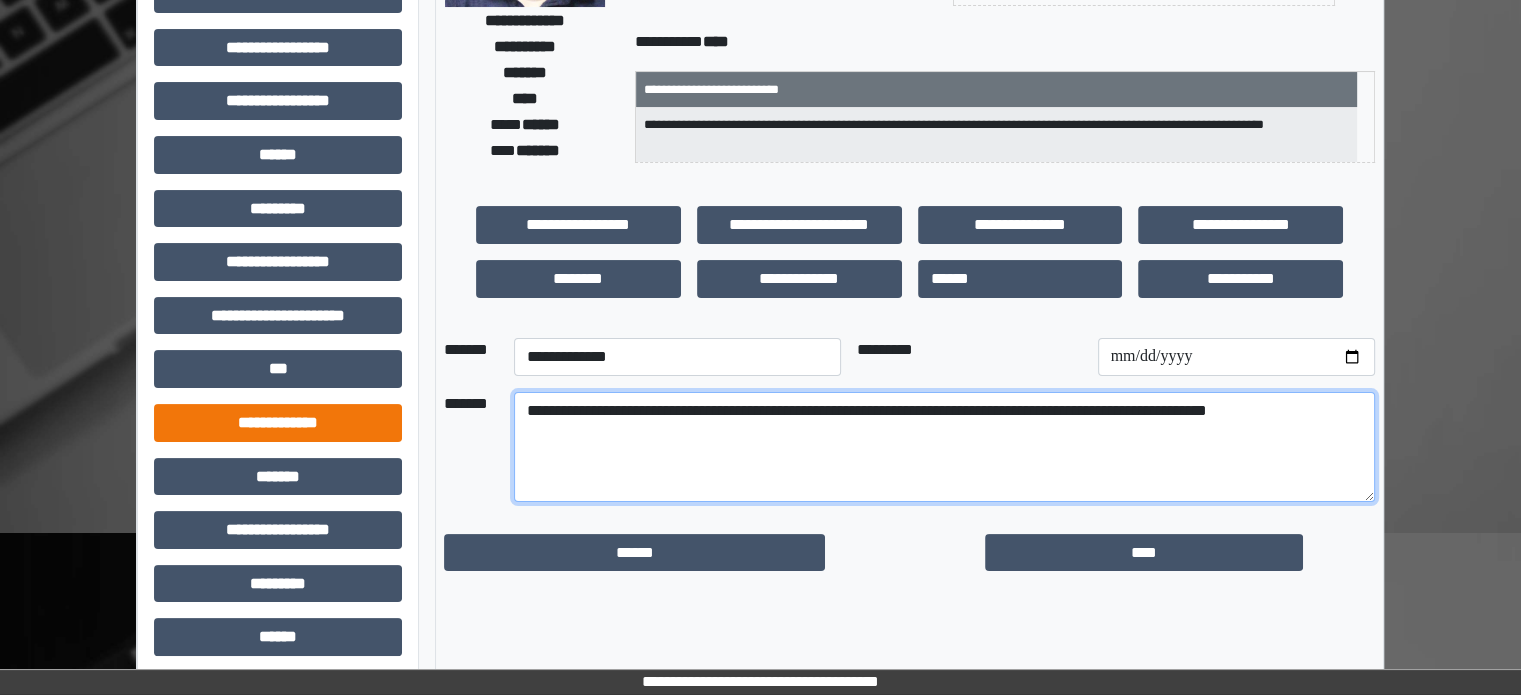 drag, startPoint x: 1350, startPoint y: 419, endPoint x: 221, endPoint y: 405, distance: 1129.0868 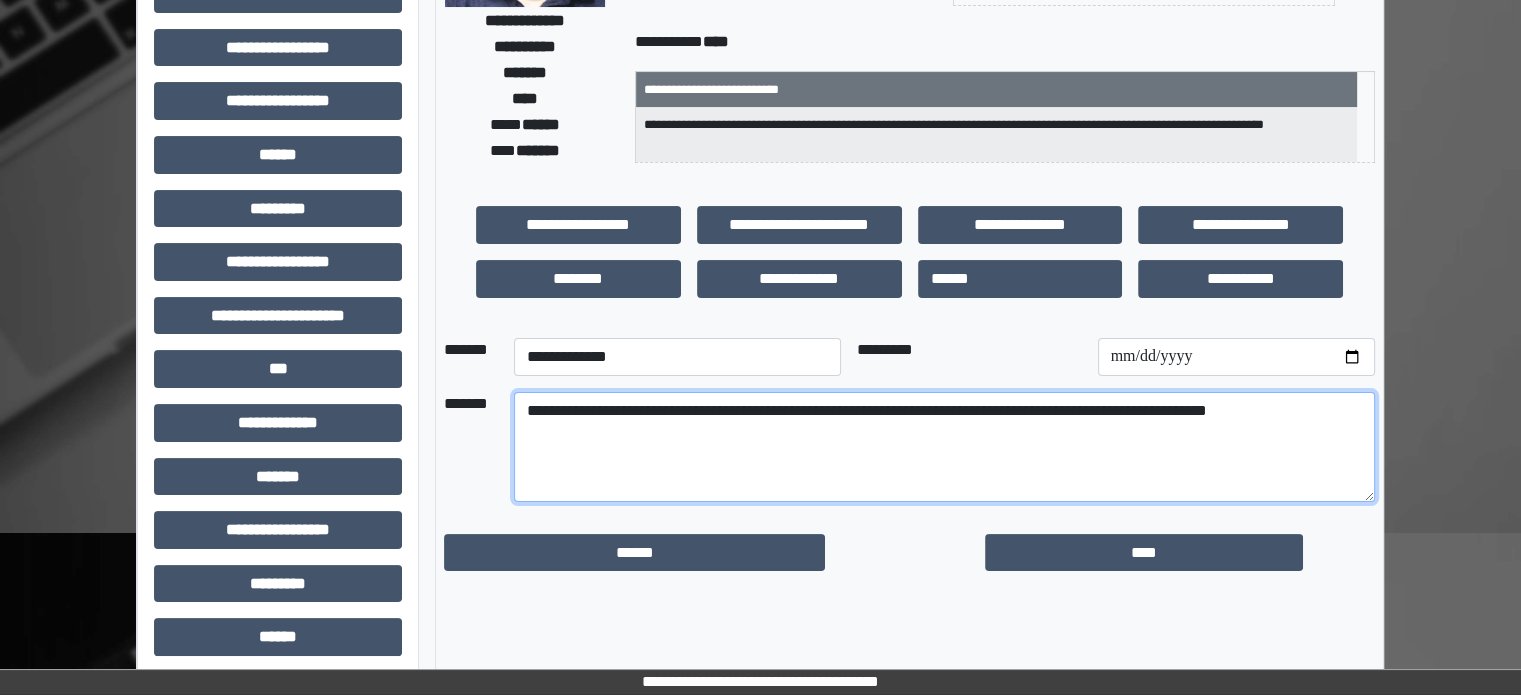 click on "**********" at bounding box center [944, 447] 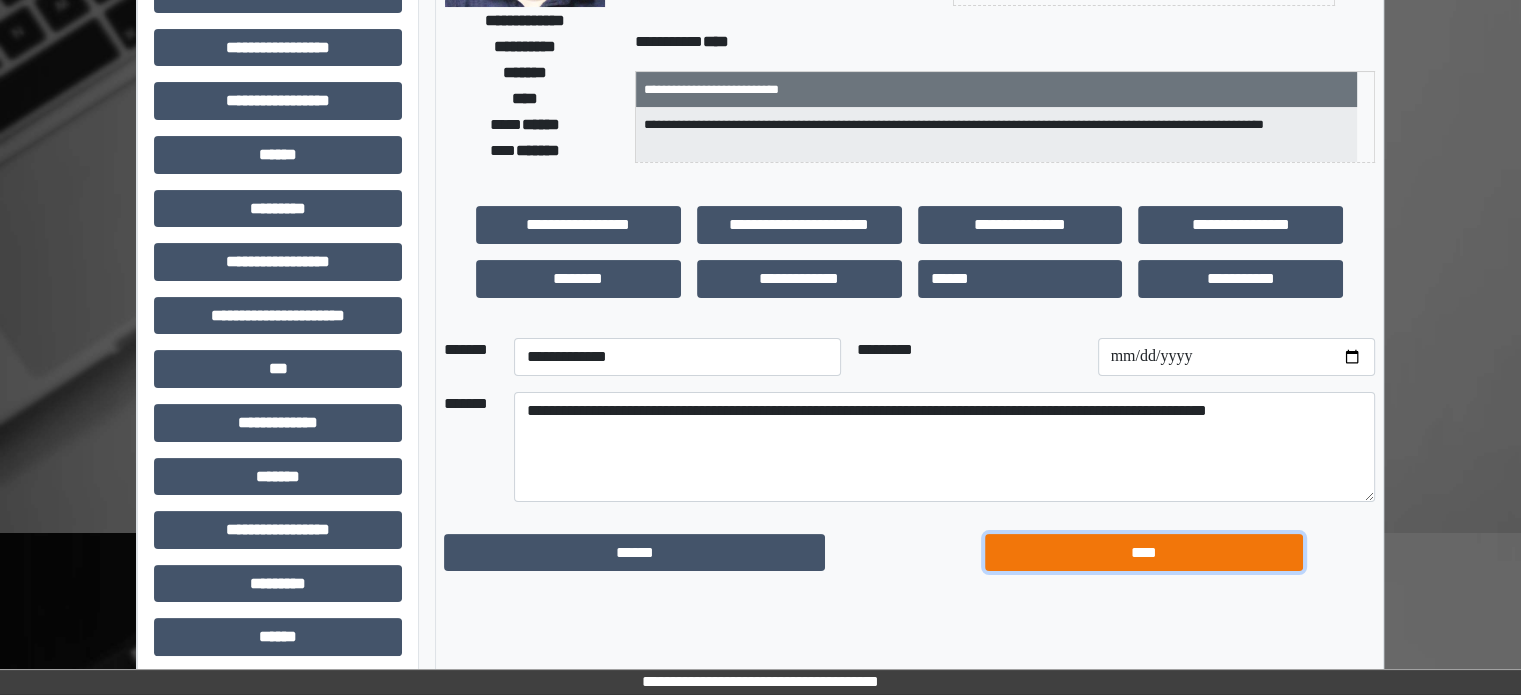 click on "****" at bounding box center [1144, 553] 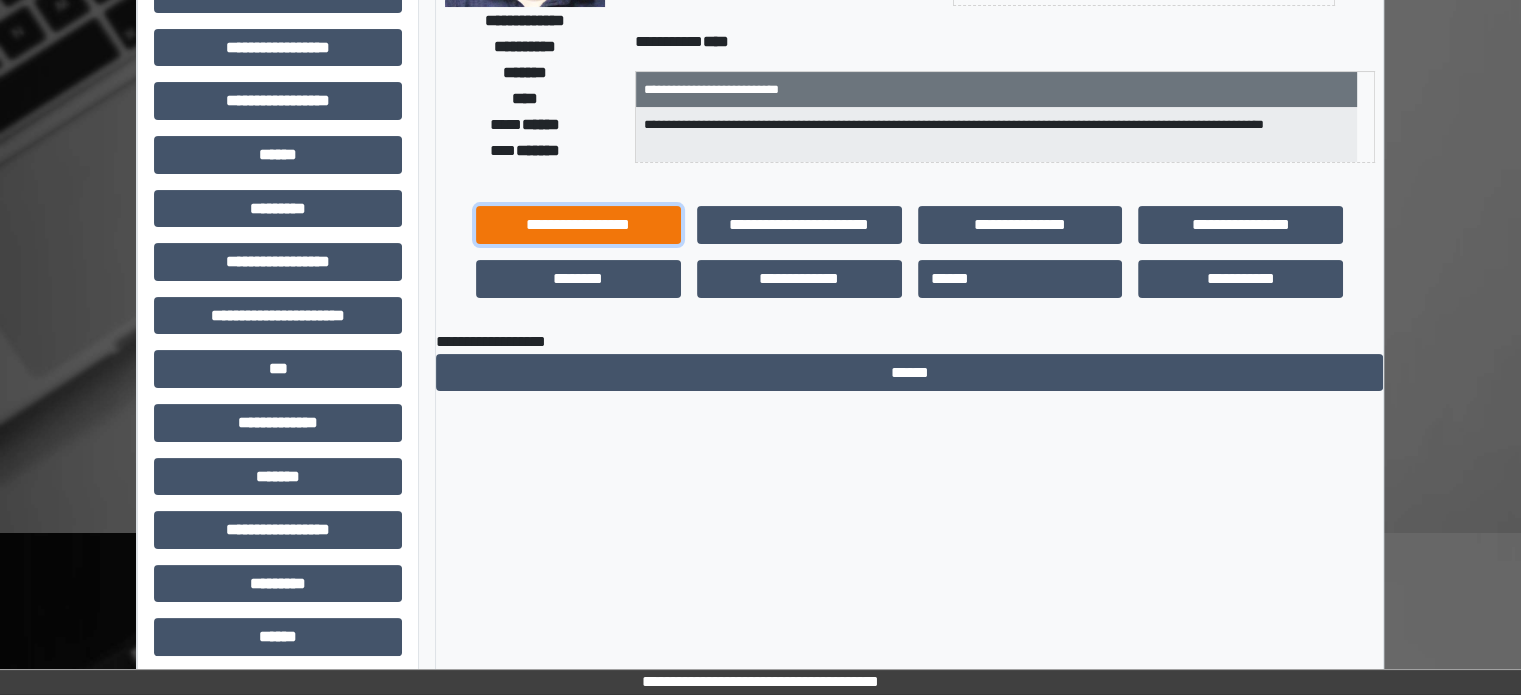click on "**********" at bounding box center (578, 225) 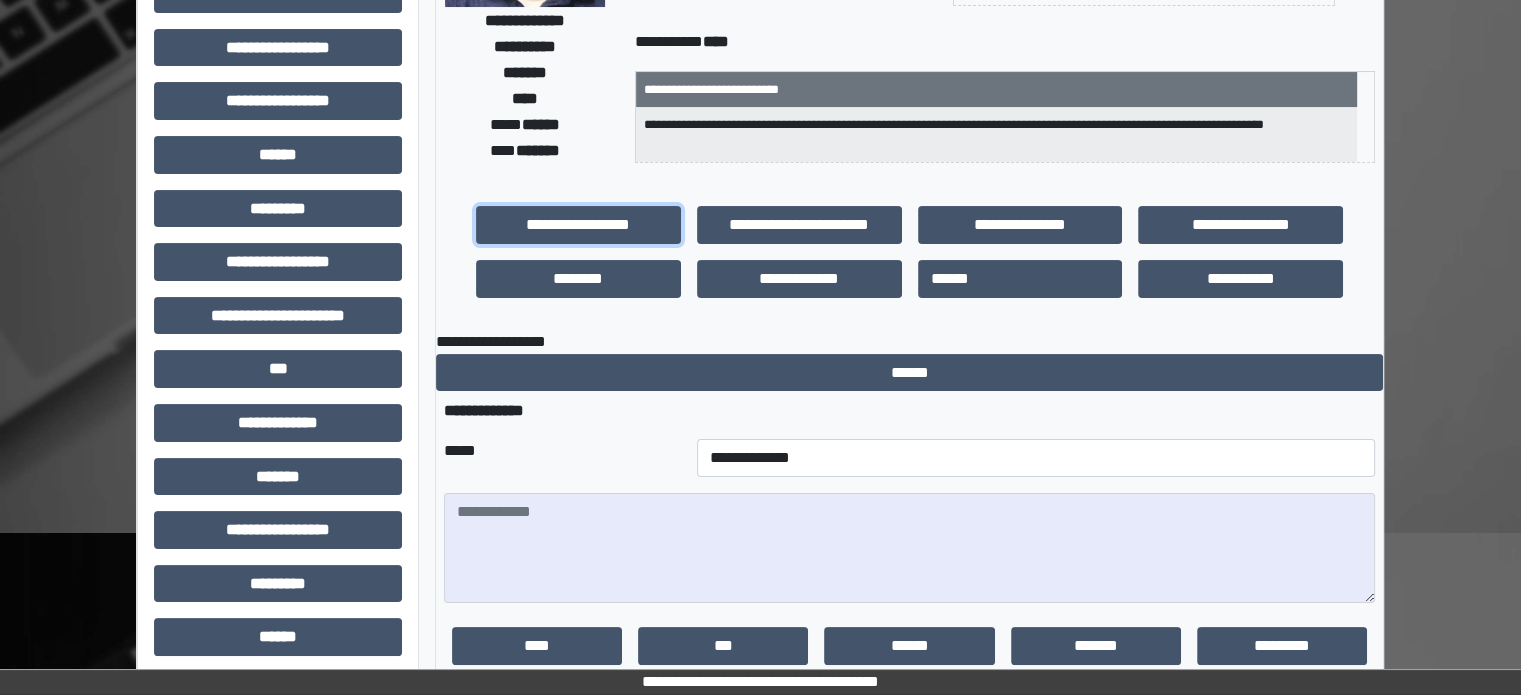 scroll, scrollTop: 400, scrollLeft: 0, axis: vertical 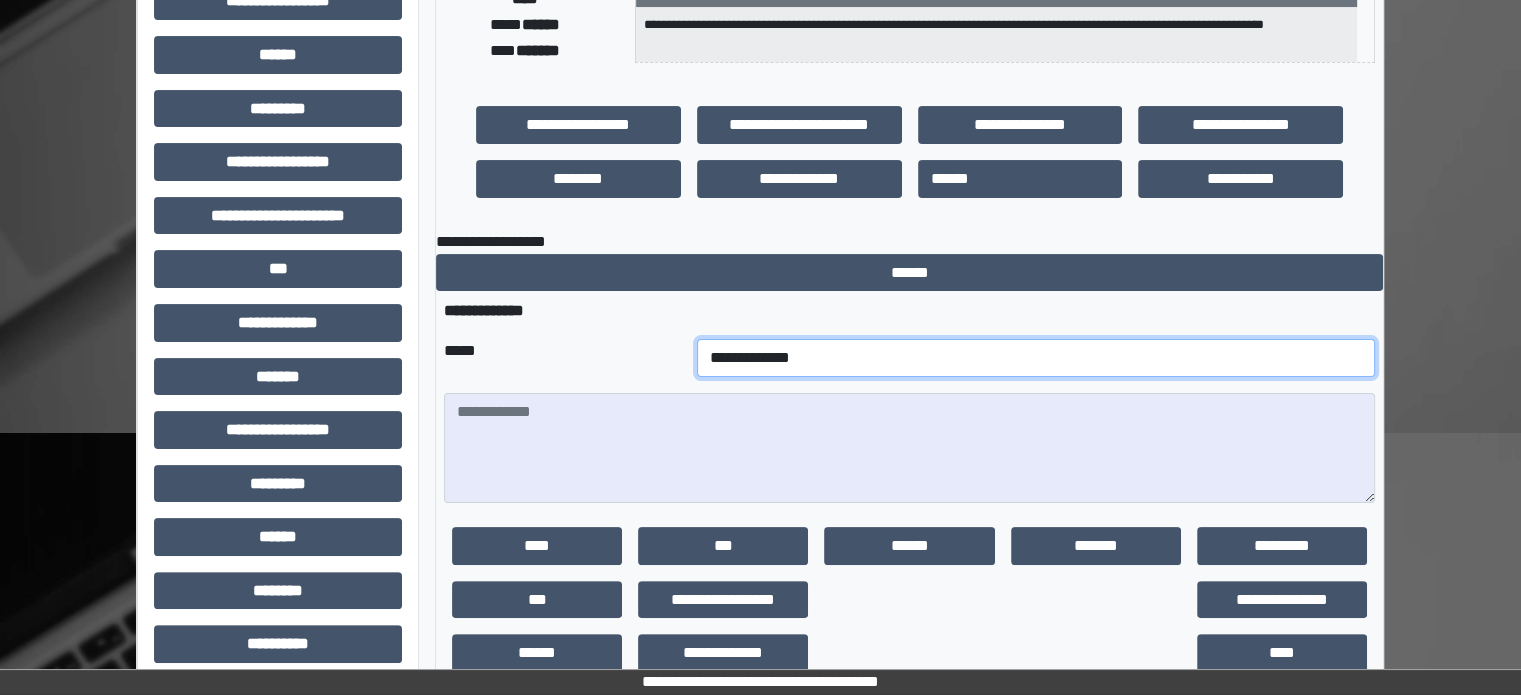 click on "**********" at bounding box center [1036, 358] 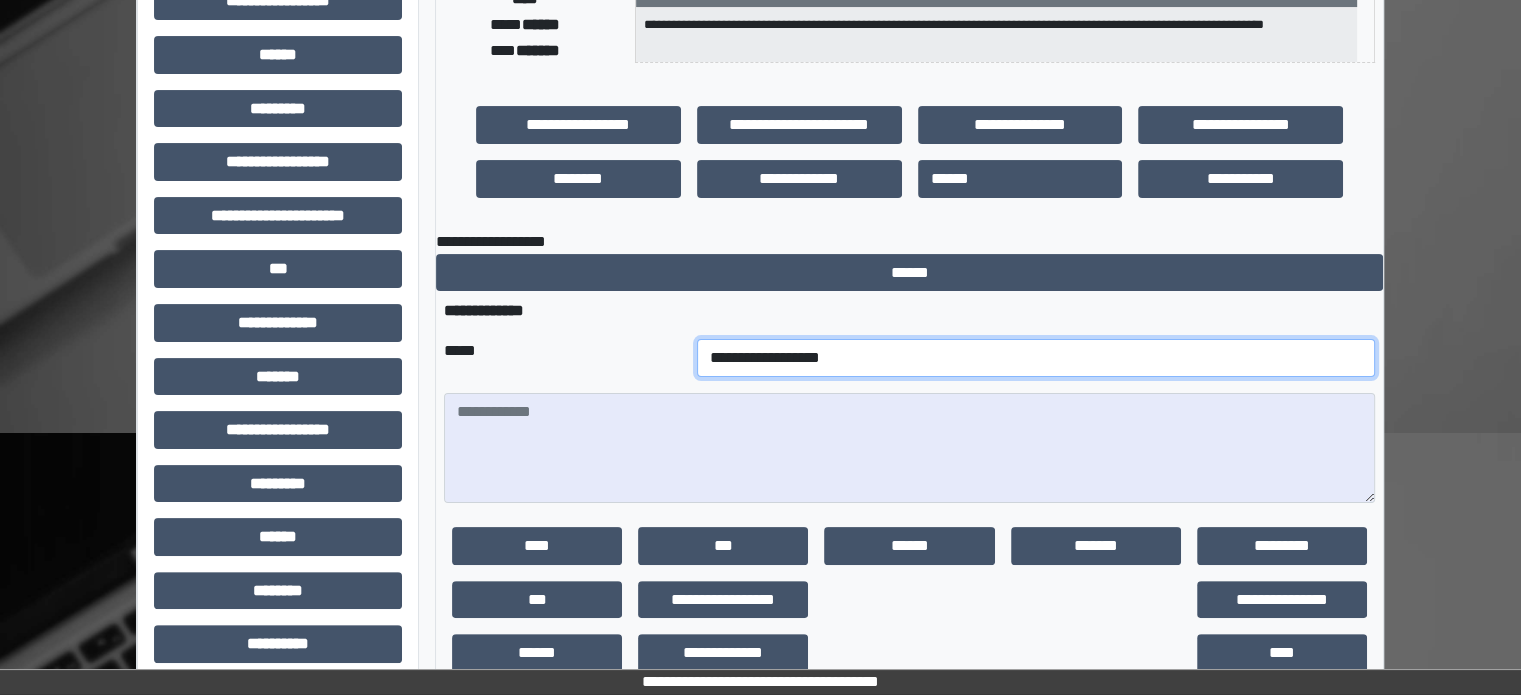 click on "**********" at bounding box center [1036, 358] 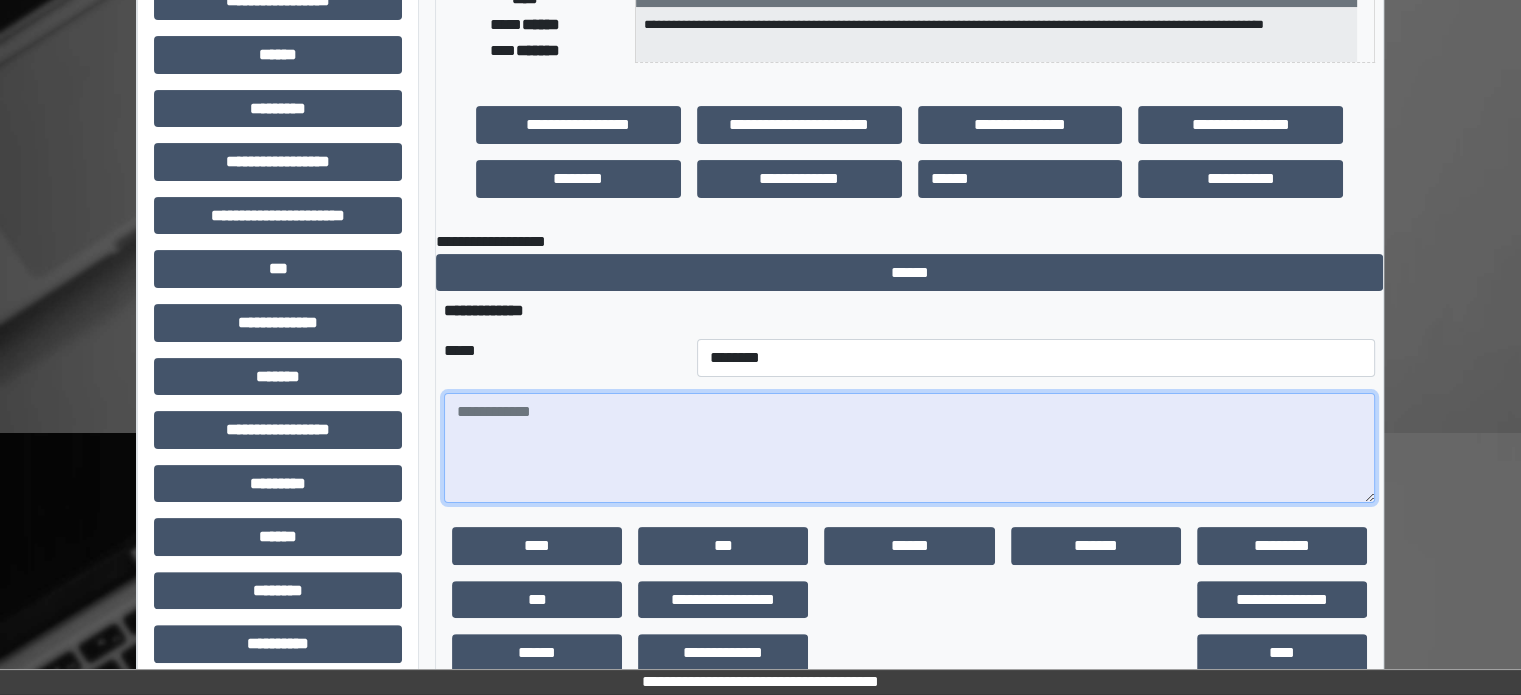 click at bounding box center (909, 448) 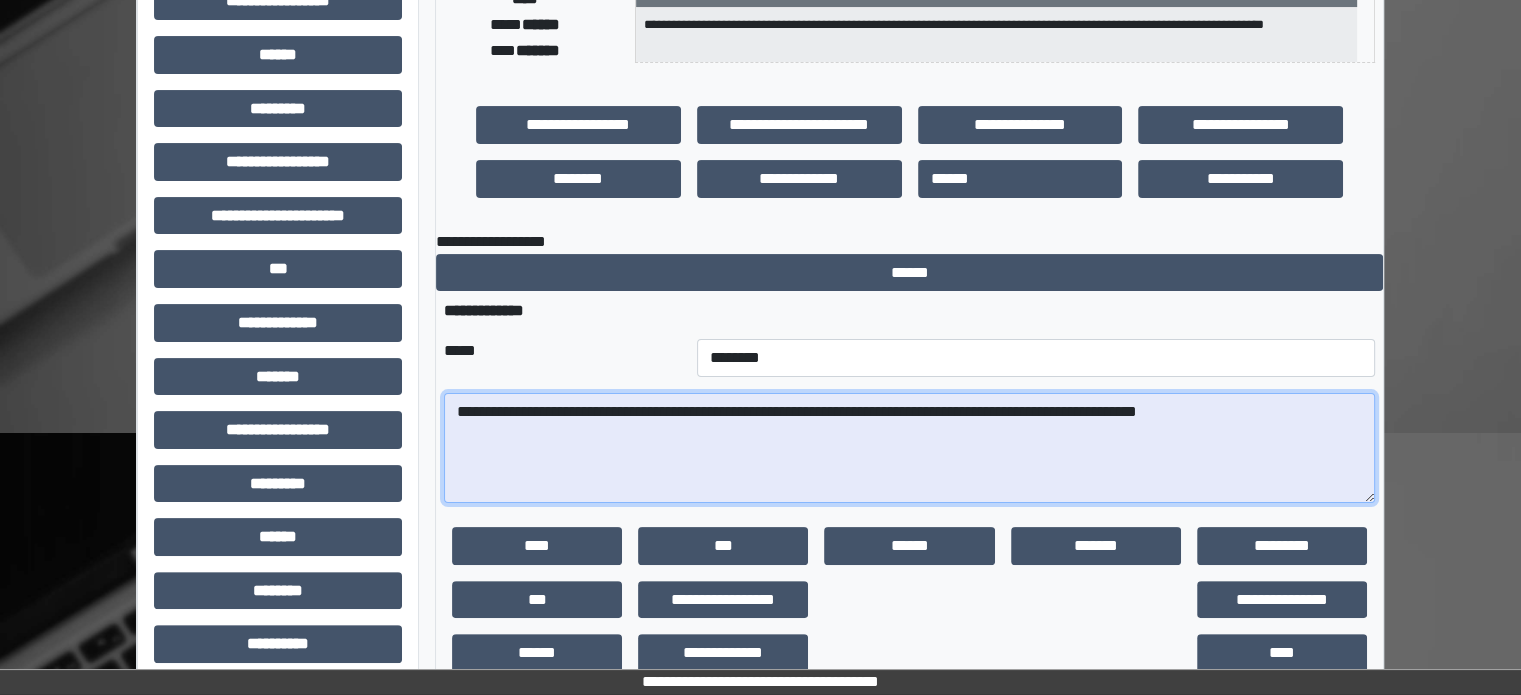 type on "**********" 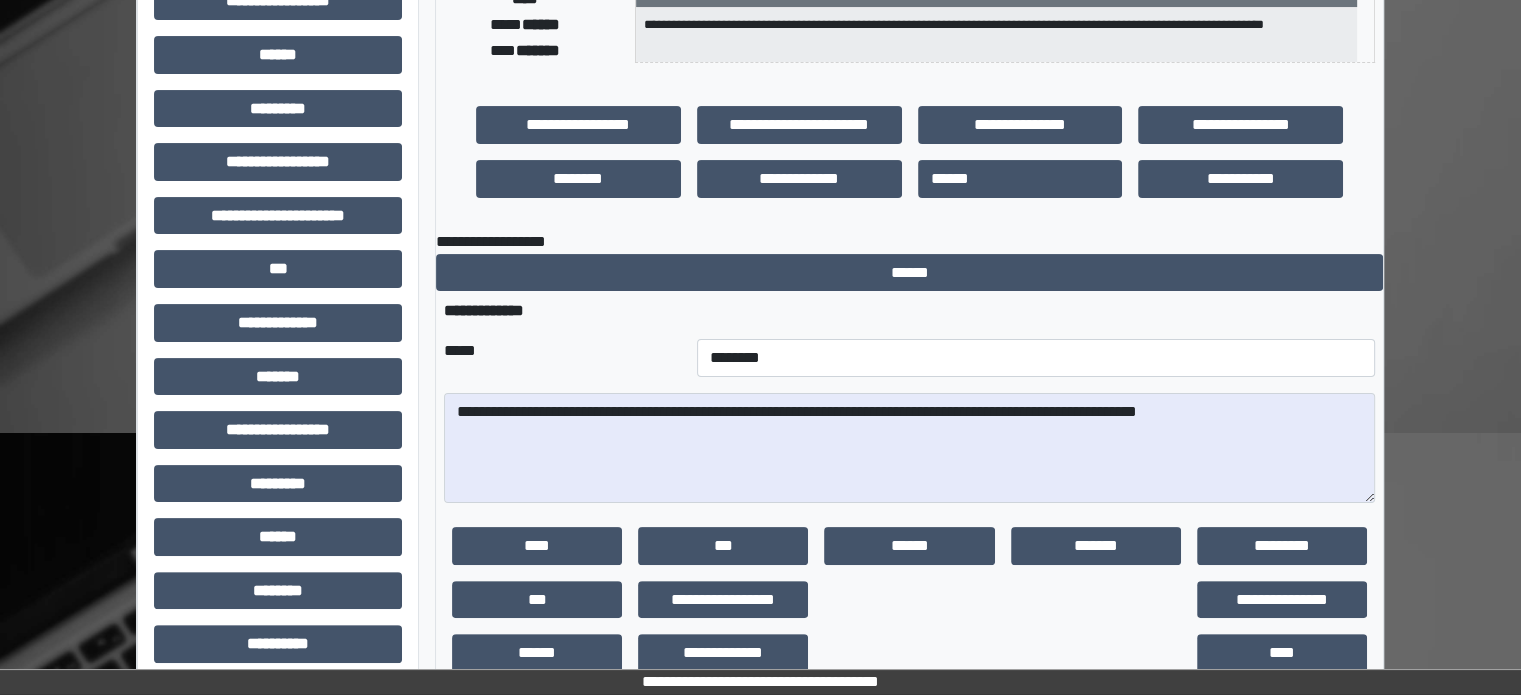 click on "**********" at bounding box center (760, 223) 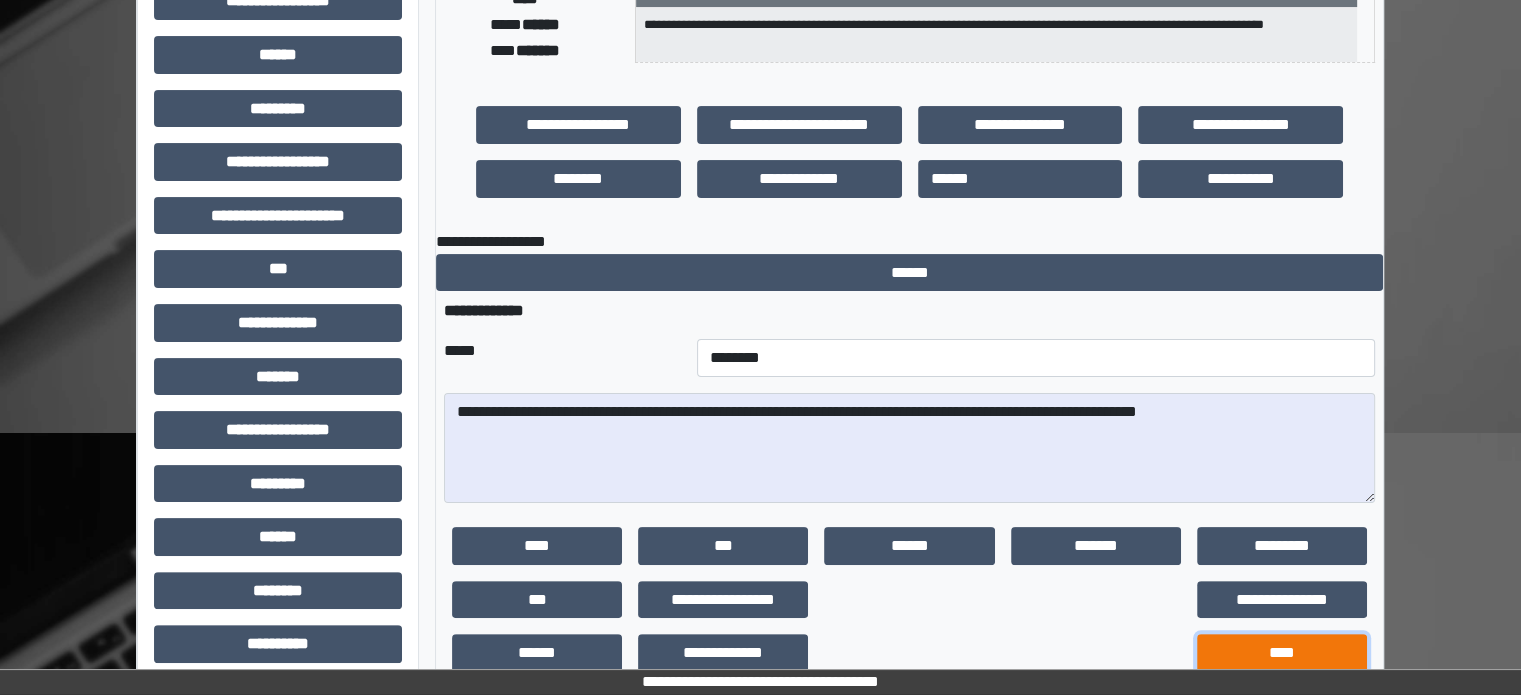 click on "****" at bounding box center (1282, 653) 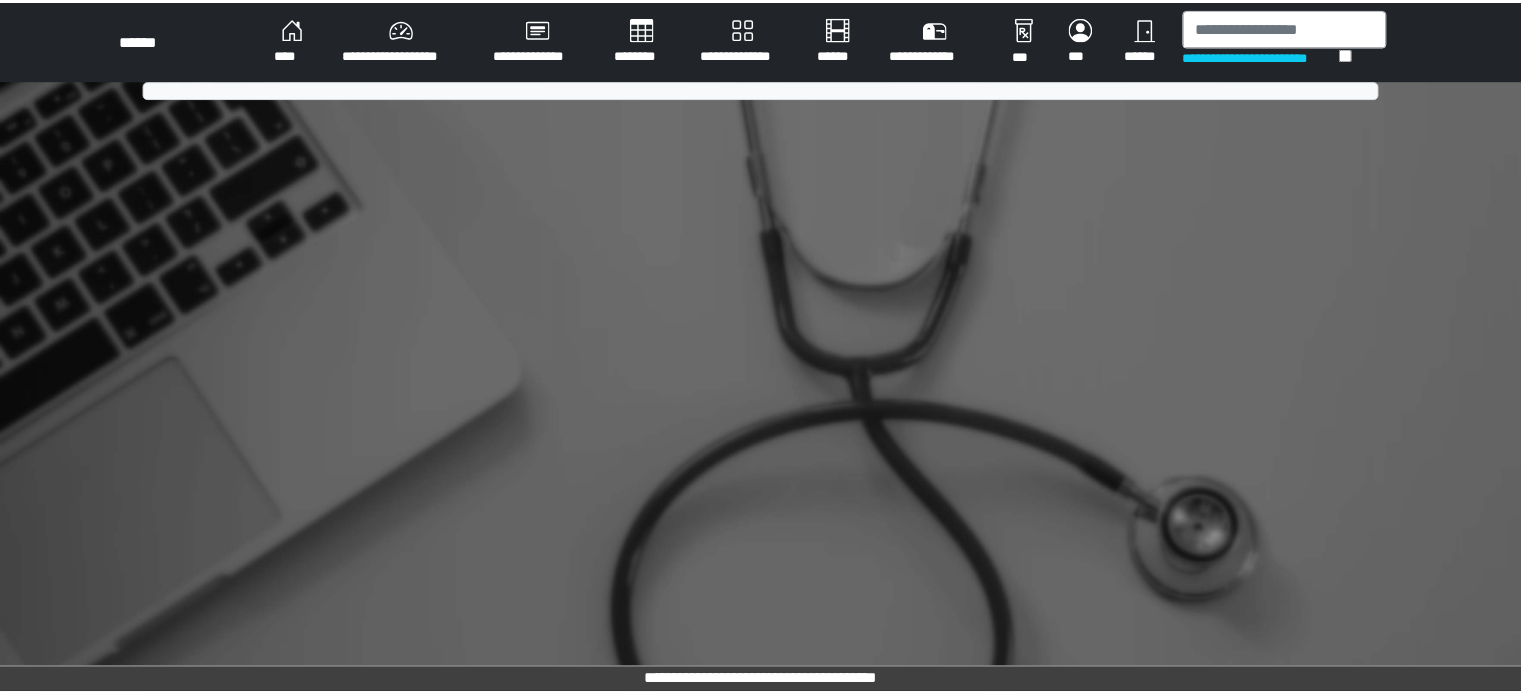 scroll, scrollTop: 0, scrollLeft: 0, axis: both 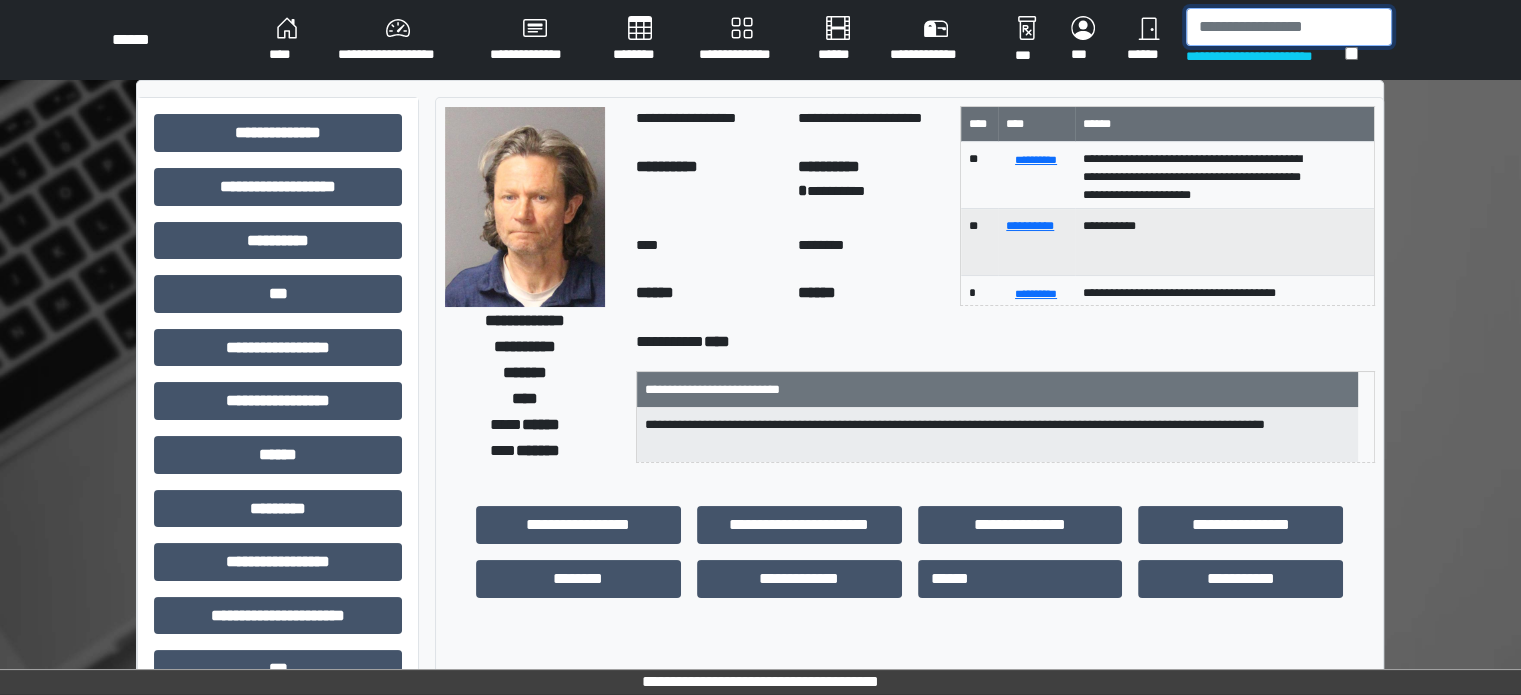 click at bounding box center [1289, 27] 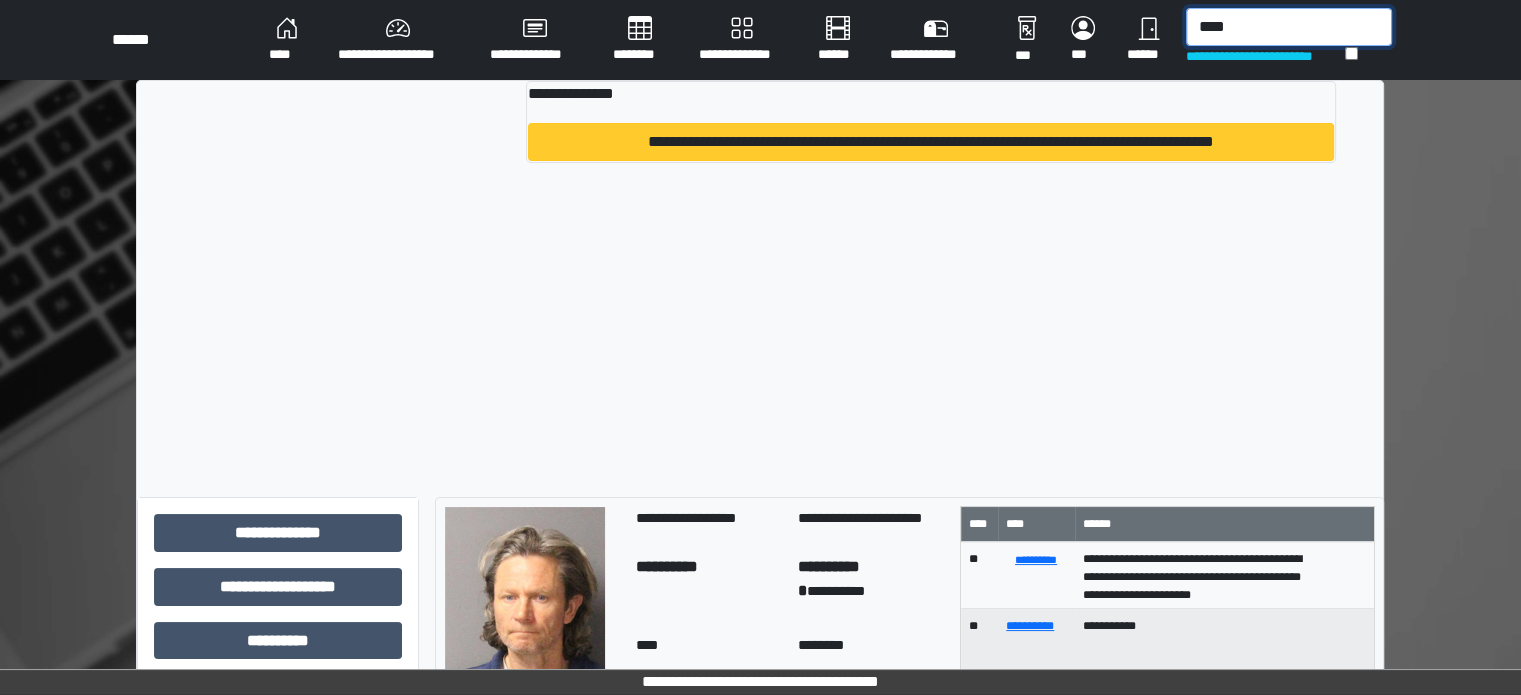 type on "****" 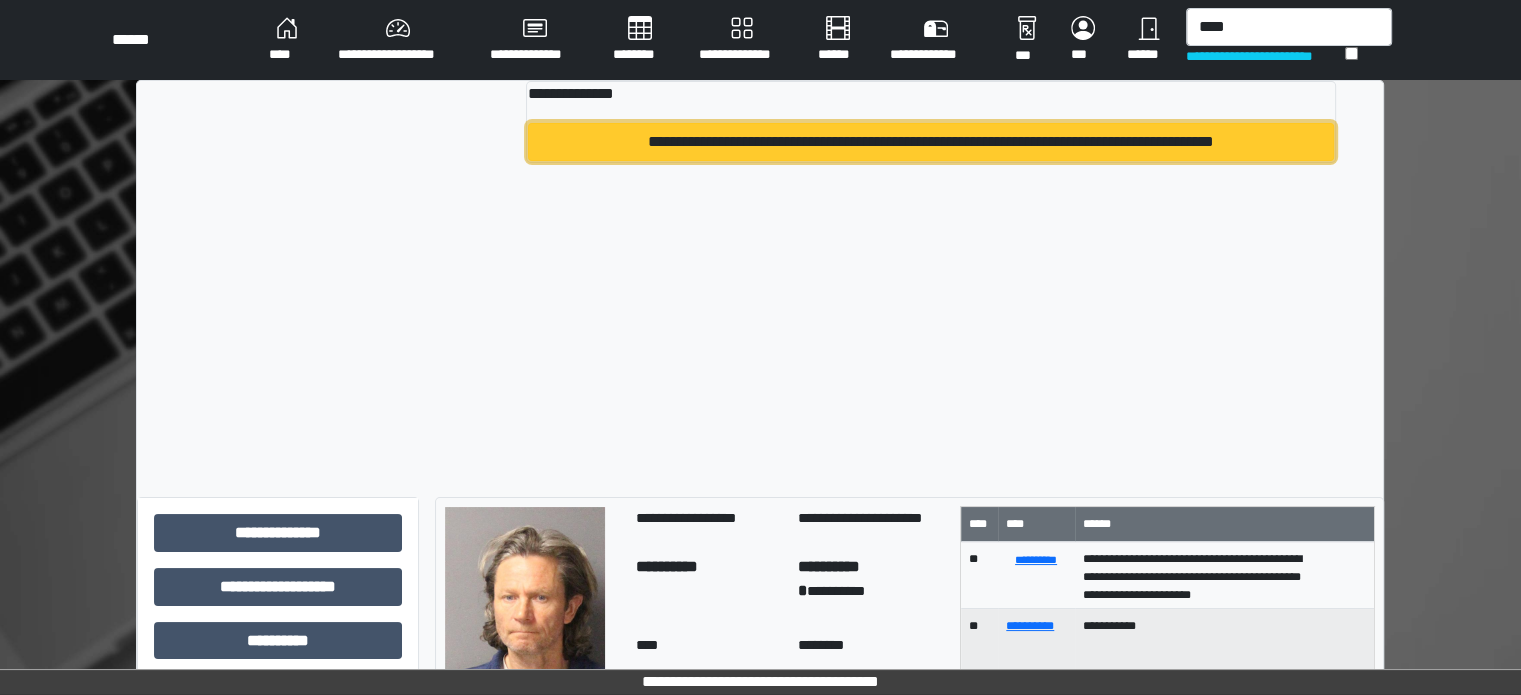 click on "**********" at bounding box center (930, 142) 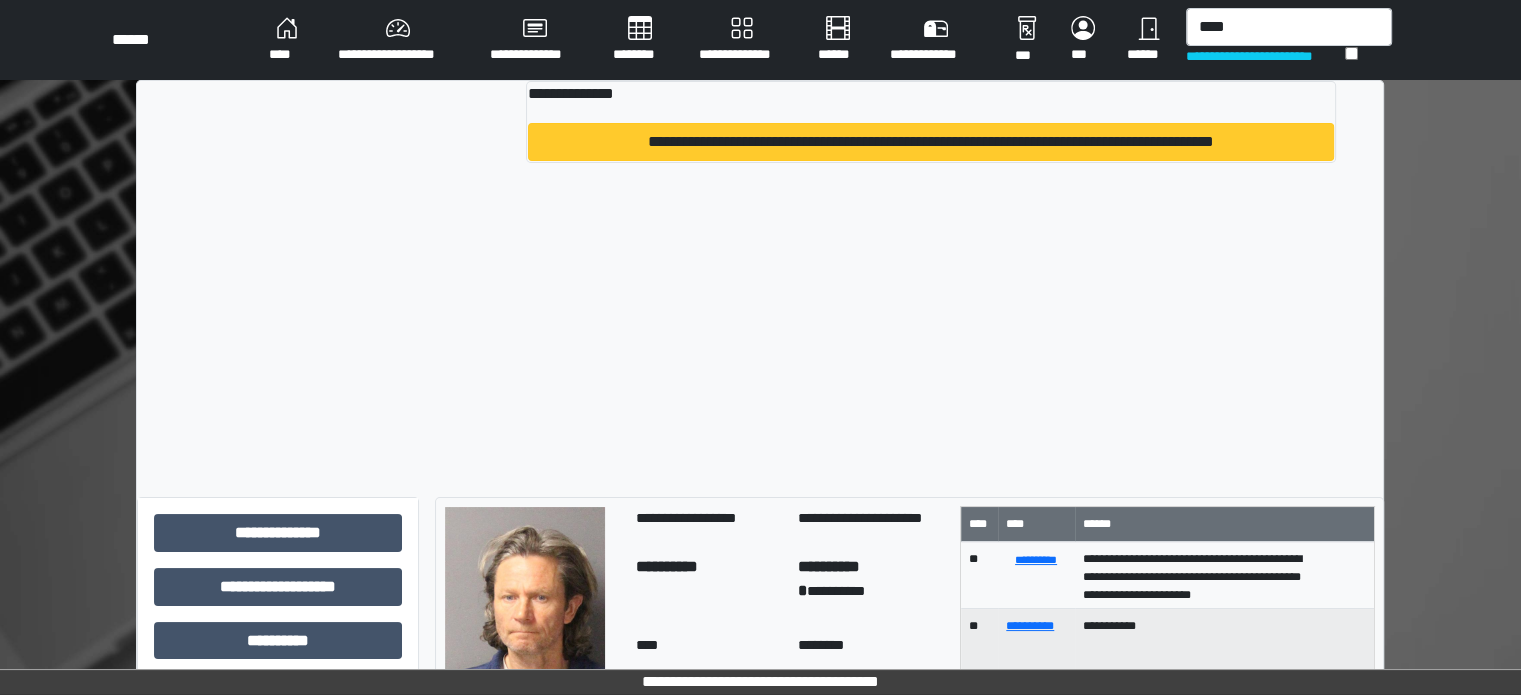 type 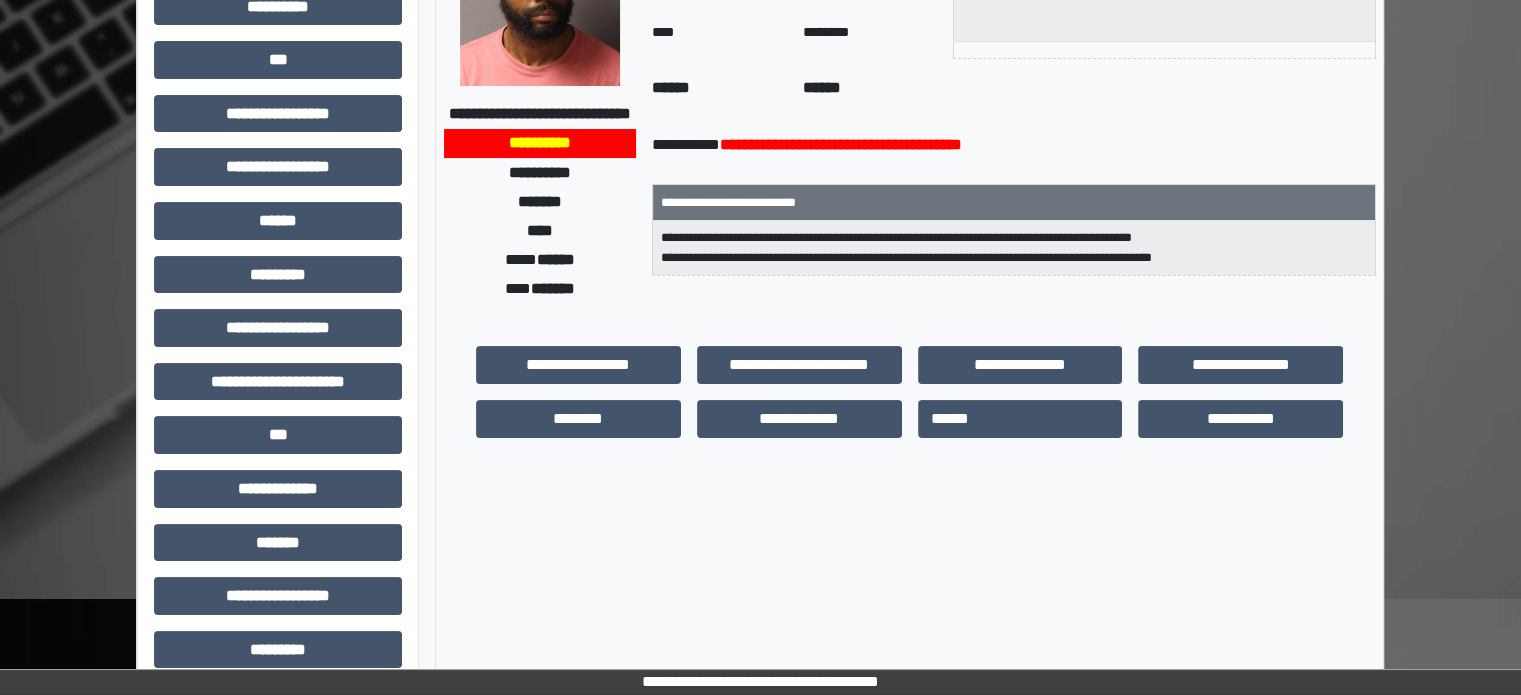 scroll, scrollTop: 200, scrollLeft: 0, axis: vertical 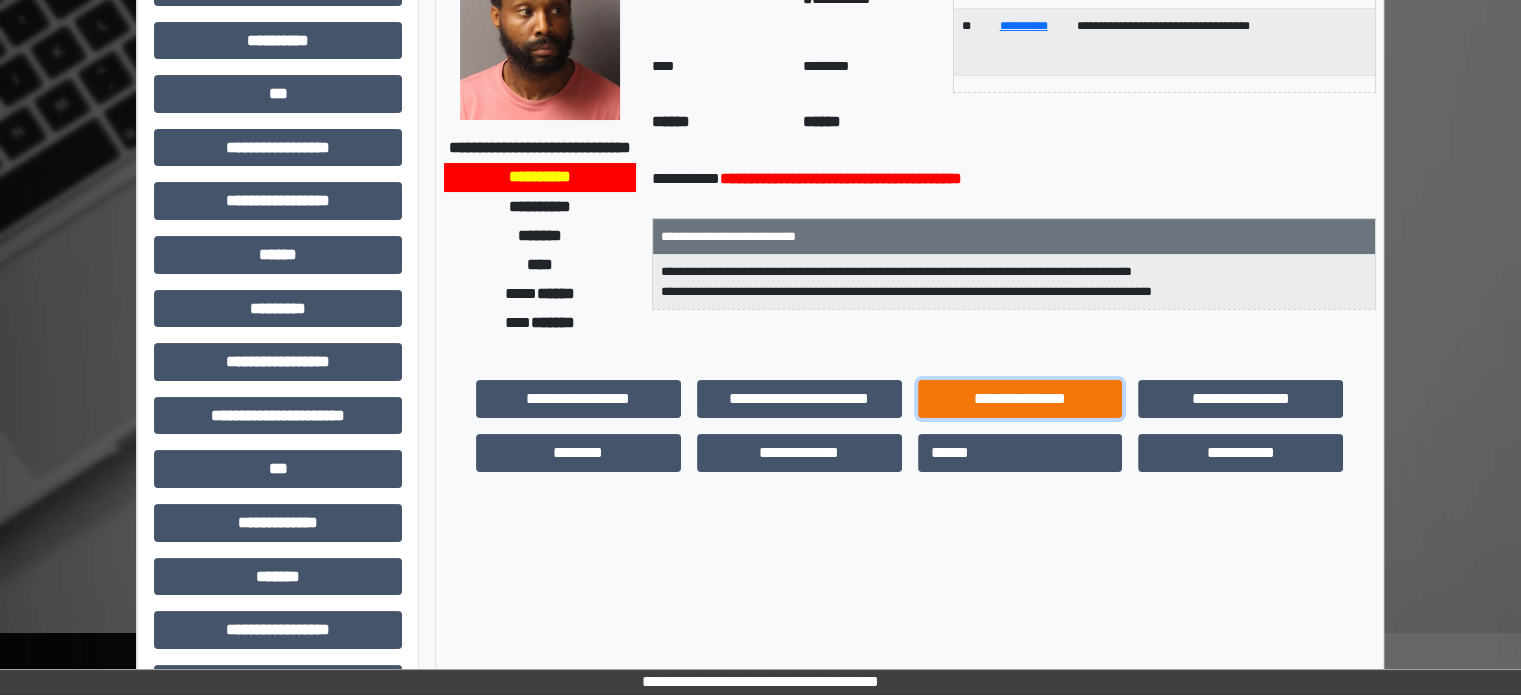 click on "**********" at bounding box center (1020, 399) 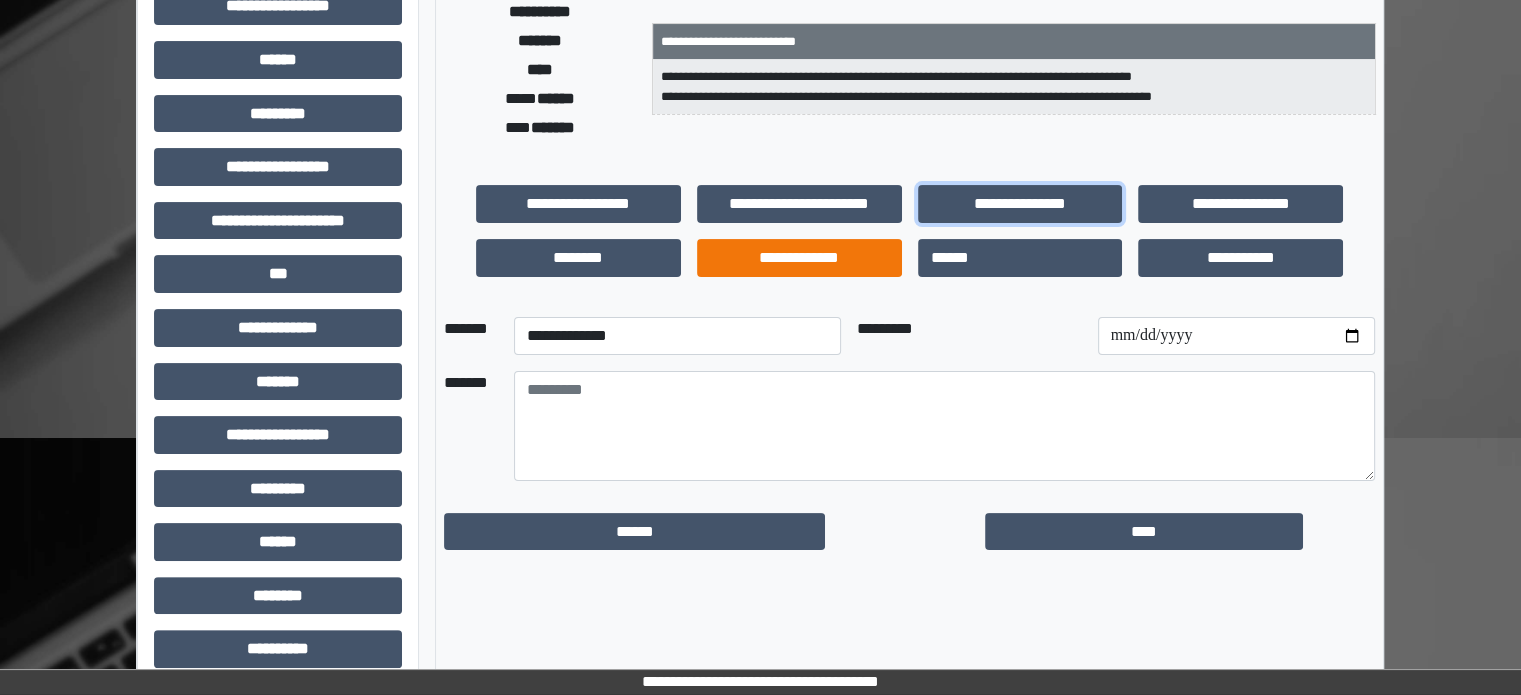 scroll, scrollTop: 471, scrollLeft: 0, axis: vertical 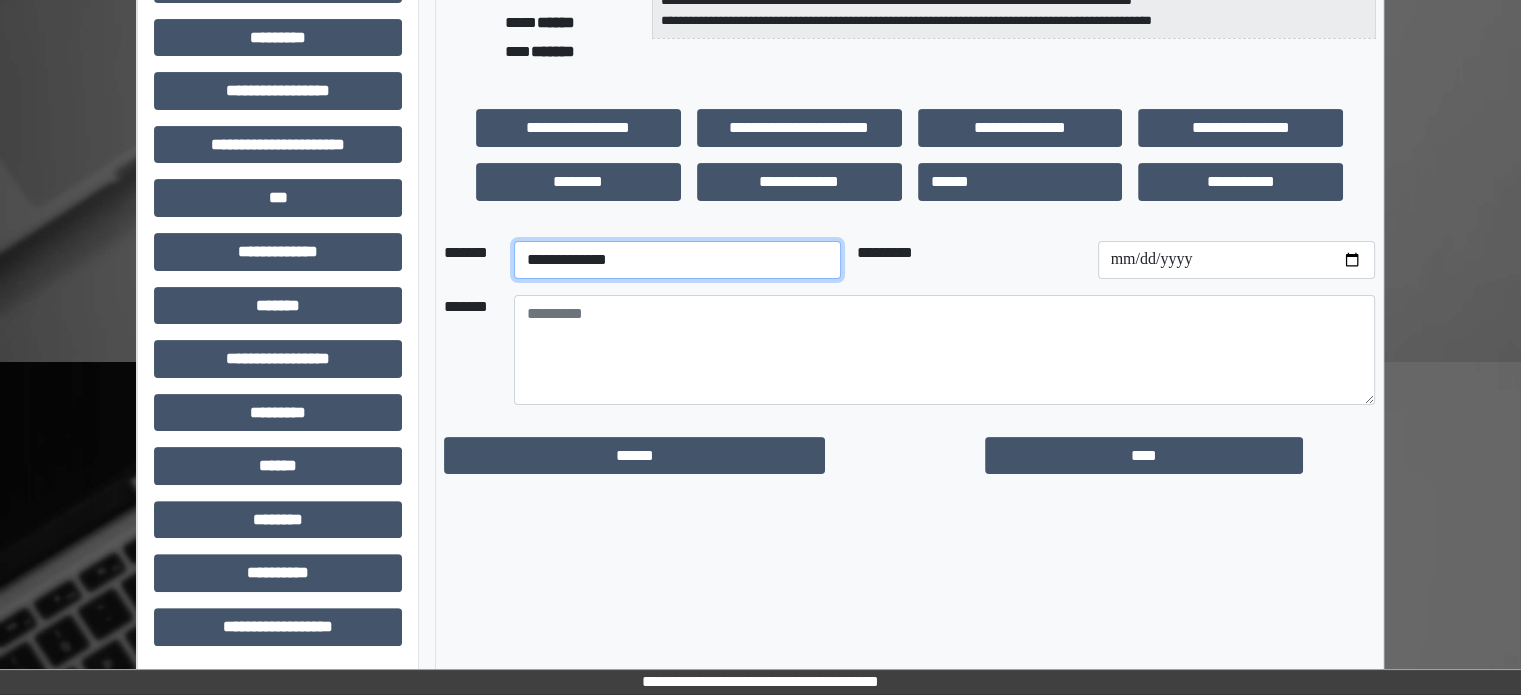 click on "**********" at bounding box center (677, 260) 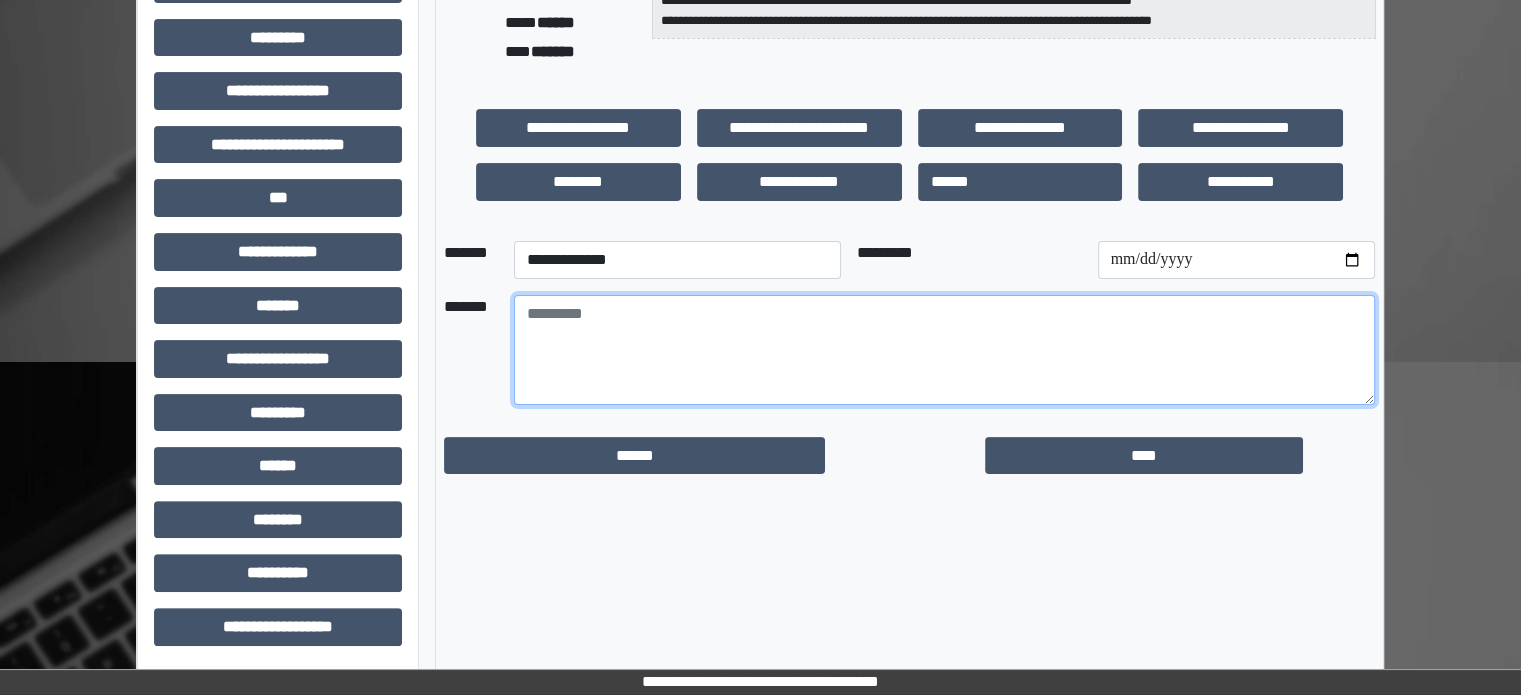 click at bounding box center [944, 350] 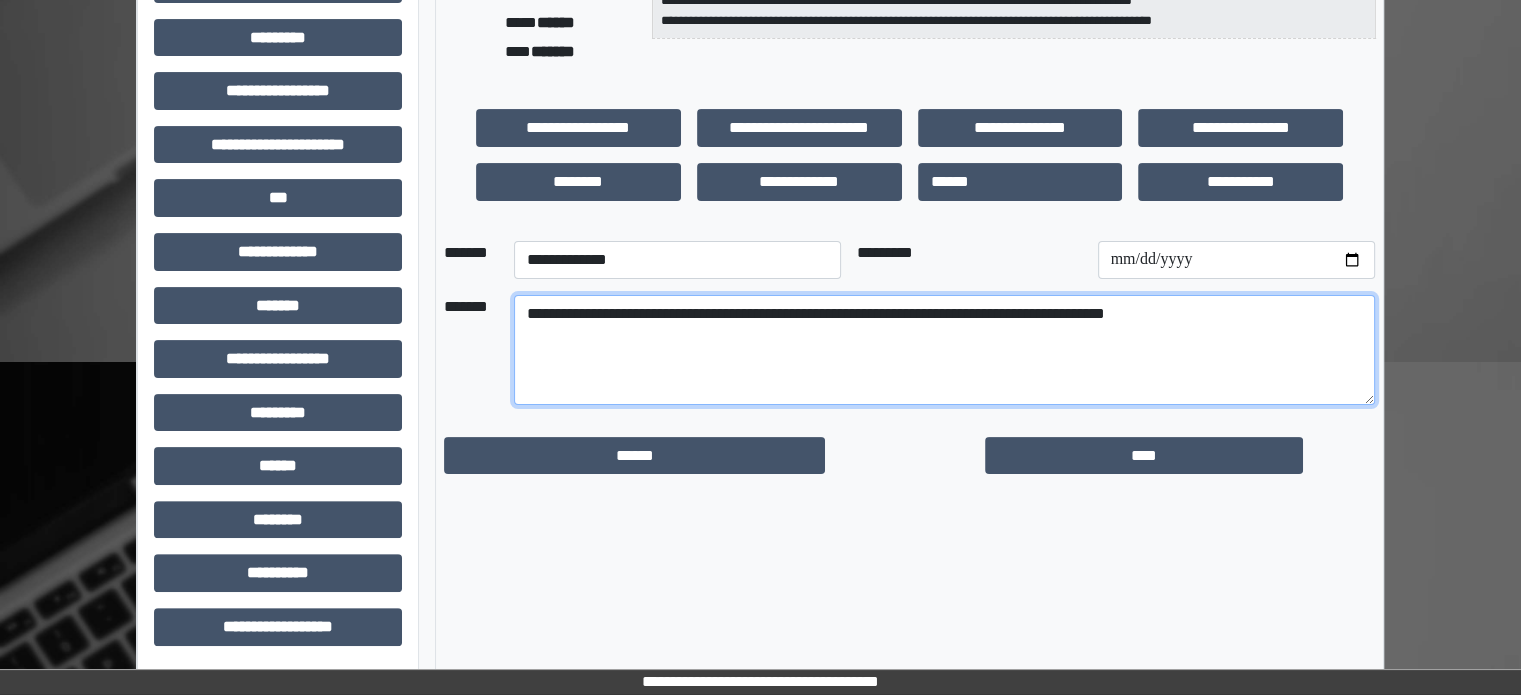 click on "**********" at bounding box center [944, 350] 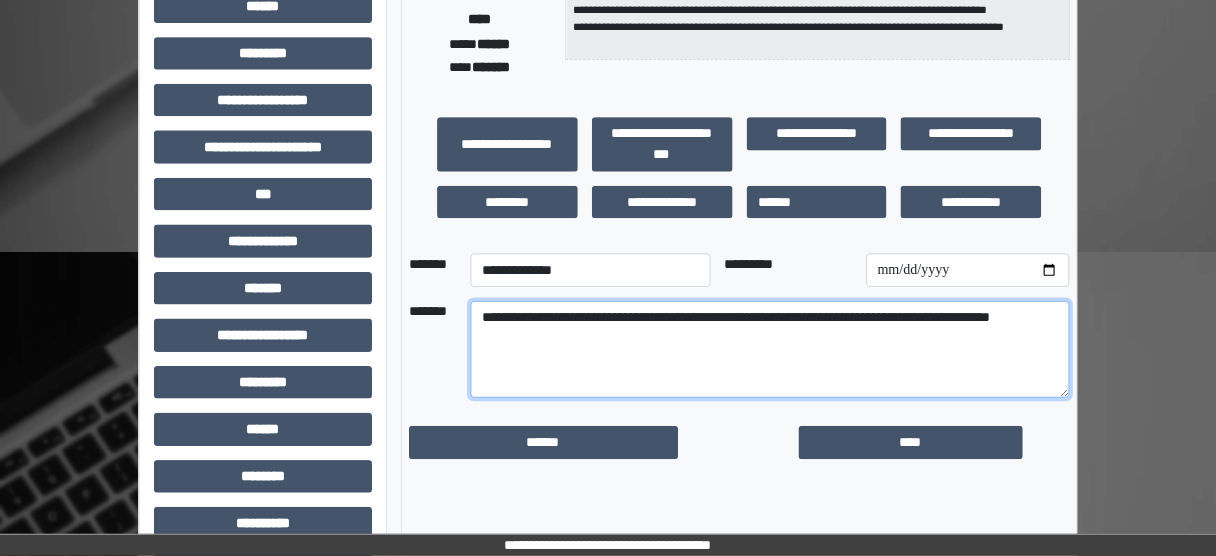 scroll, scrollTop: 471, scrollLeft: 0, axis: vertical 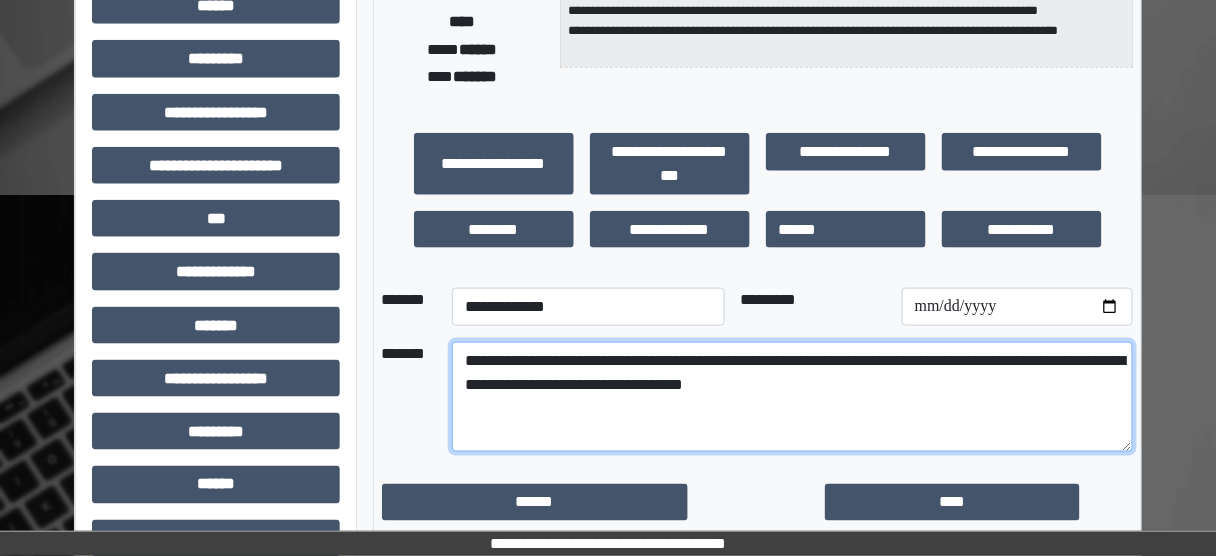 click on "**********" at bounding box center [792, 397] 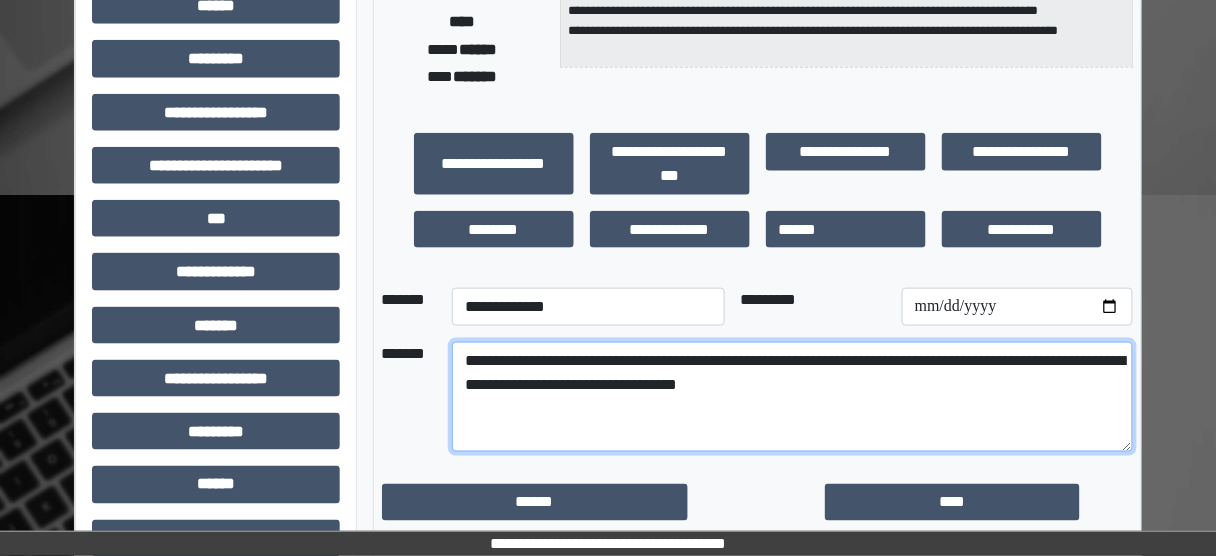 drag, startPoint x: 808, startPoint y: 399, endPoint x: 327, endPoint y: 344, distance: 484.13428 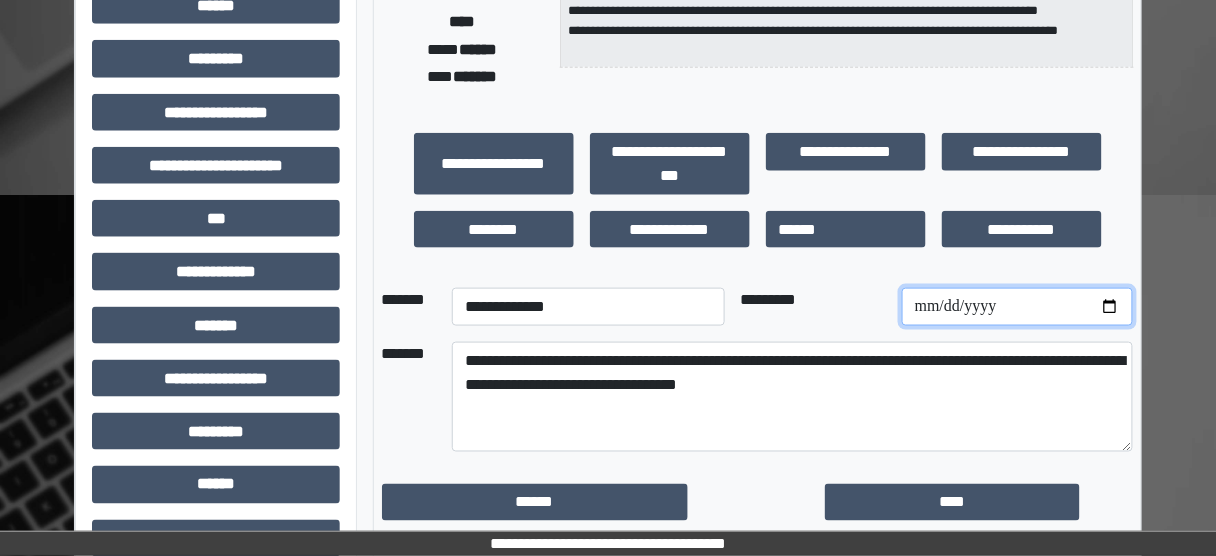 click at bounding box center [1017, 307] 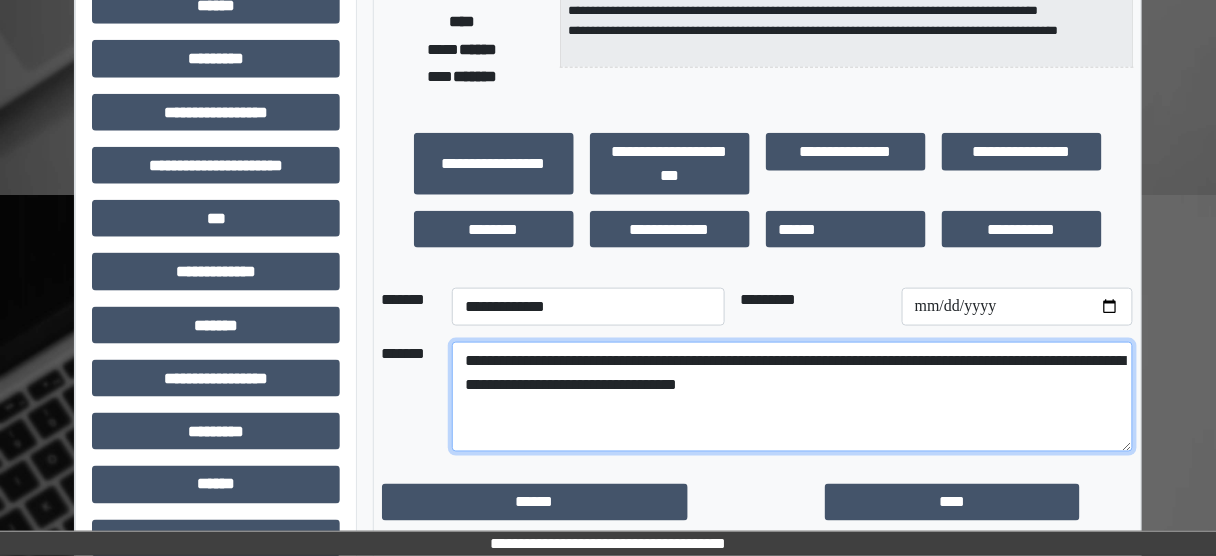click on "**********" at bounding box center [792, 397] 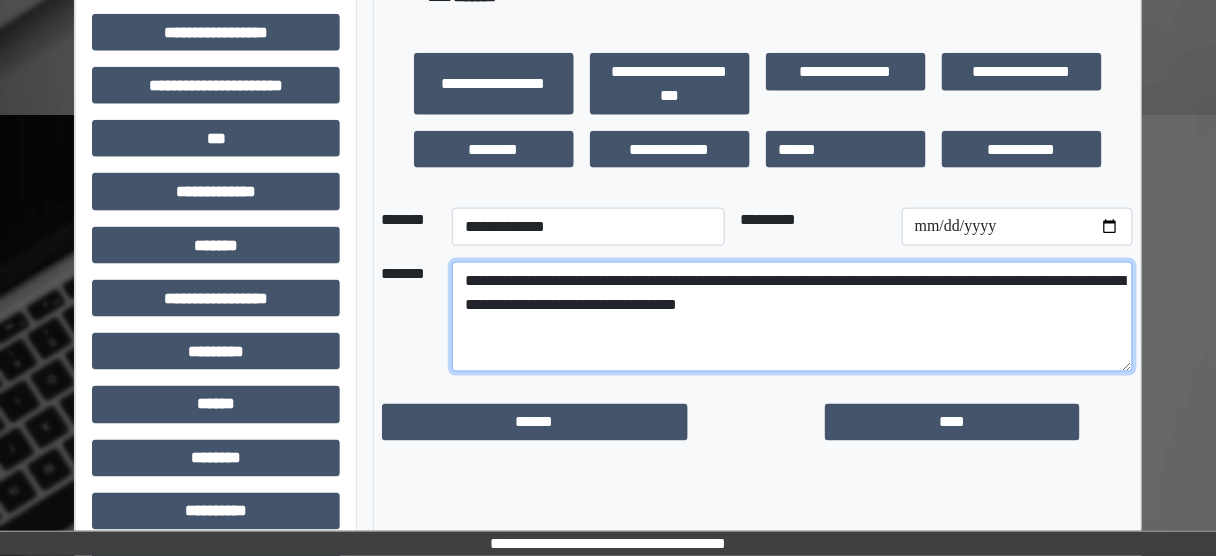 click on "**********" at bounding box center (792, 317) 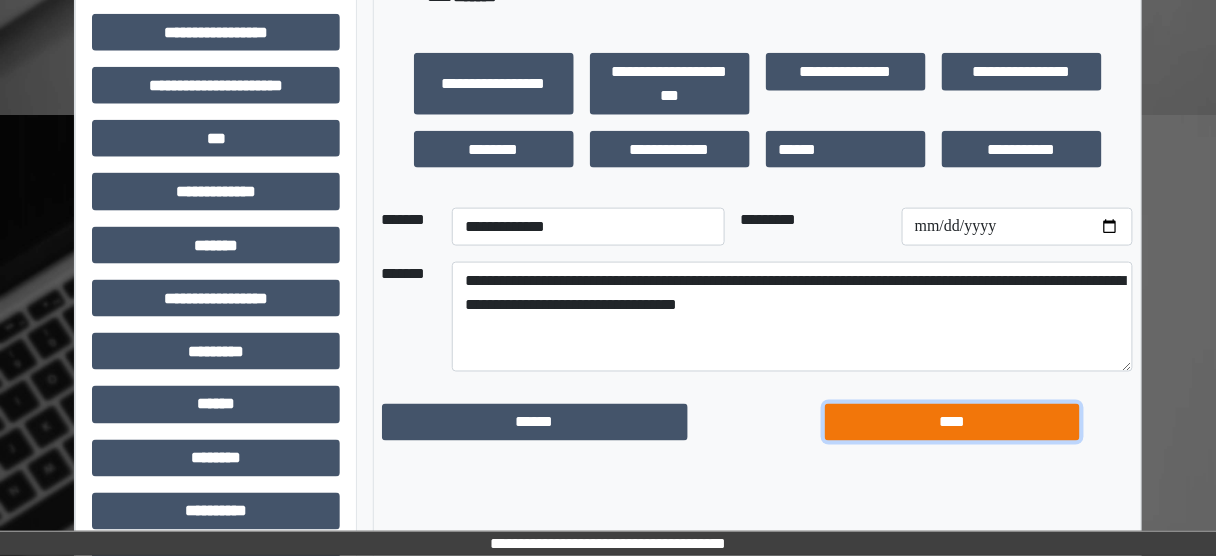click on "****" at bounding box center [952, 422] 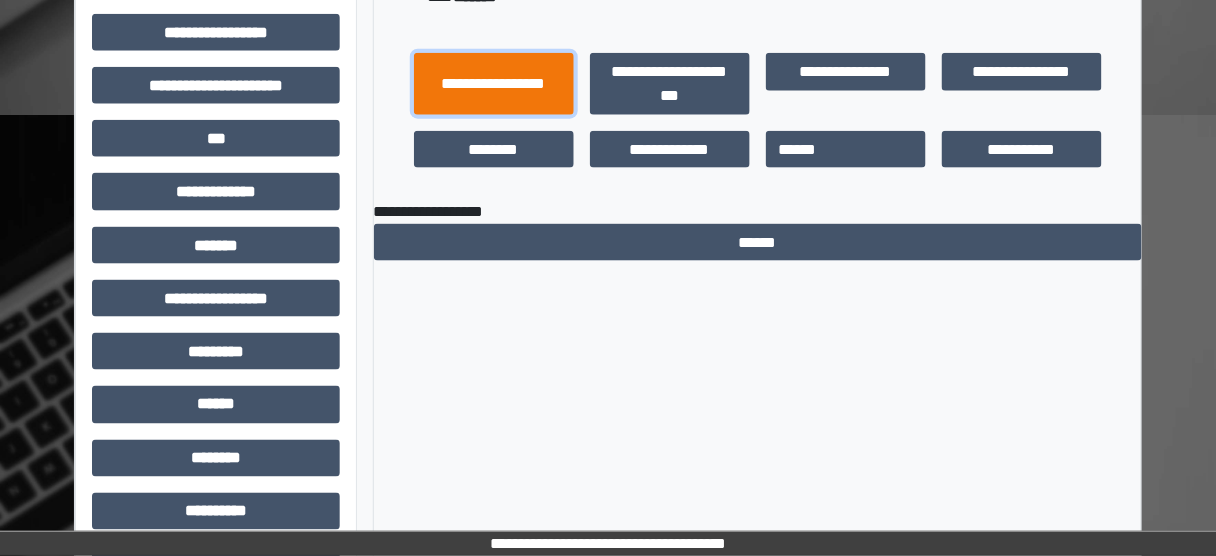 click on "**********" at bounding box center (494, 83) 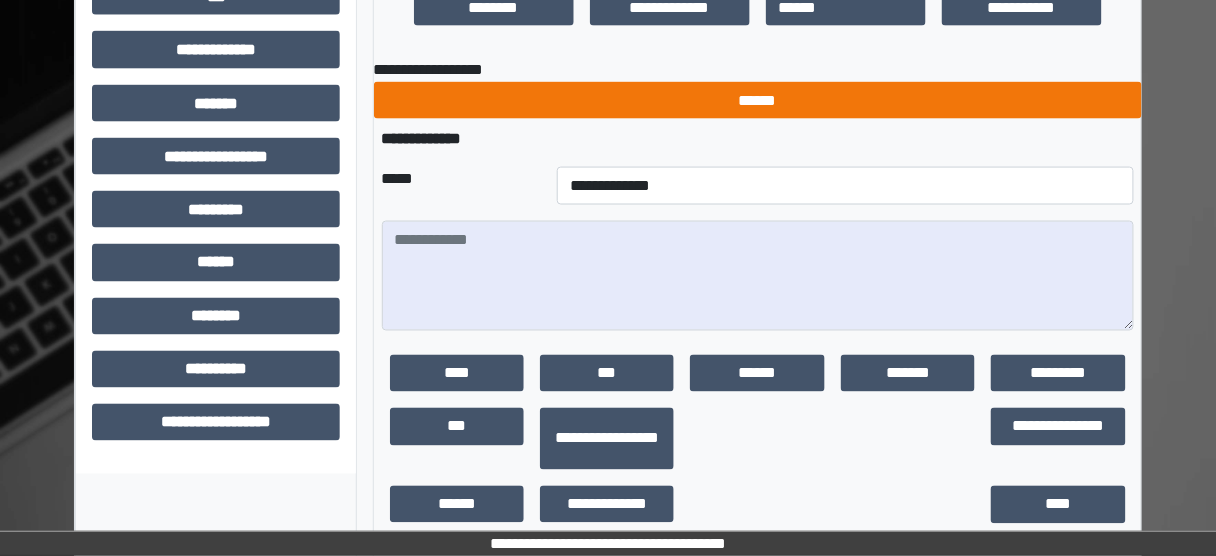 scroll, scrollTop: 711, scrollLeft: 0, axis: vertical 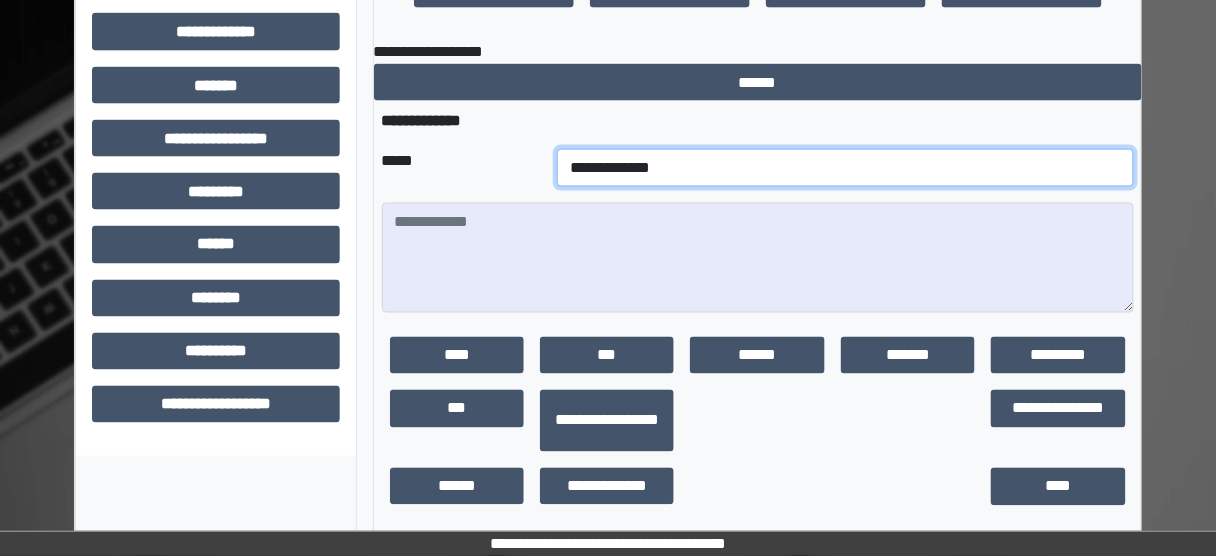 click on "**********" at bounding box center (845, 168) 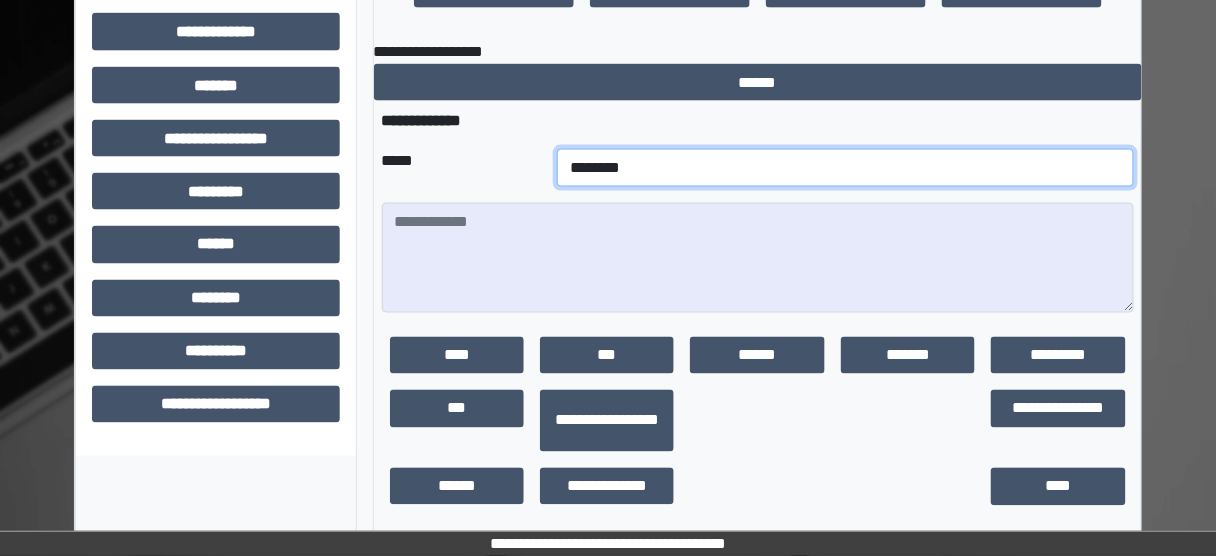 click on "**********" at bounding box center (845, 168) 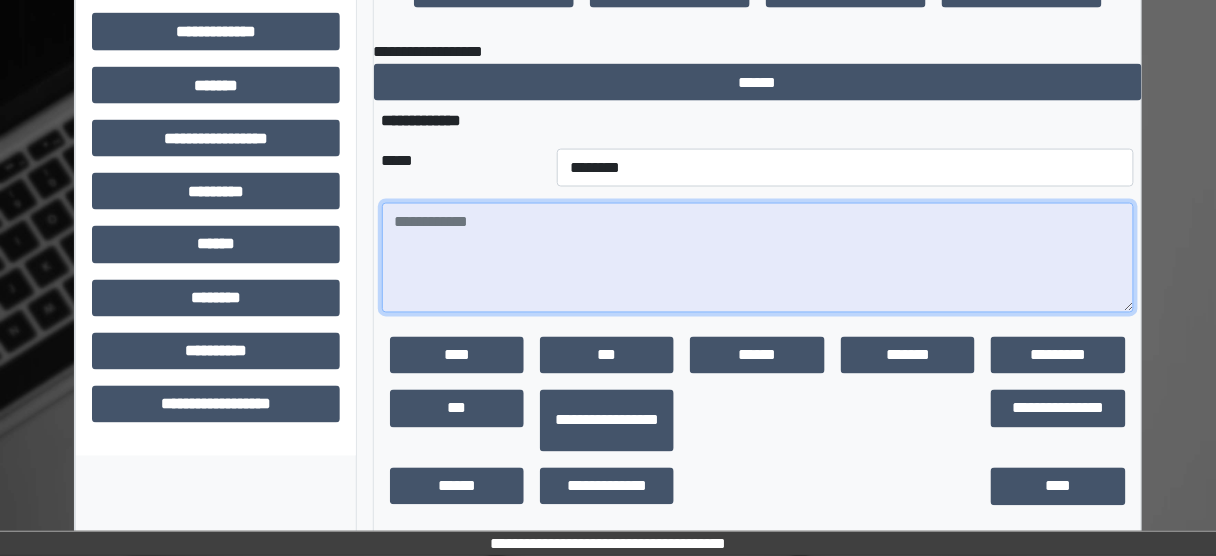 click at bounding box center (758, 258) 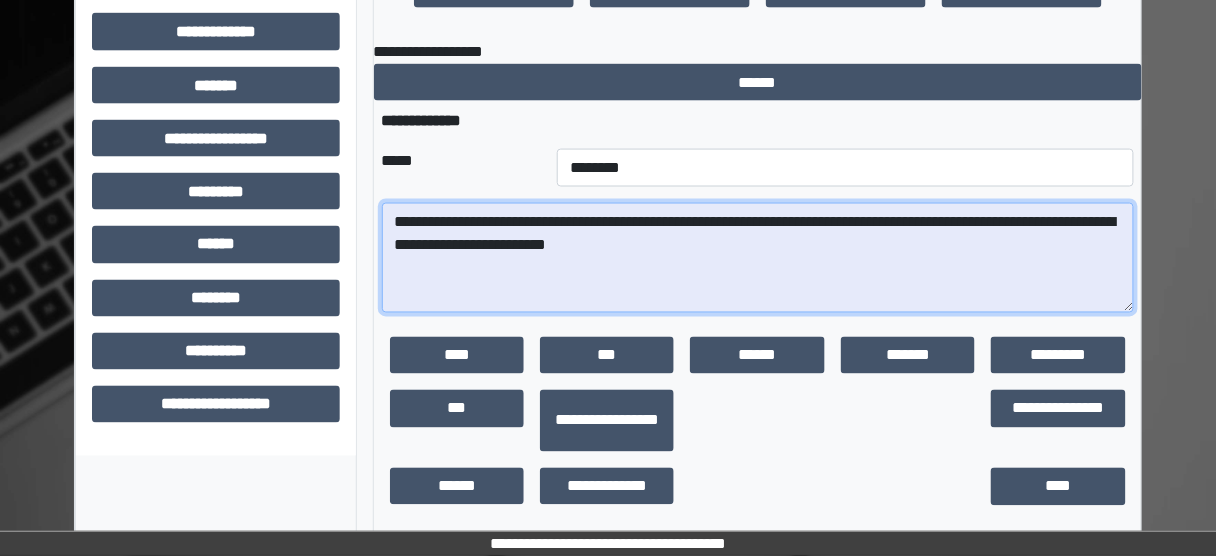type on "**********" 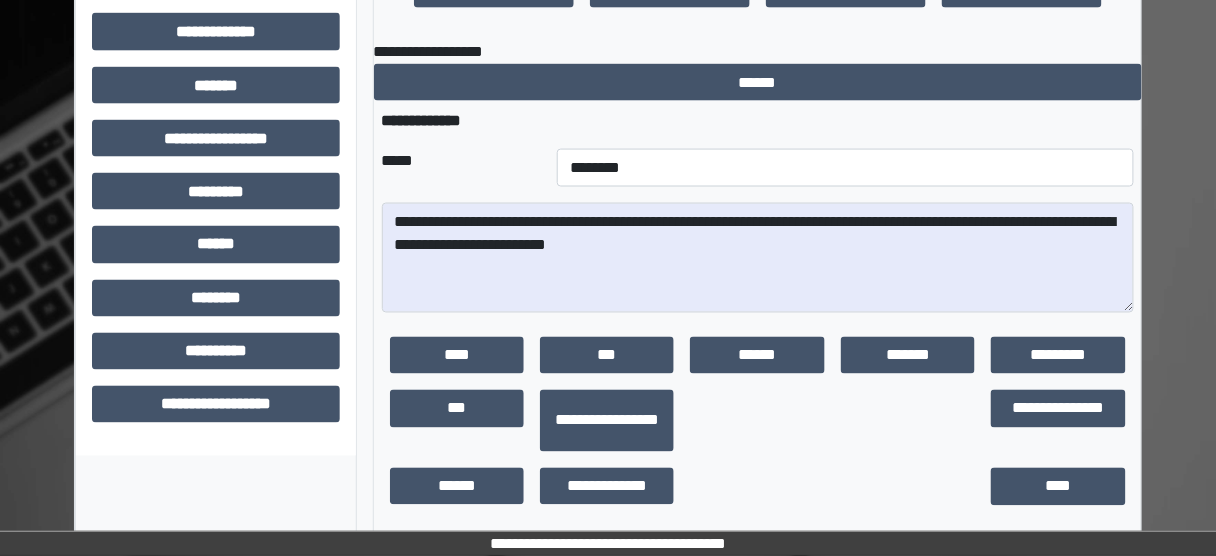 click on "**********" at bounding box center (608, -20) 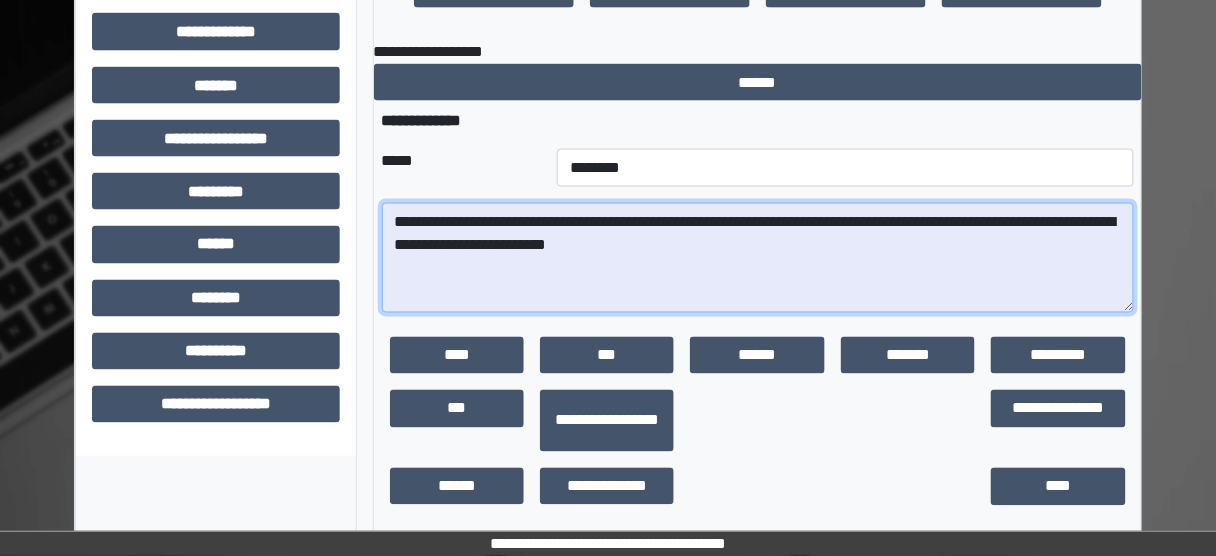 click on "**********" at bounding box center [758, 258] 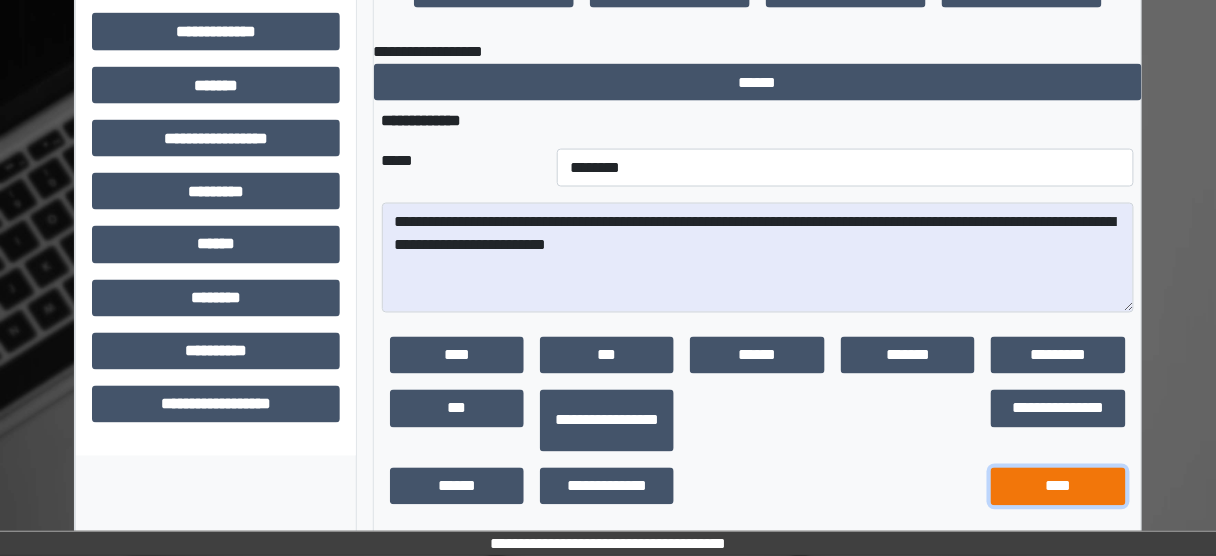 click on "****" at bounding box center [1058, 487] 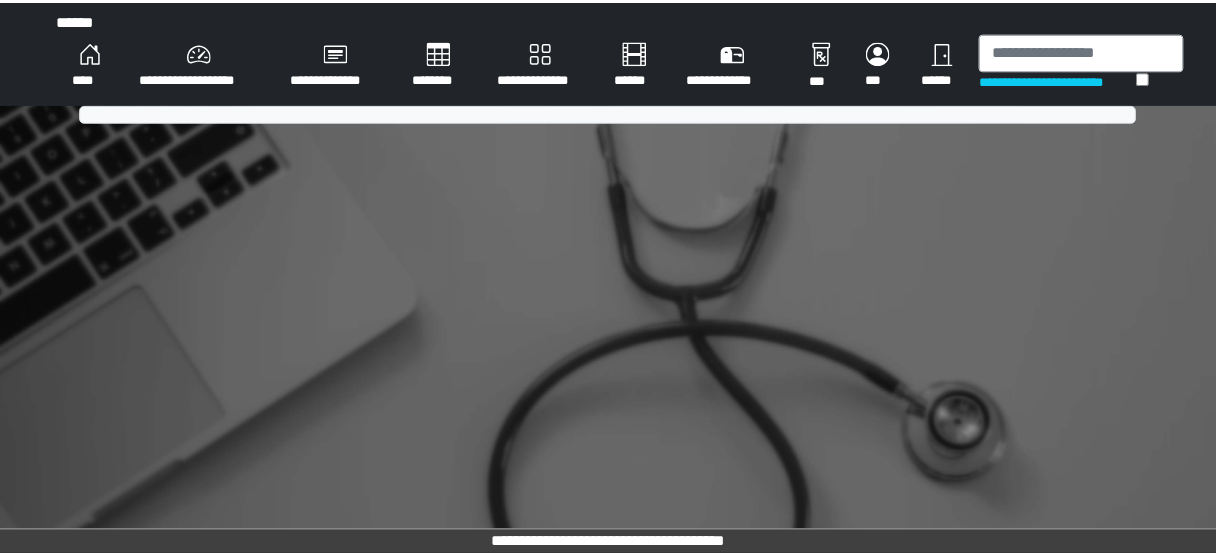 scroll, scrollTop: 0, scrollLeft: 0, axis: both 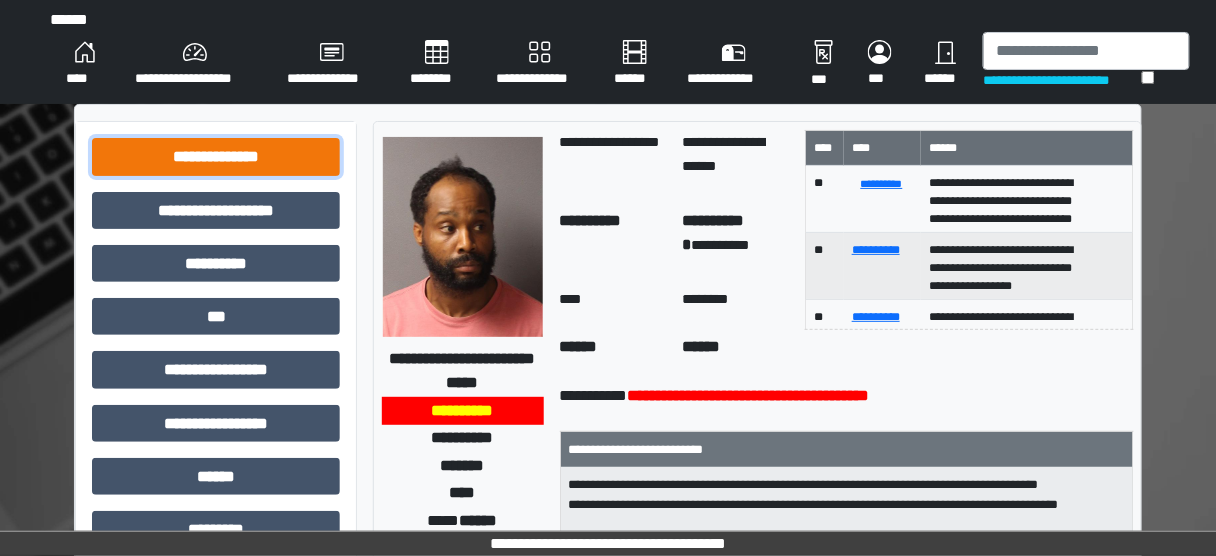 click on "**********" at bounding box center [216, 156] 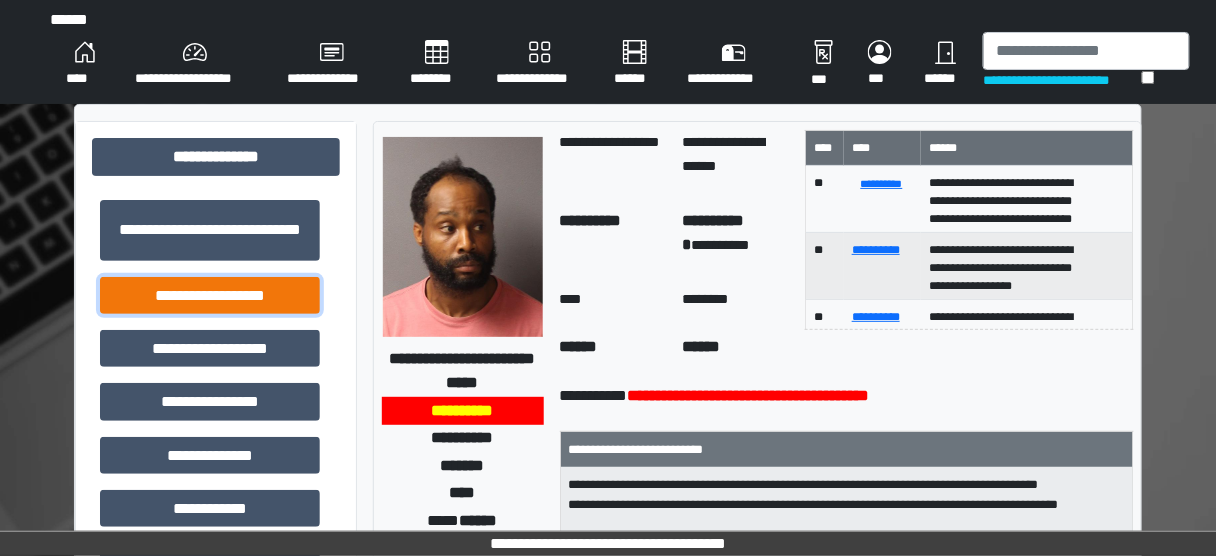 click on "**********" at bounding box center (210, 295) 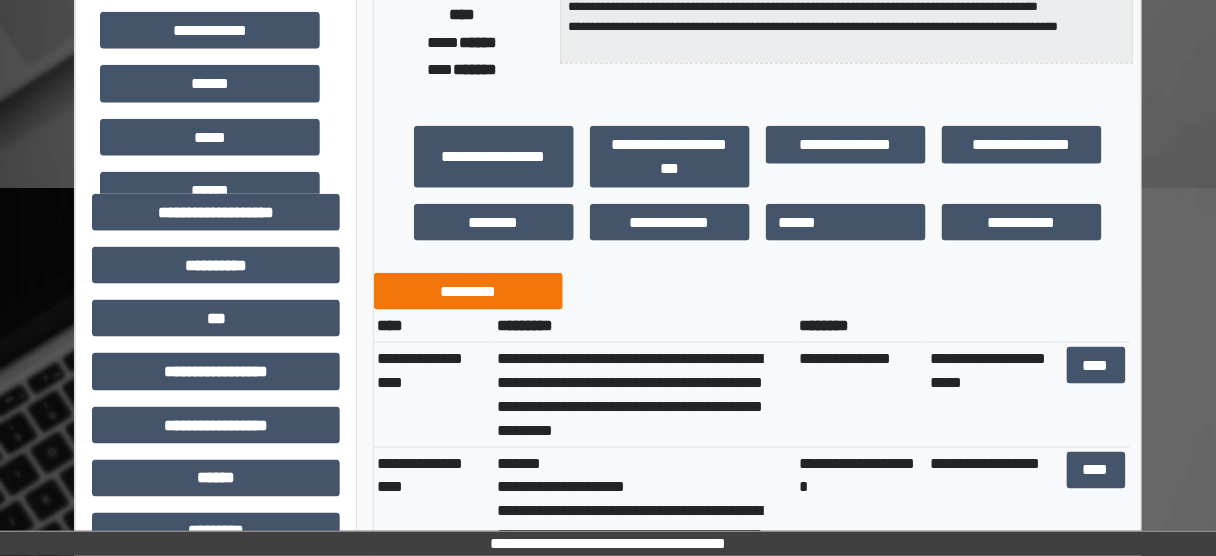 scroll, scrollTop: 560, scrollLeft: 0, axis: vertical 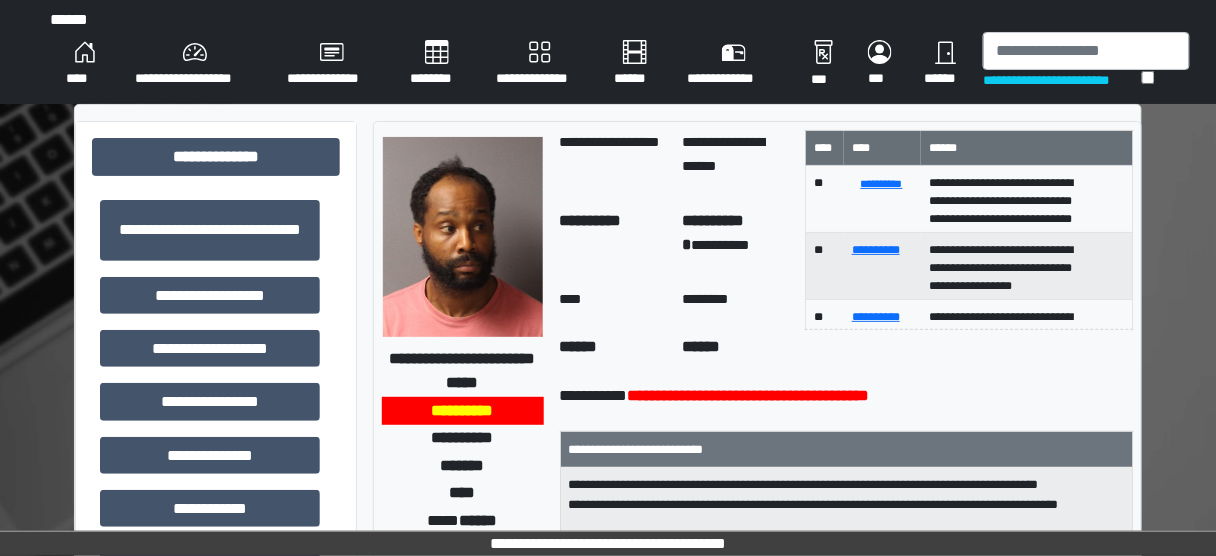 click on "**********" at bounding box center [195, 64] 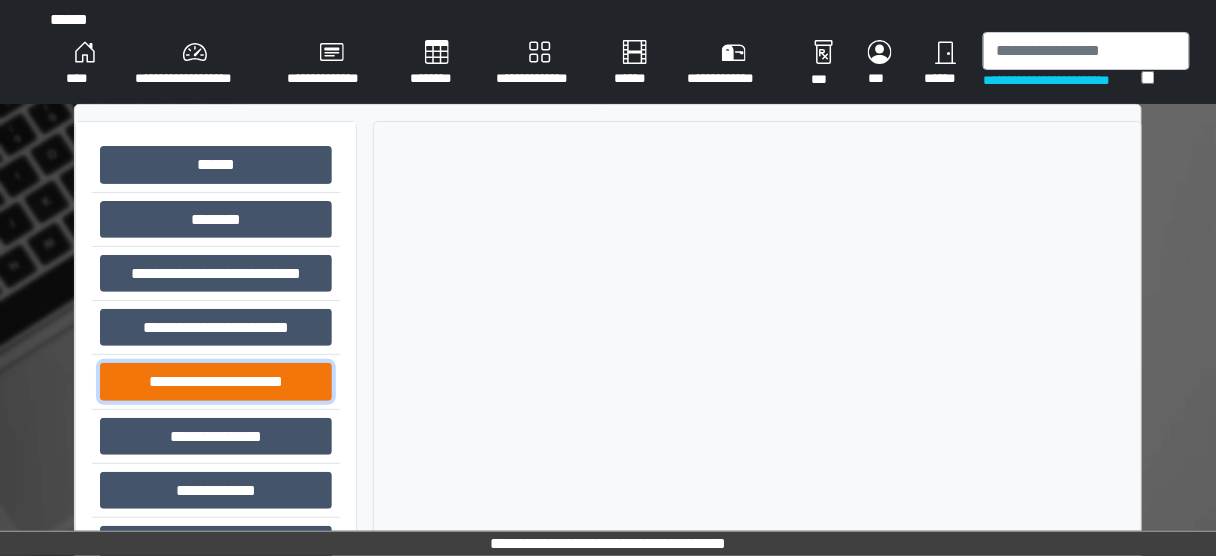 click on "**********" at bounding box center [216, 381] 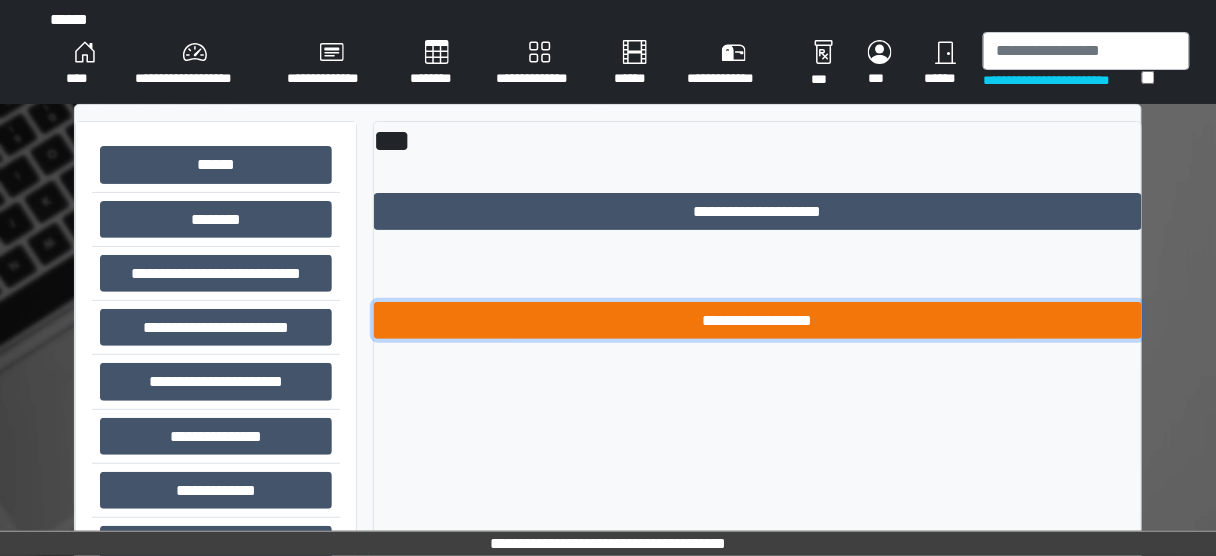 click on "**********" at bounding box center (758, 320) 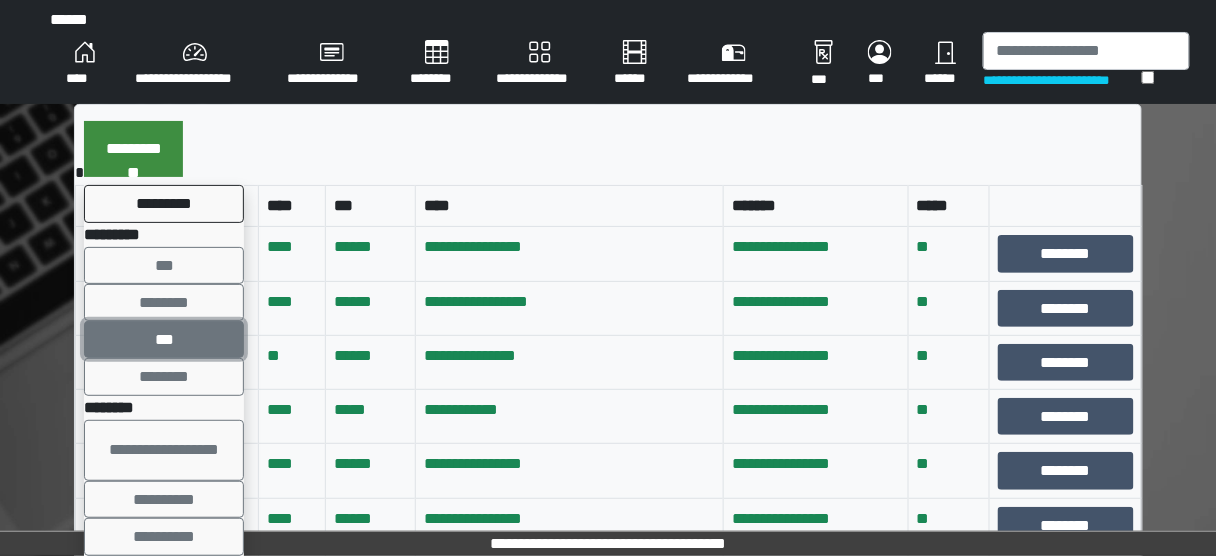 click on "***" at bounding box center [164, 339] 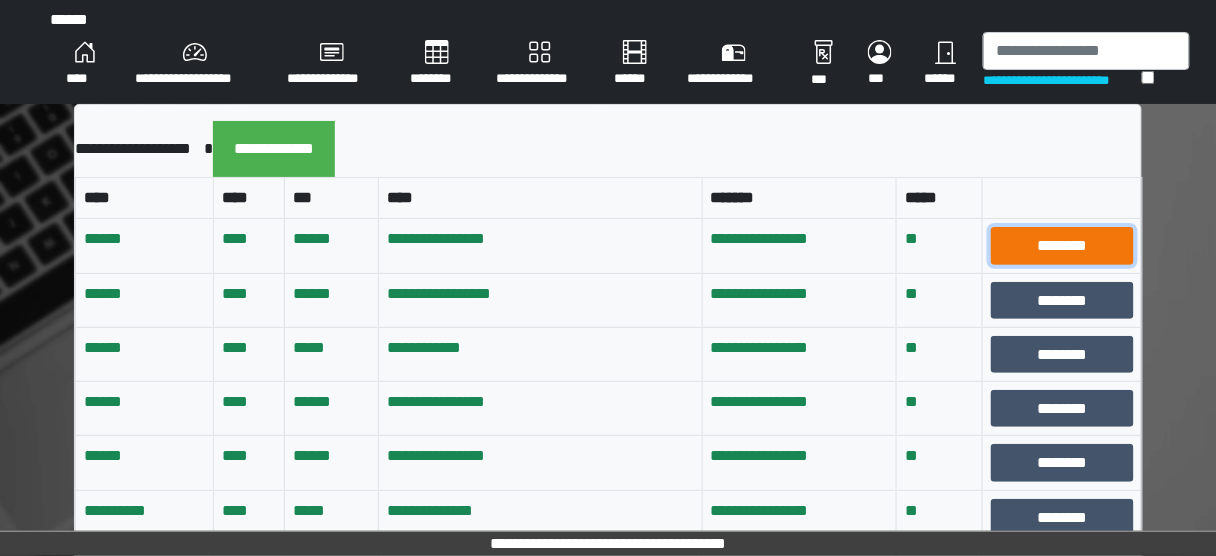 click on "********" at bounding box center [1062, 245] 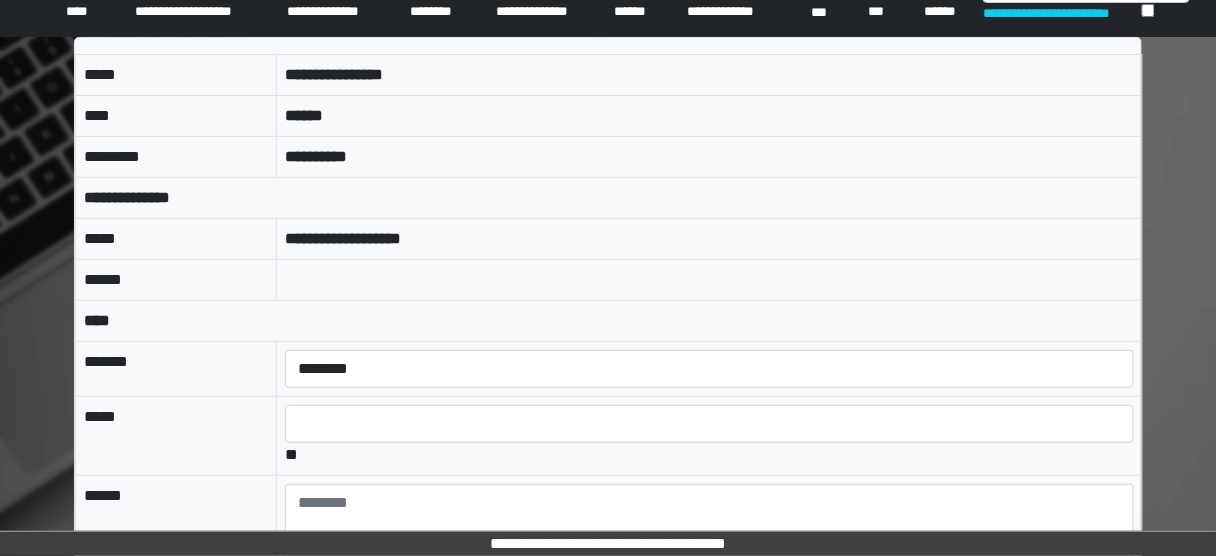 scroll, scrollTop: 160, scrollLeft: 0, axis: vertical 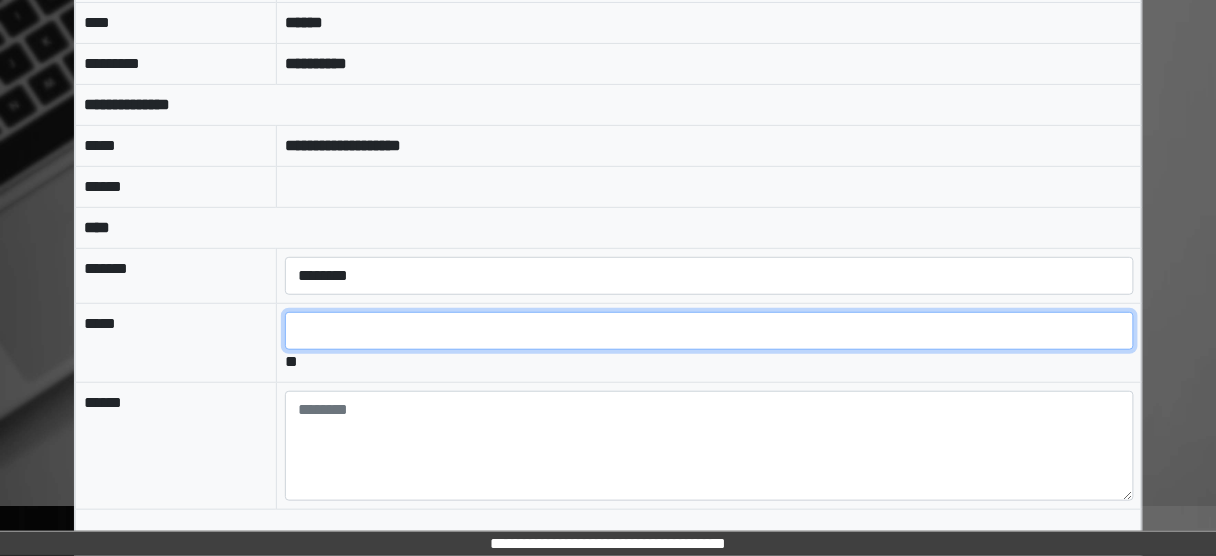 click at bounding box center [709, 331] 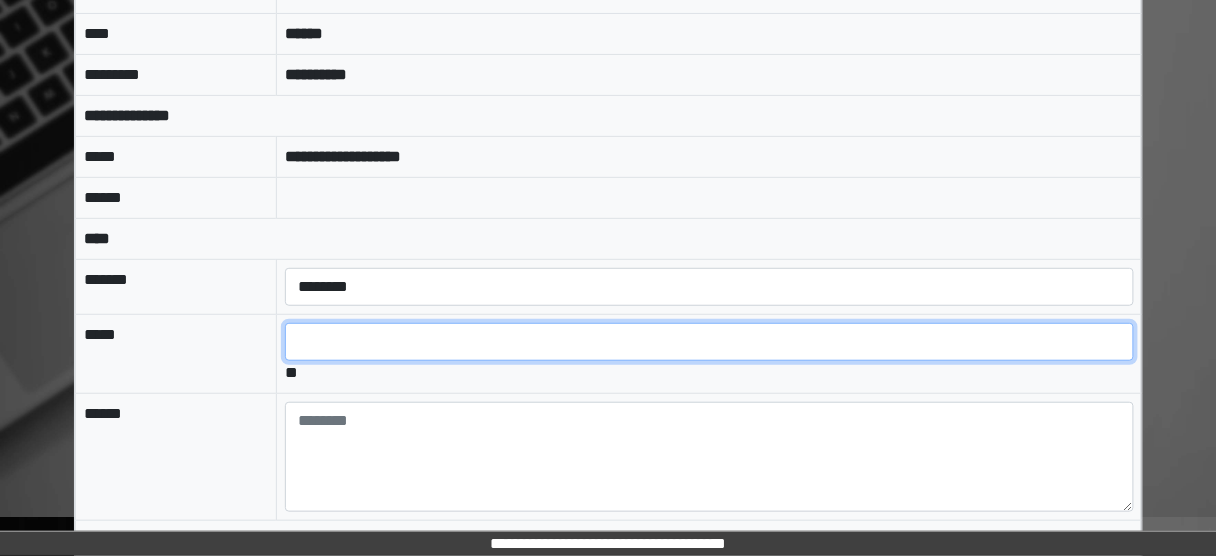 scroll, scrollTop: 234, scrollLeft: 0, axis: vertical 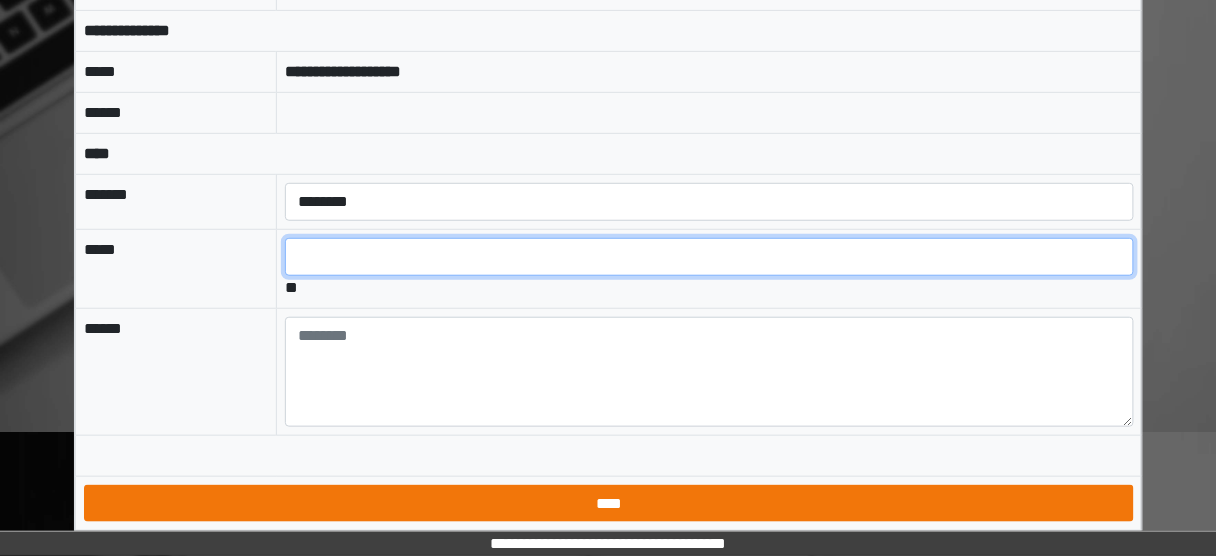type on "*" 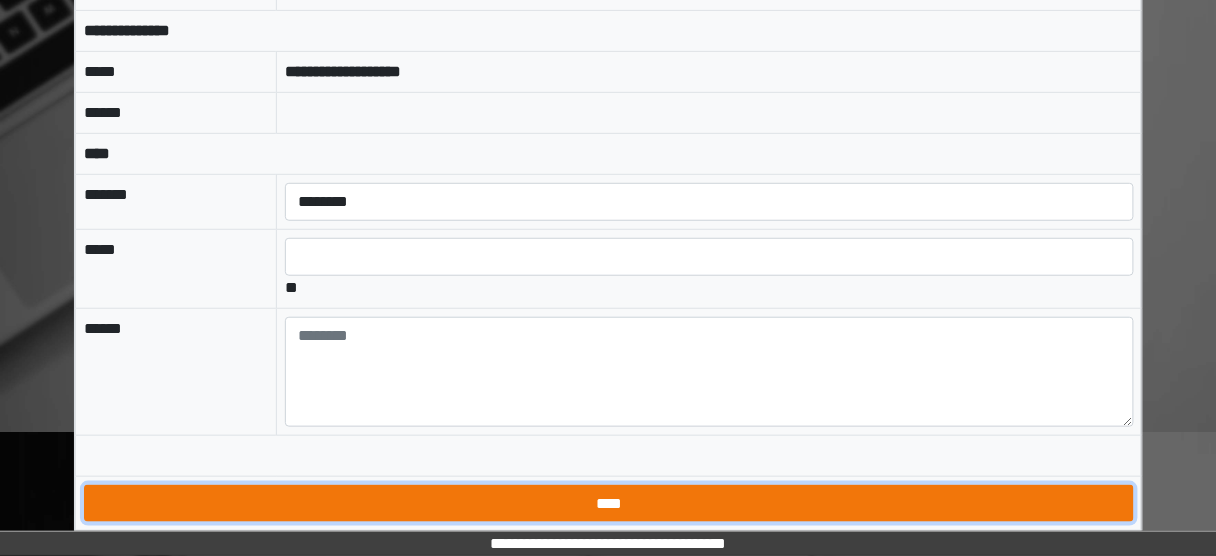 click on "****" at bounding box center (608, 503) 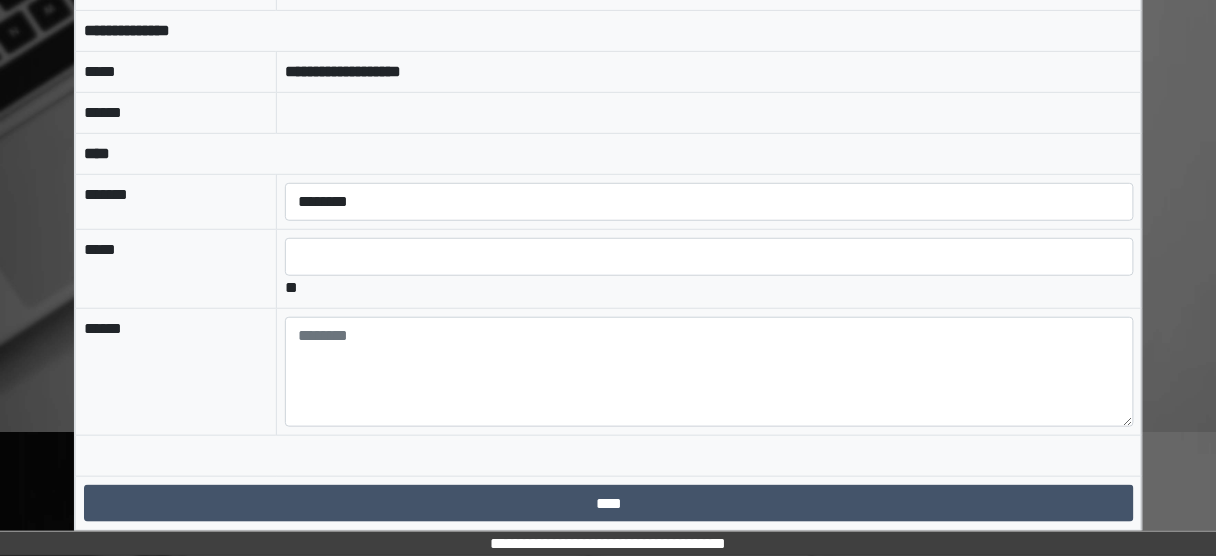scroll, scrollTop: 0, scrollLeft: 0, axis: both 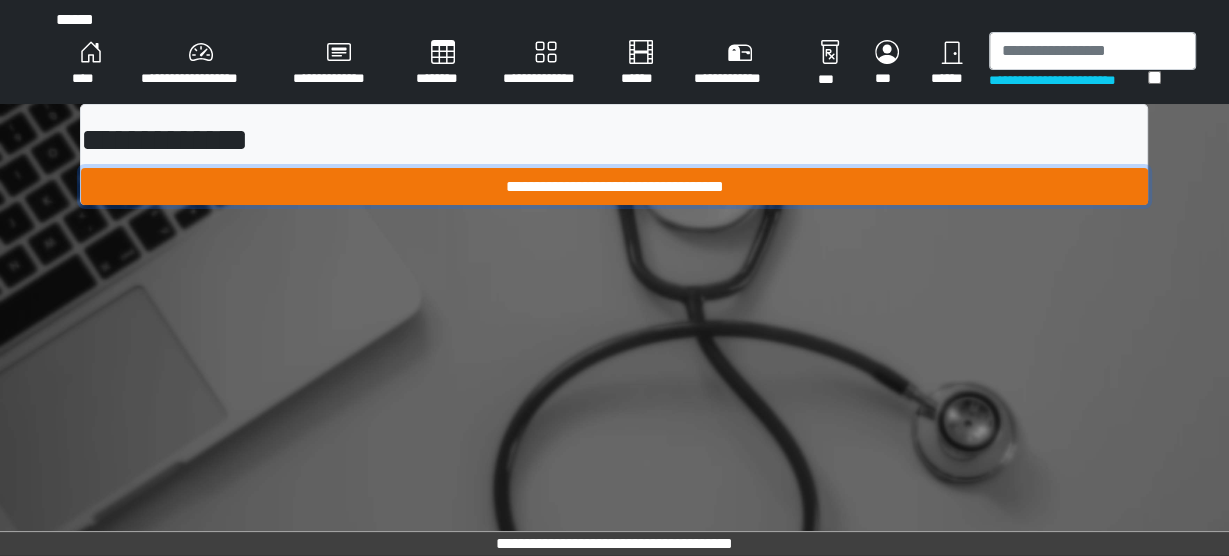 click on "**********" at bounding box center [614, 186] 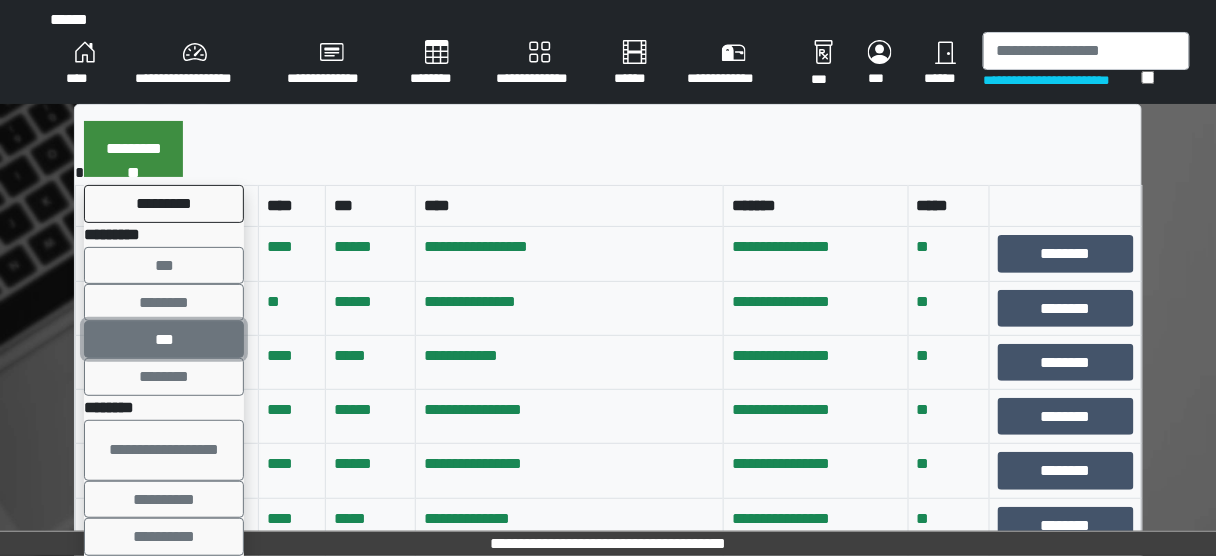 click on "***" at bounding box center (164, 339) 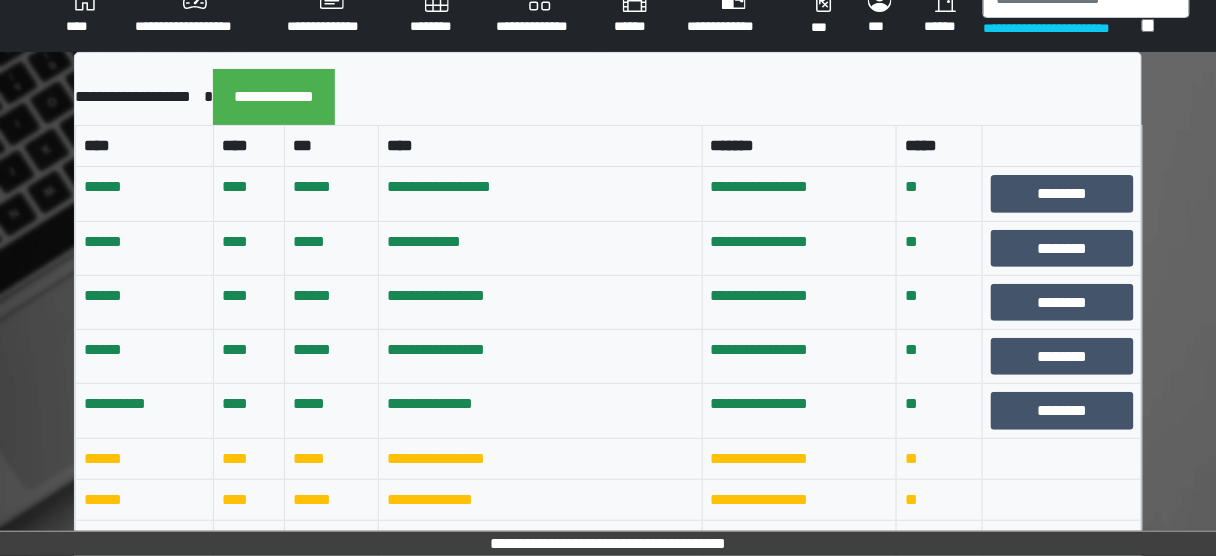 scroll, scrollTop: 80, scrollLeft: 0, axis: vertical 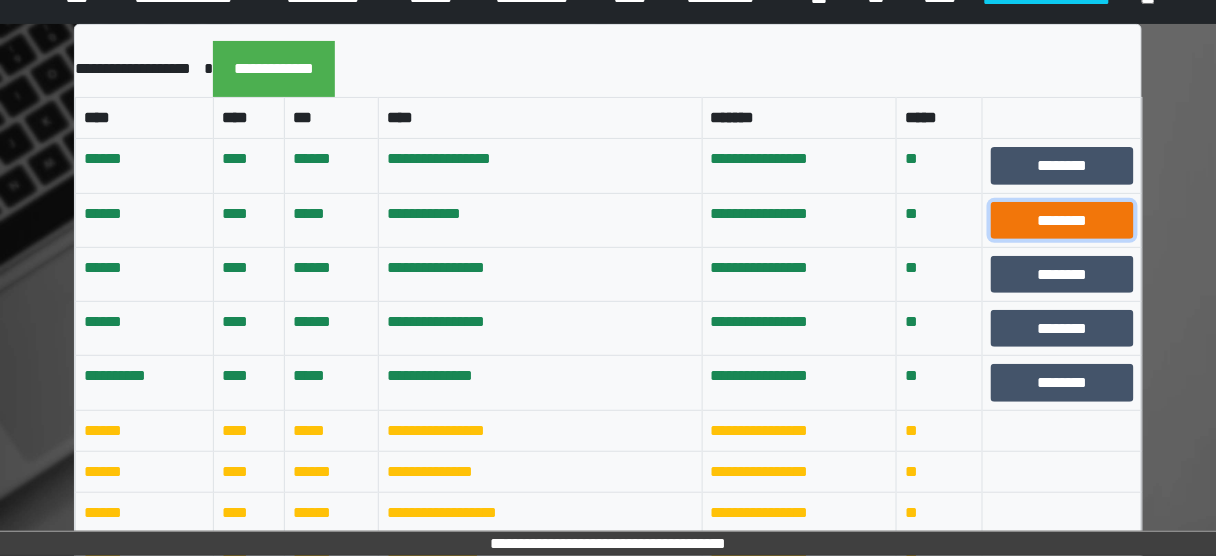 click on "********" at bounding box center [1062, 220] 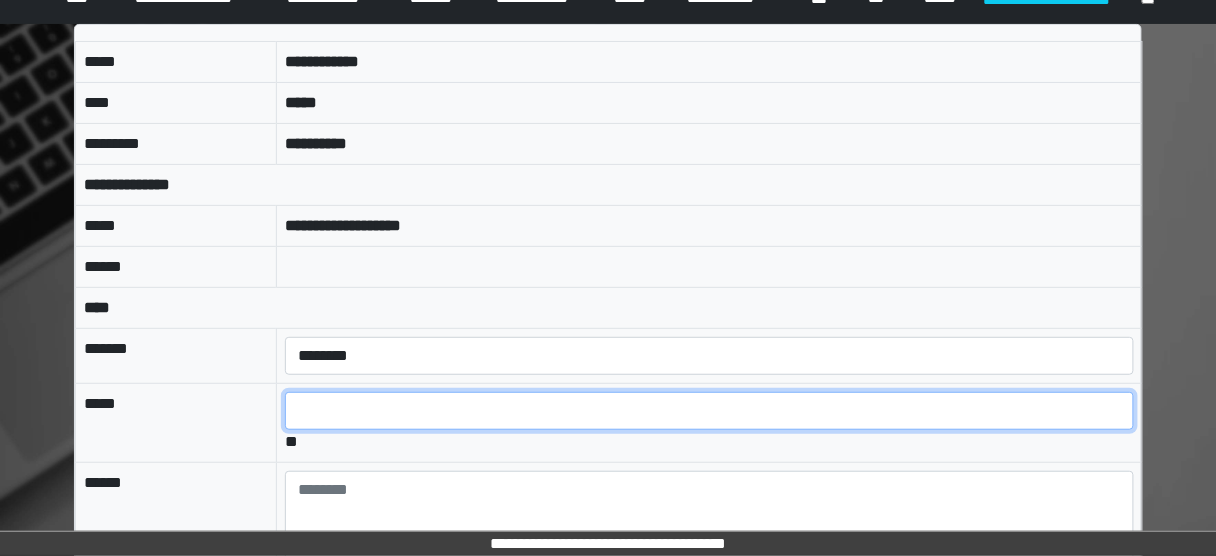 click at bounding box center [709, 411] 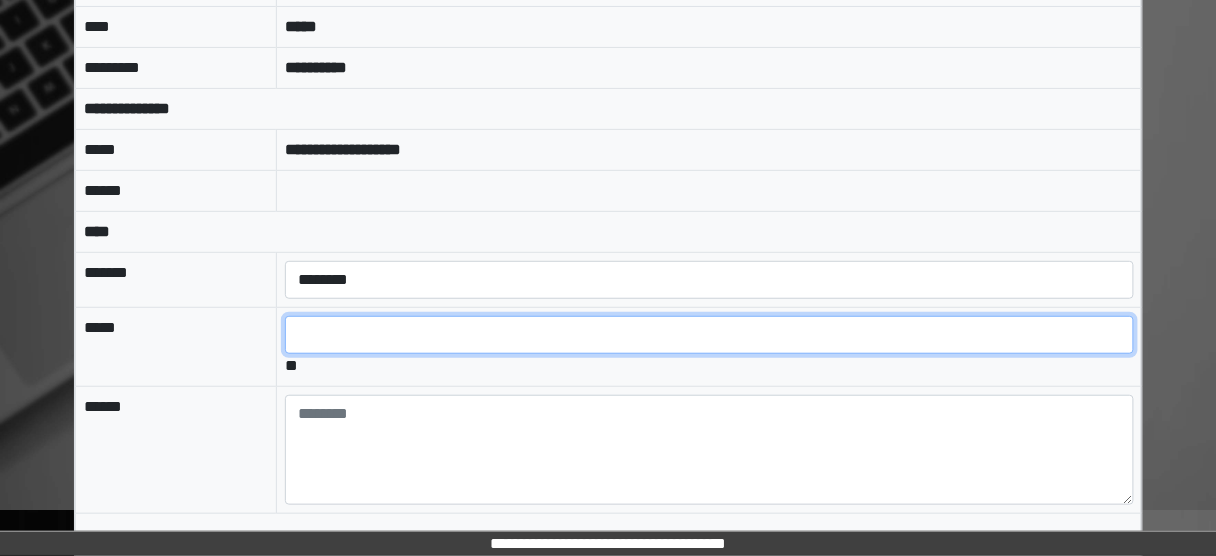 scroll, scrollTop: 234, scrollLeft: 0, axis: vertical 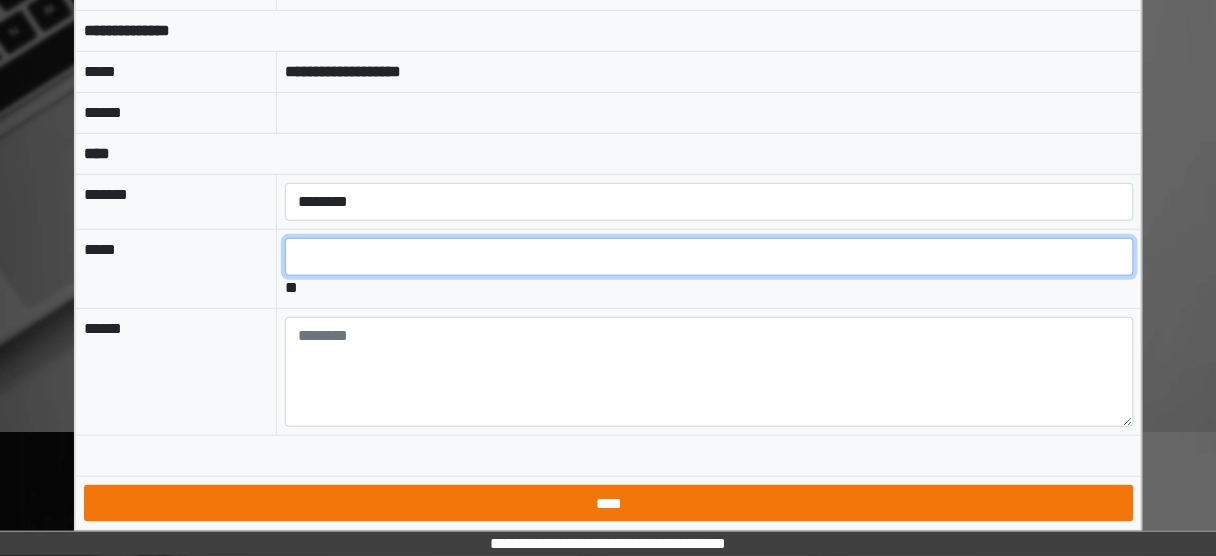 type on "*" 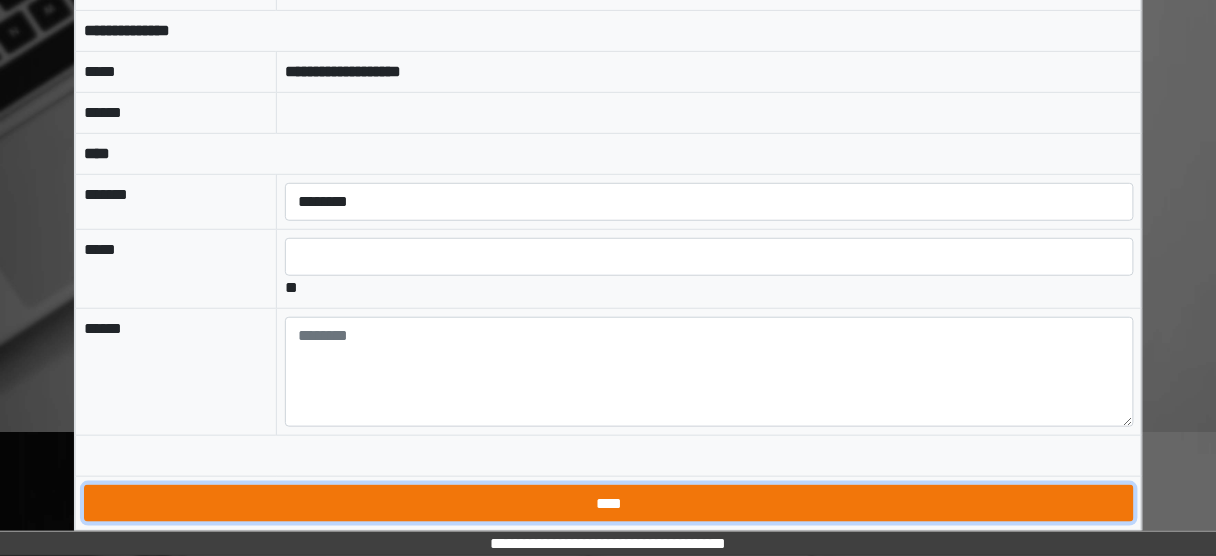 click on "****" at bounding box center (608, 503) 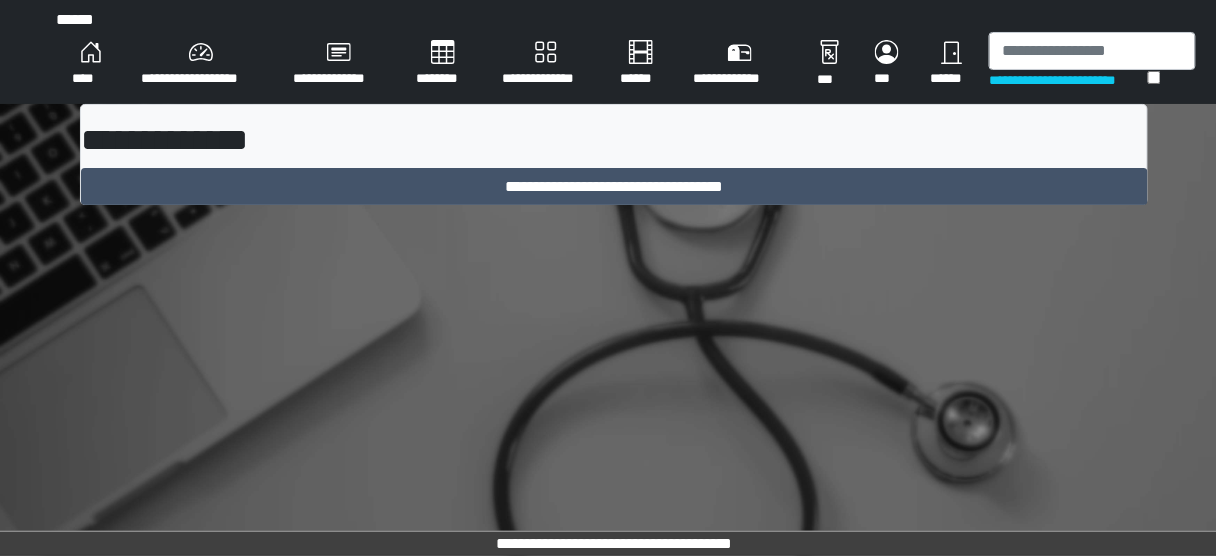 scroll, scrollTop: 0, scrollLeft: 0, axis: both 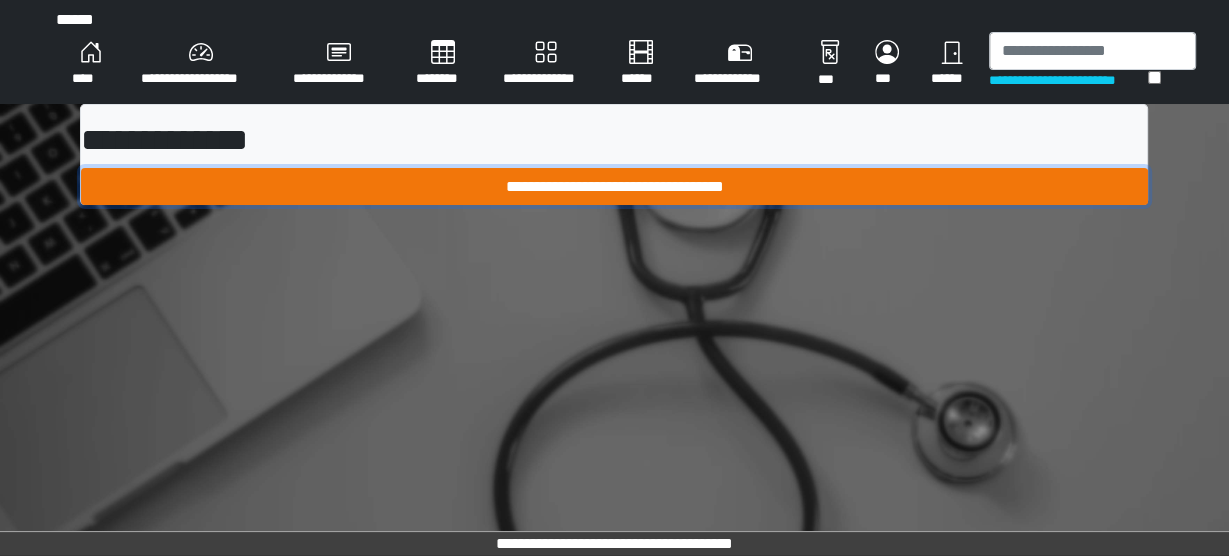 click on "**********" at bounding box center (614, 186) 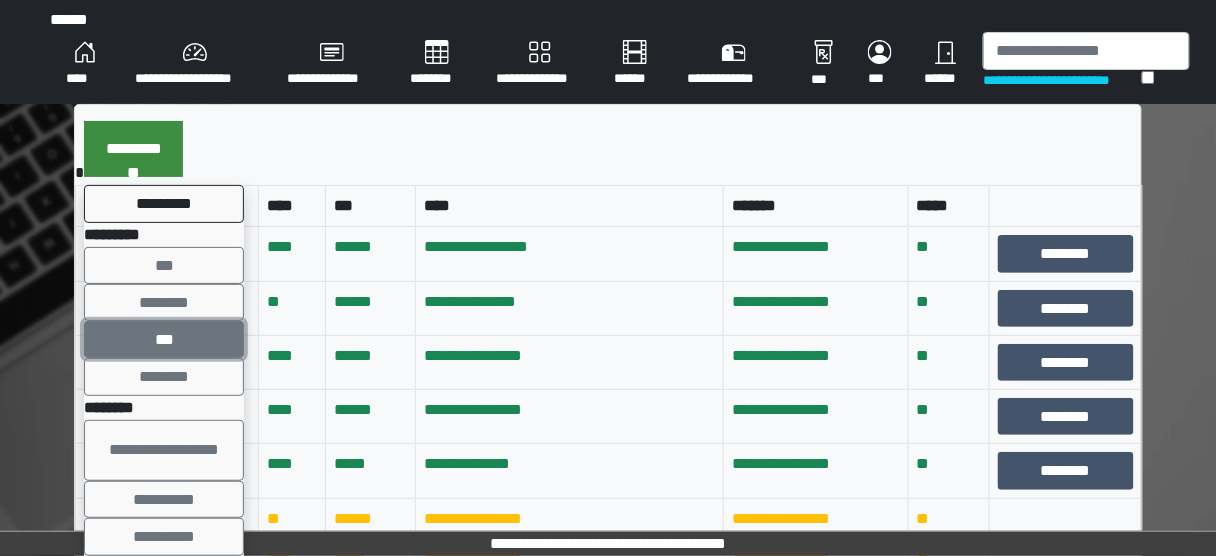 click on "***" at bounding box center (164, 339) 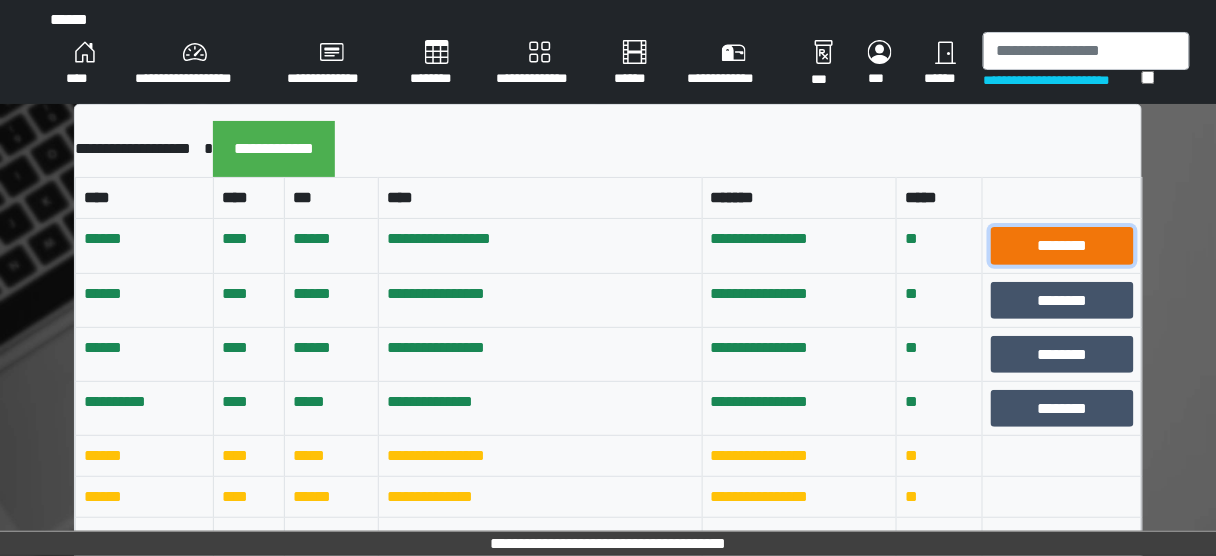 click on "********" at bounding box center (1062, 245) 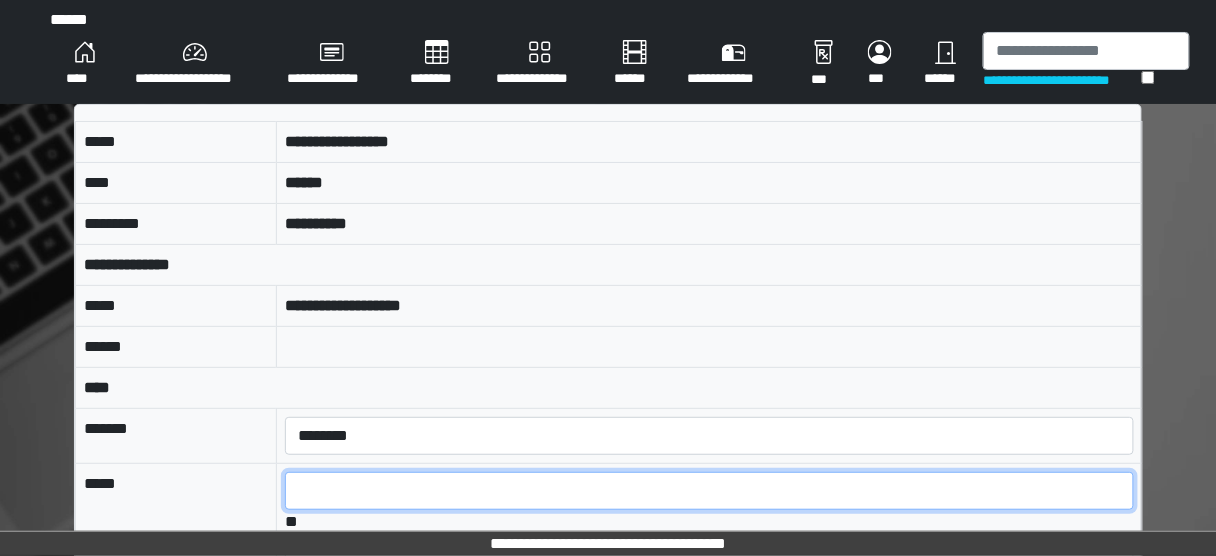 click at bounding box center (709, 491) 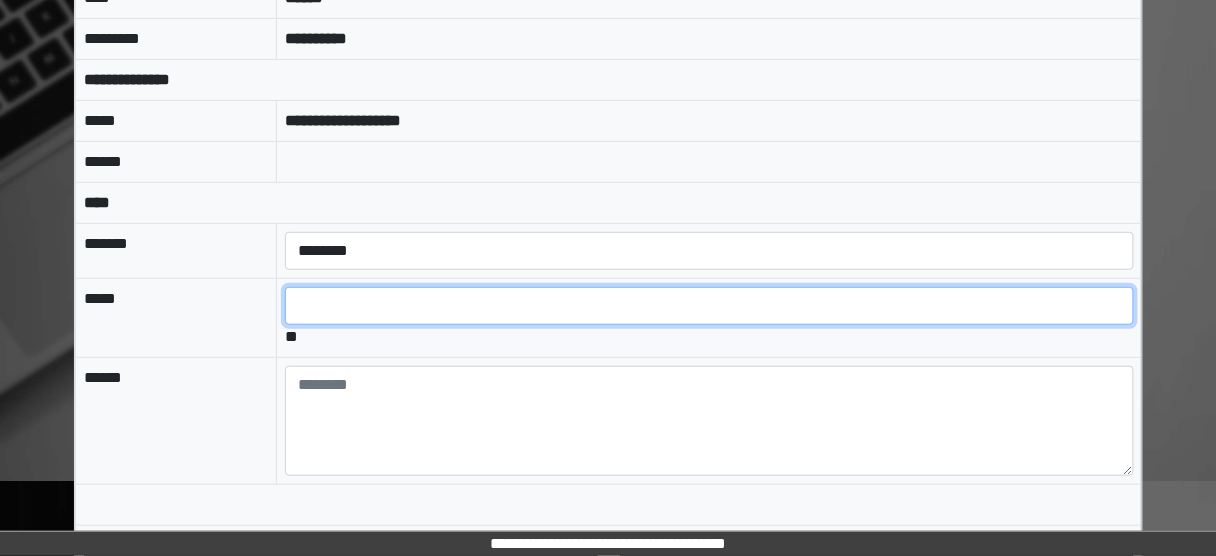 scroll, scrollTop: 234, scrollLeft: 0, axis: vertical 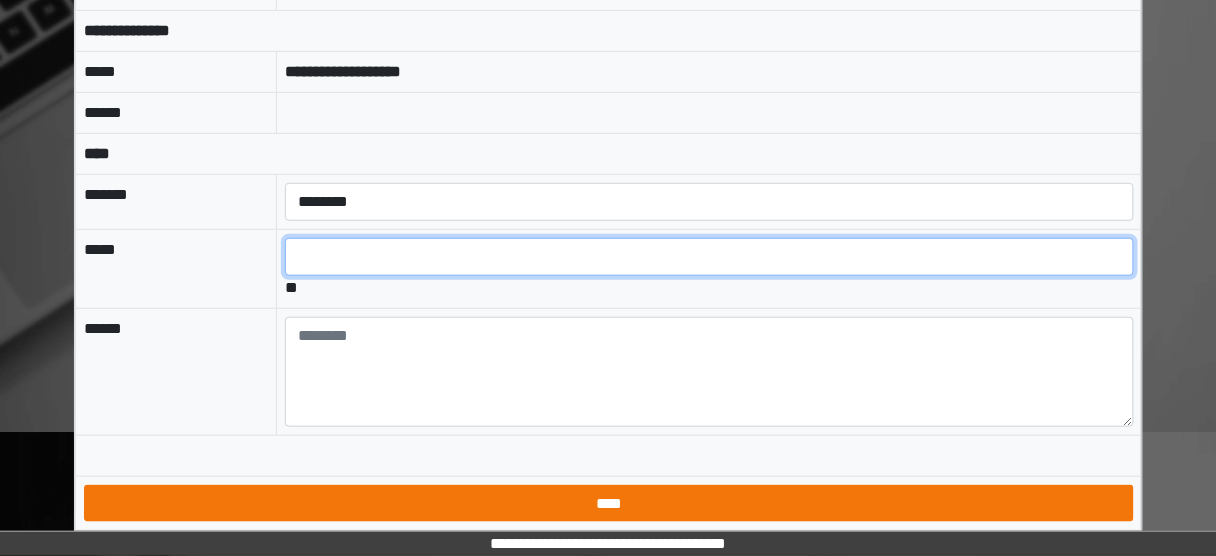 type on "*" 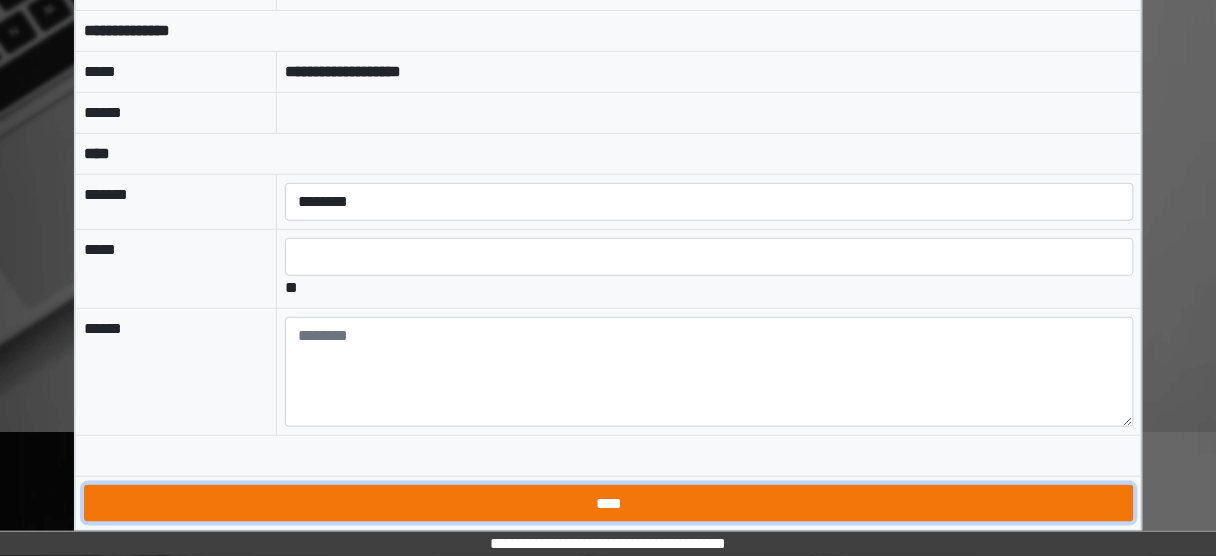 click on "****" at bounding box center (608, 503) 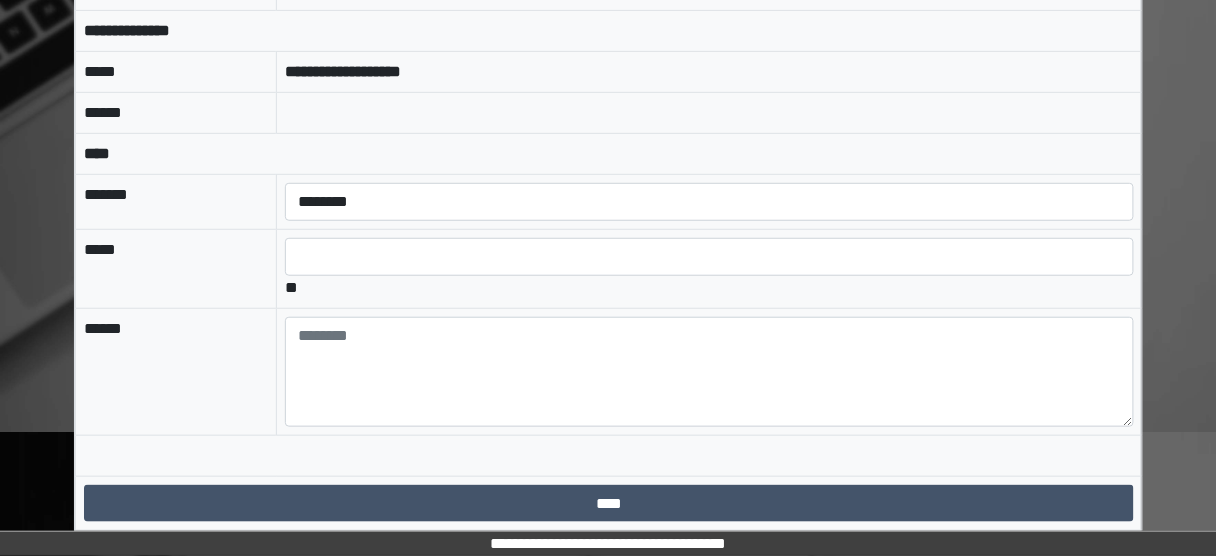 scroll, scrollTop: 0, scrollLeft: 0, axis: both 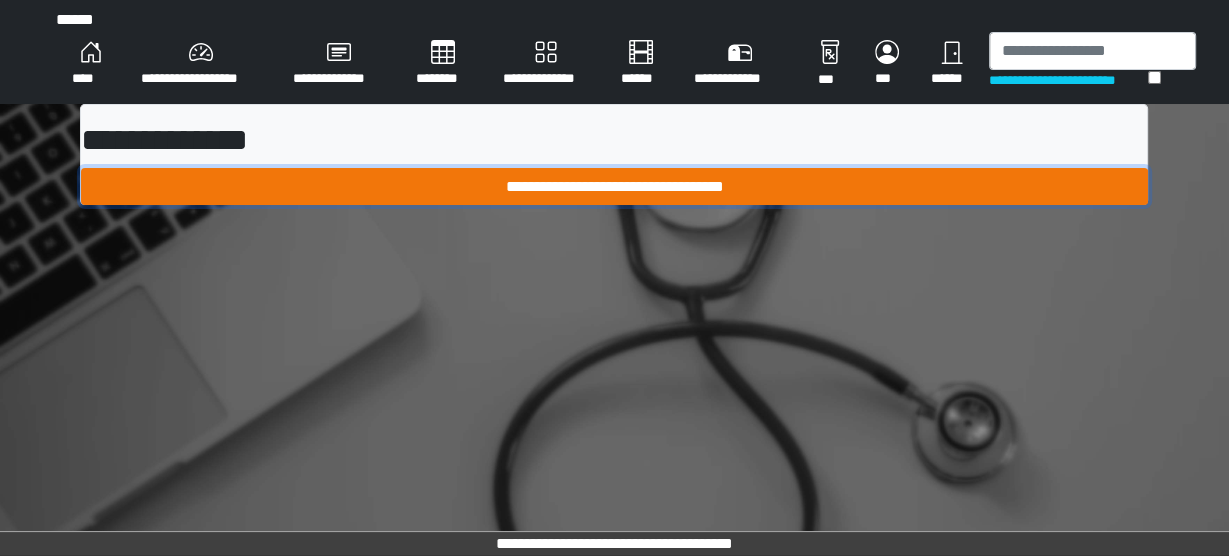 click on "**********" at bounding box center [614, 186] 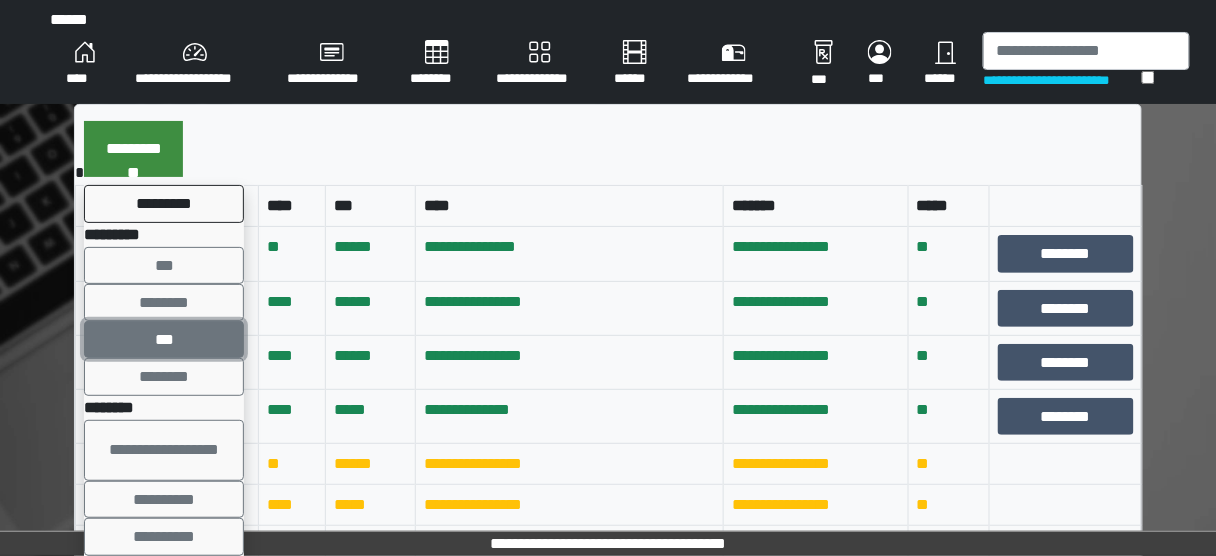 click on "***" at bounding box center (164, 339) 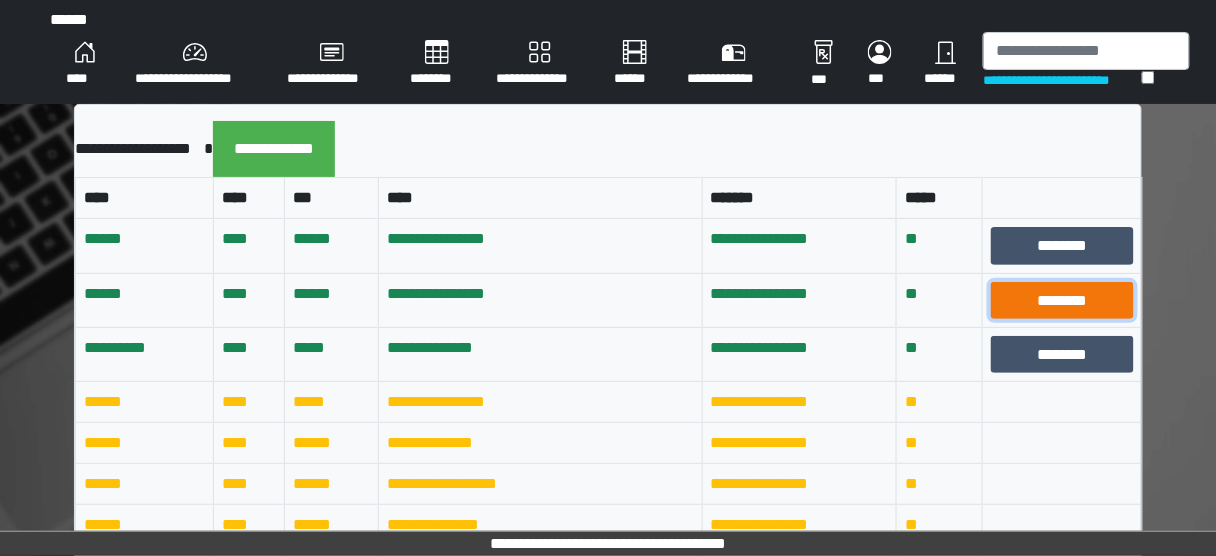 click on "********" at bounding box center (1062, 300) 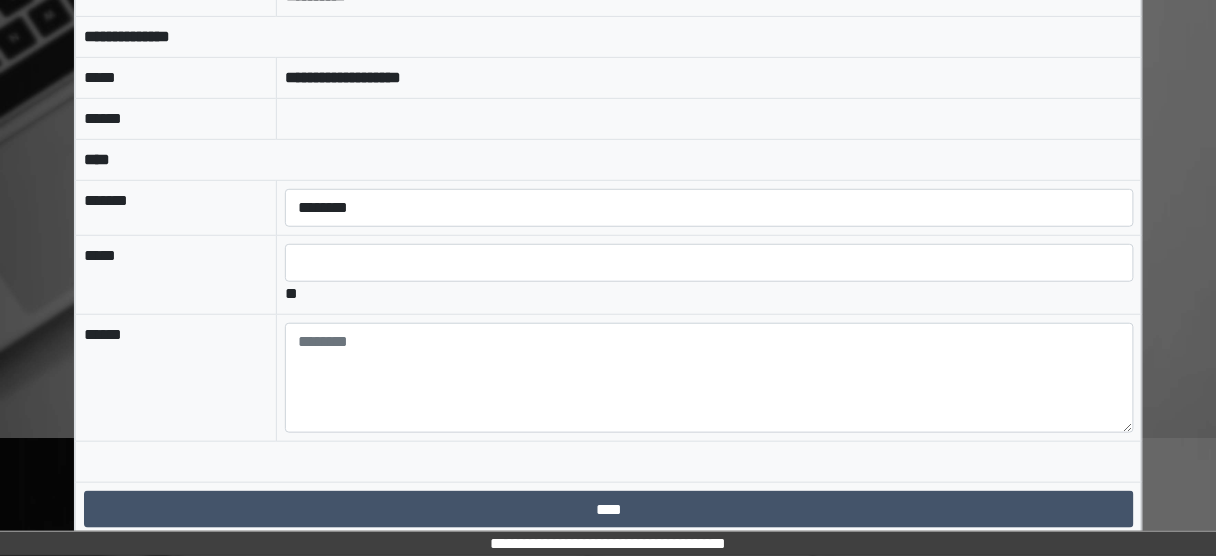 scroll, scrollTop: 234, scrollLeft: 0, axis: vertical 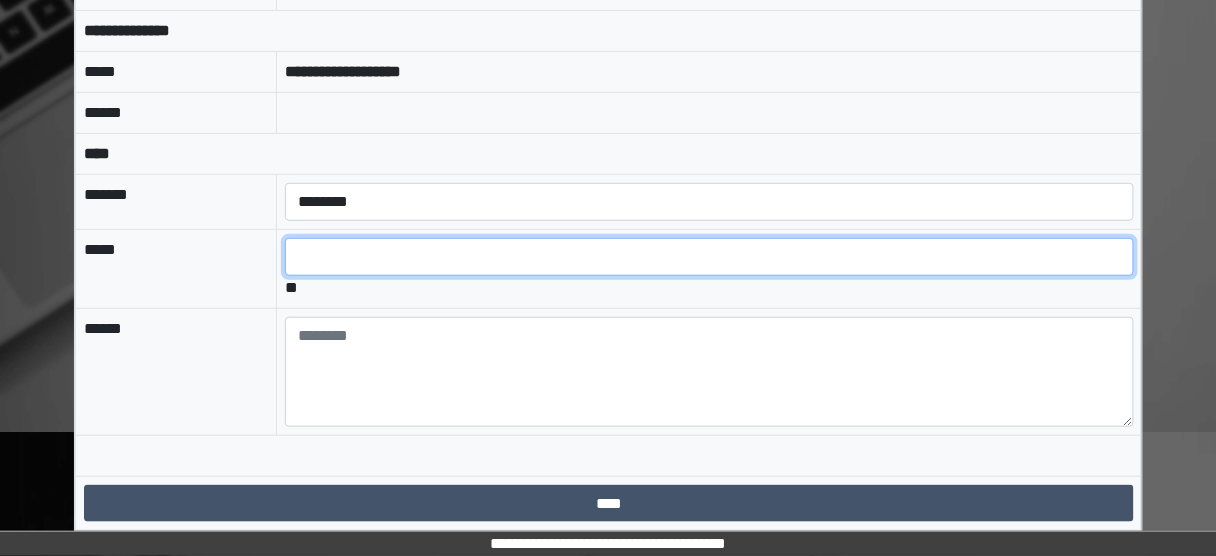 click at bounding box center (709, 257) 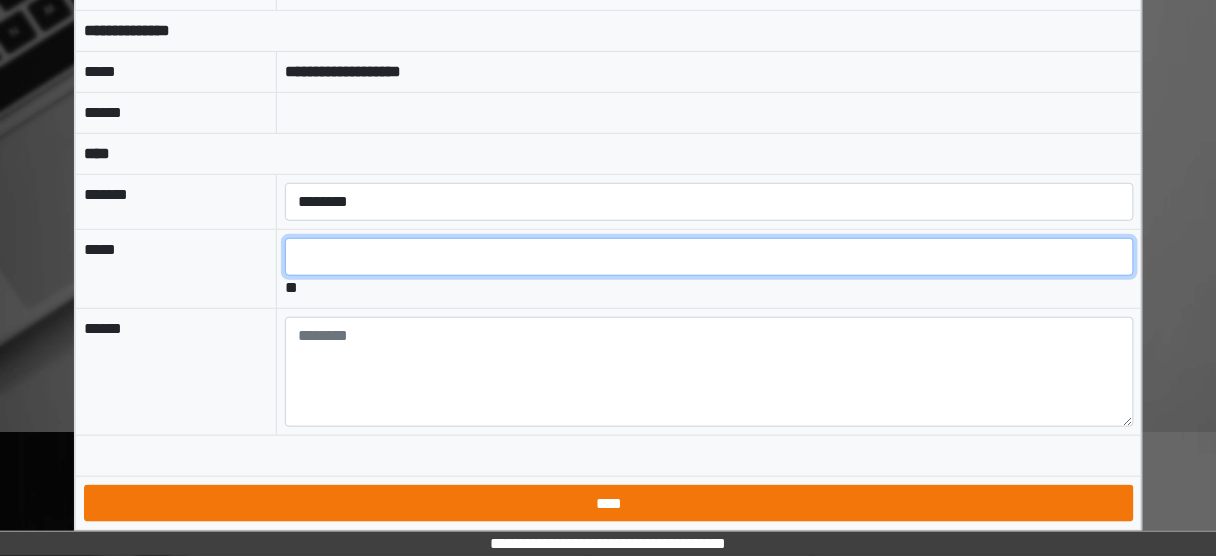 type on "*" 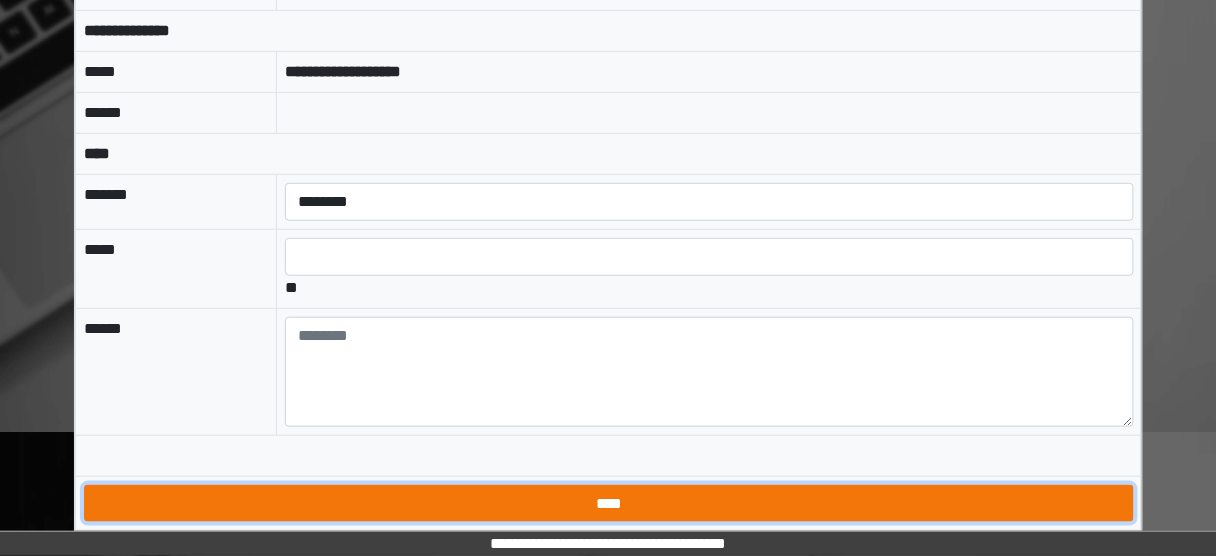 click on "****" at bounding box center [608, 503] 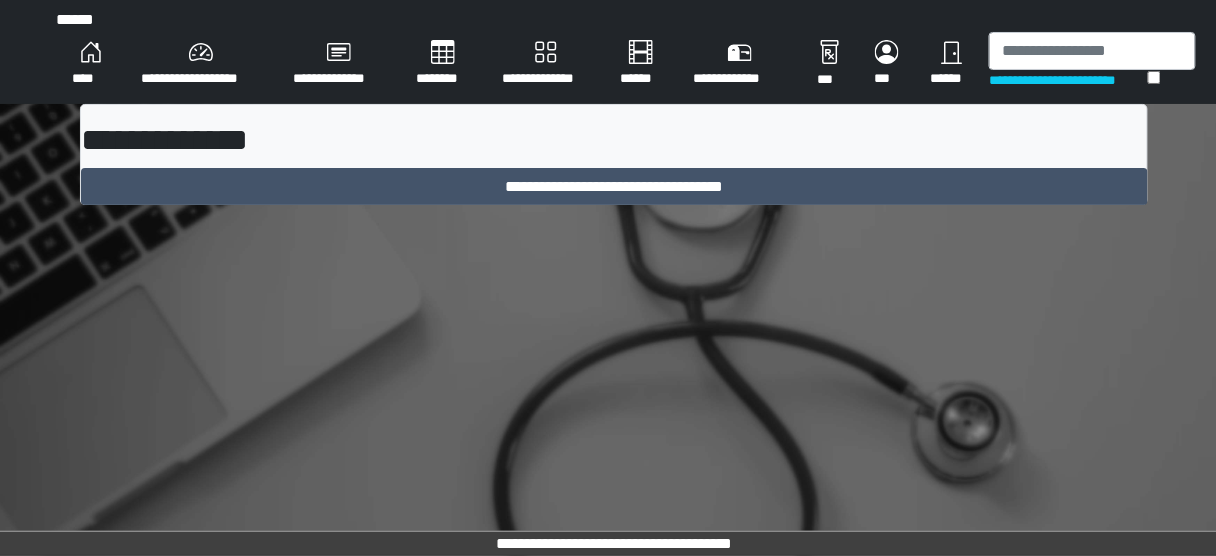 scroll, scrollTop: 0, scrollLeft: 0, axis: both 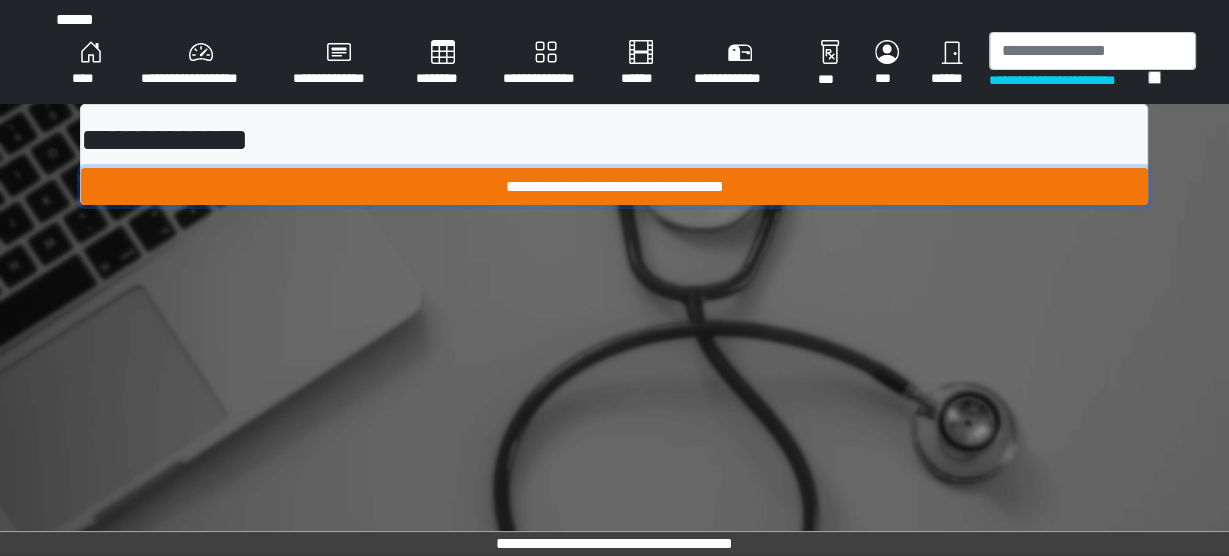 click on "**********" at bounding box center [614, 186] 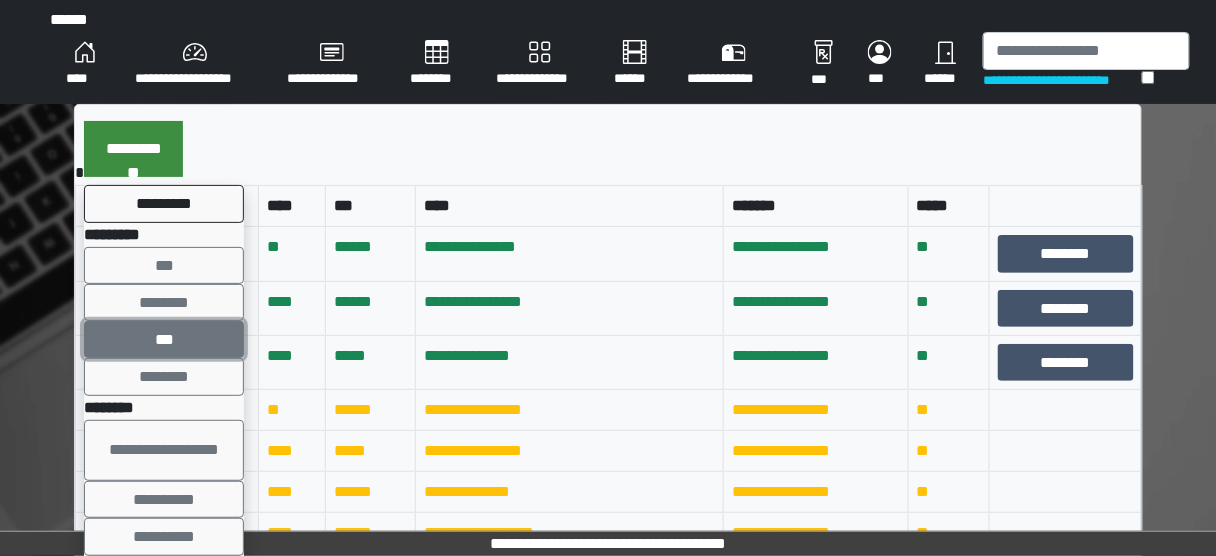 click on "***" at bounding box center [164, 339] 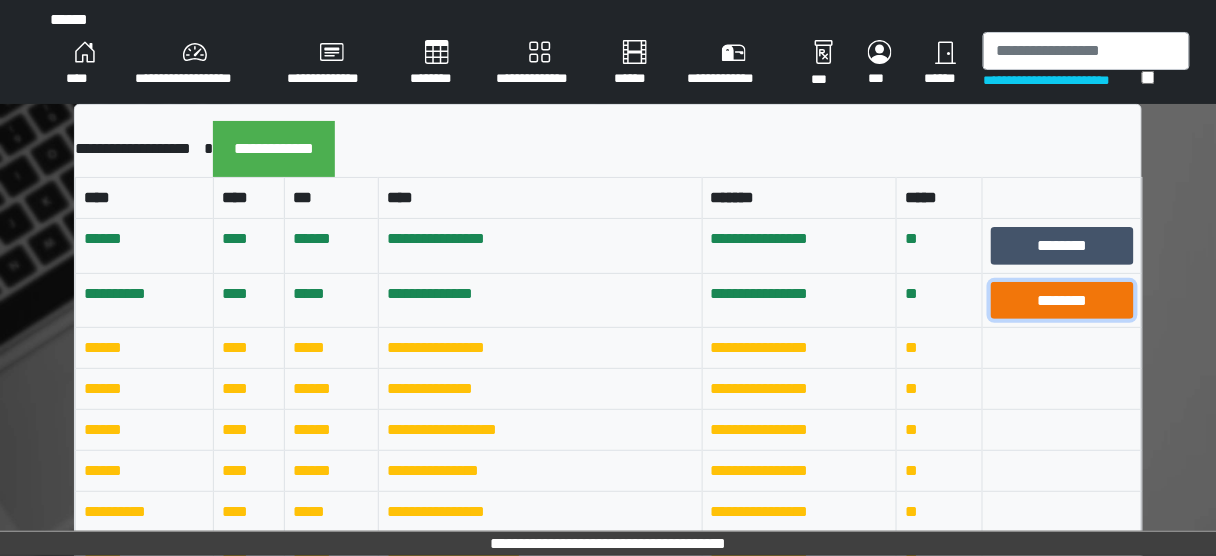 click on "********" at bounding box center (1062, 300) 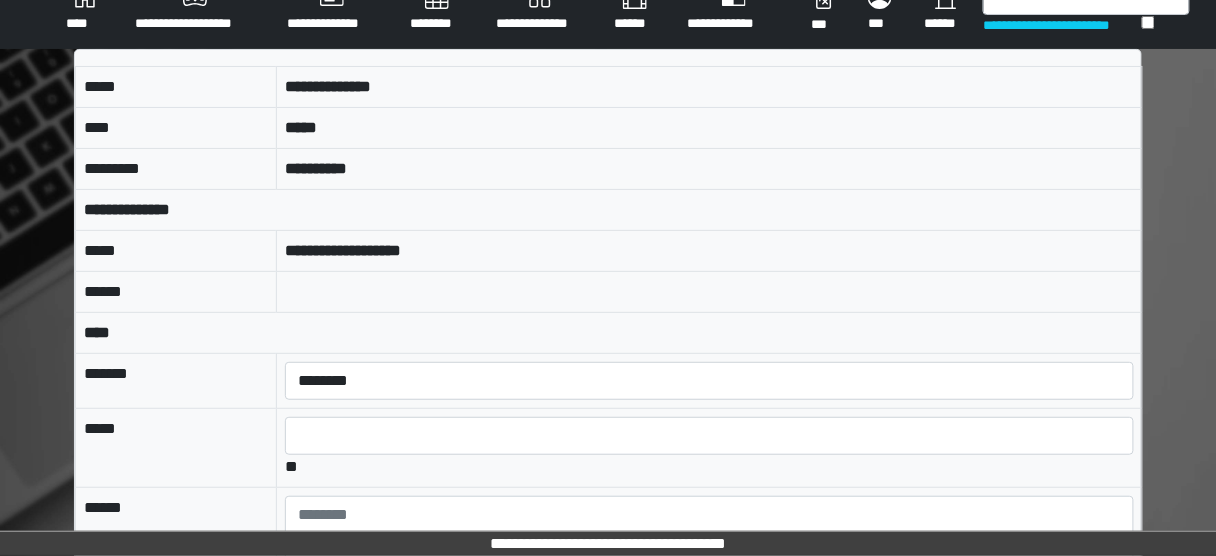 scroll, scrollTop: 80, scrollLeft: 0, axis: vertical 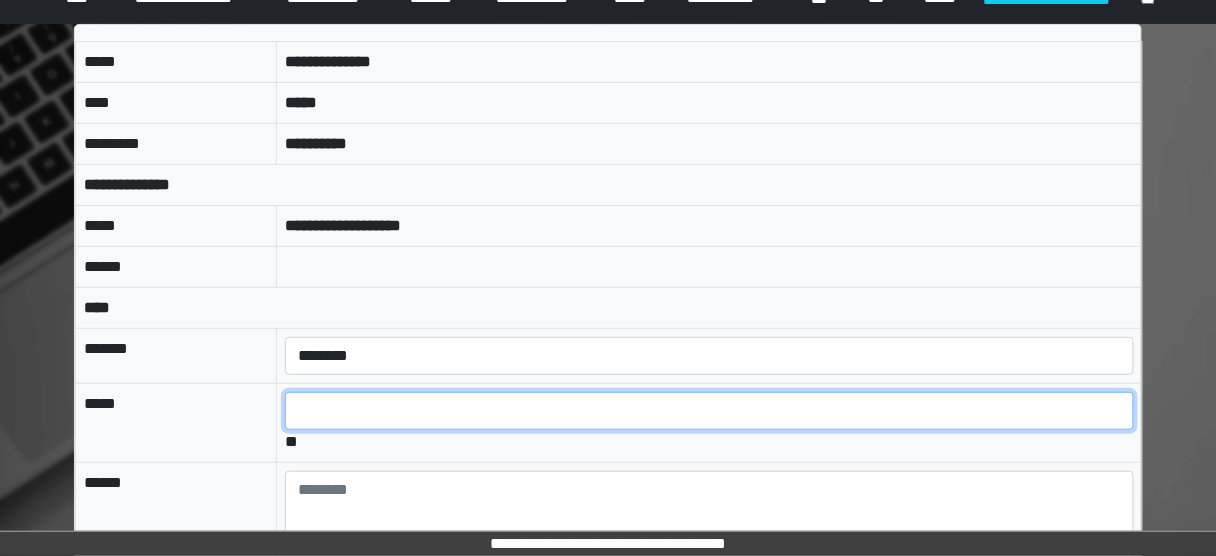 click at bounding box center (709, 411) 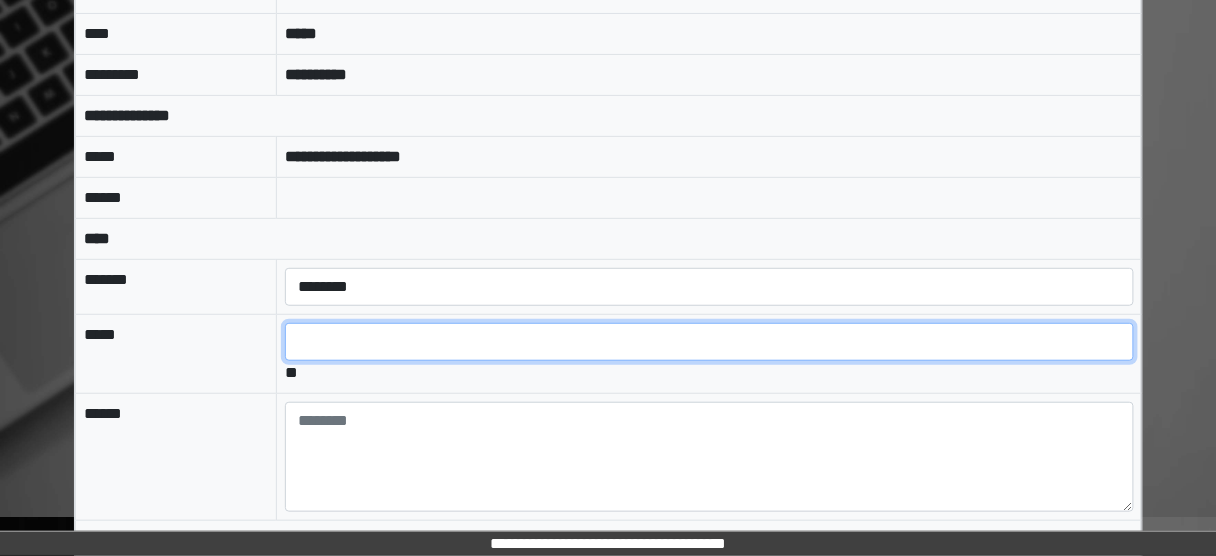 scroll, scrollTop: 234, scrollLeft: 0, axis: vertical 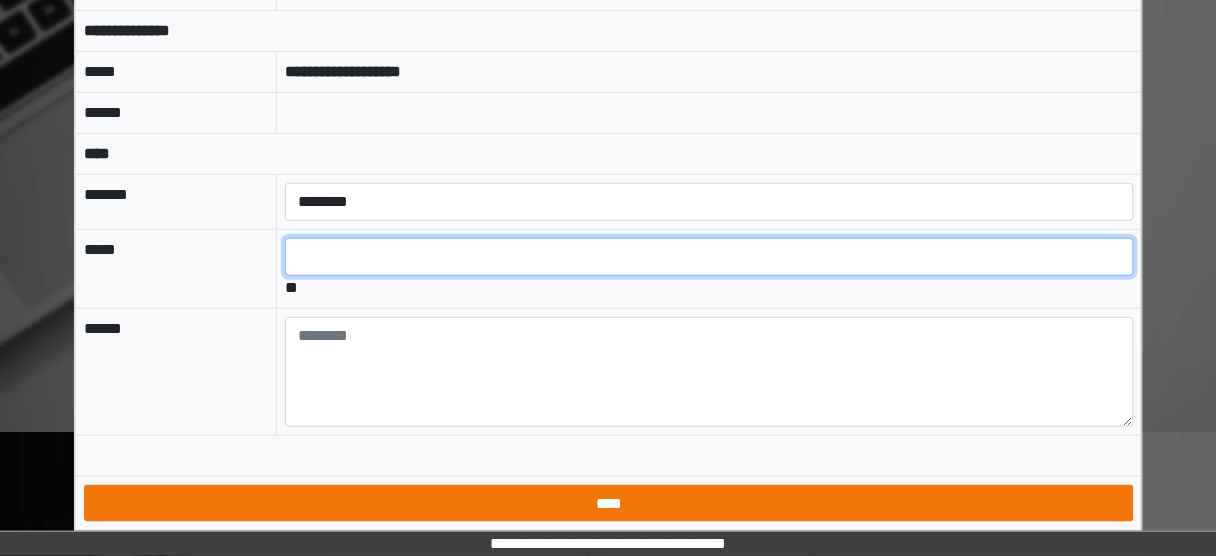 type on "*" 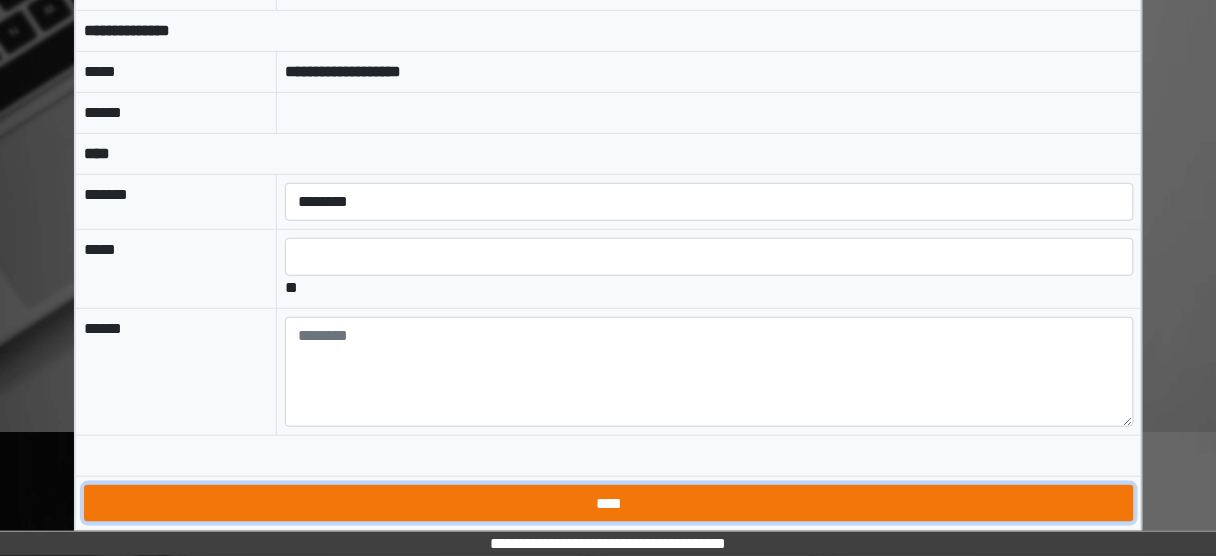 click on "****" at bounding box center [608, 503] 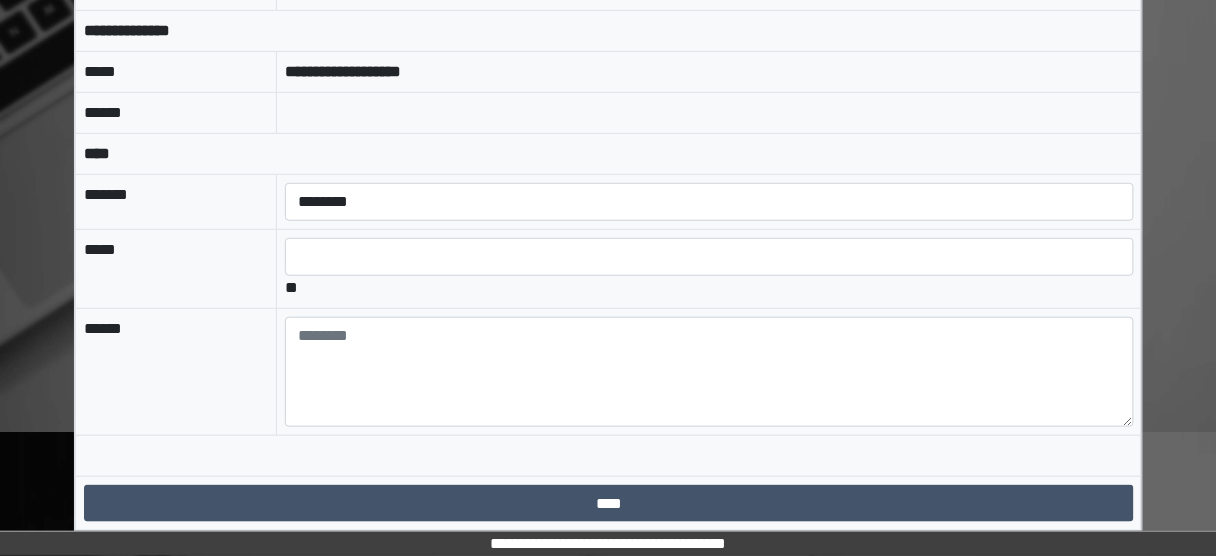 scroll, scrollTop: 0, scrollLeft: 0, axis: both 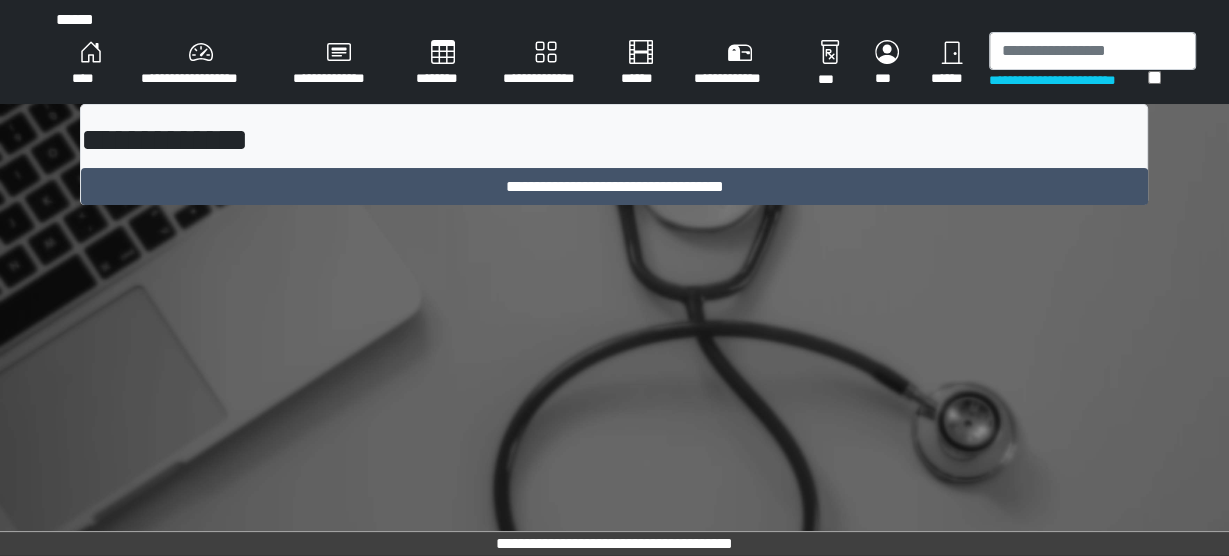 click on "**********" at bounding box center [614, 163] 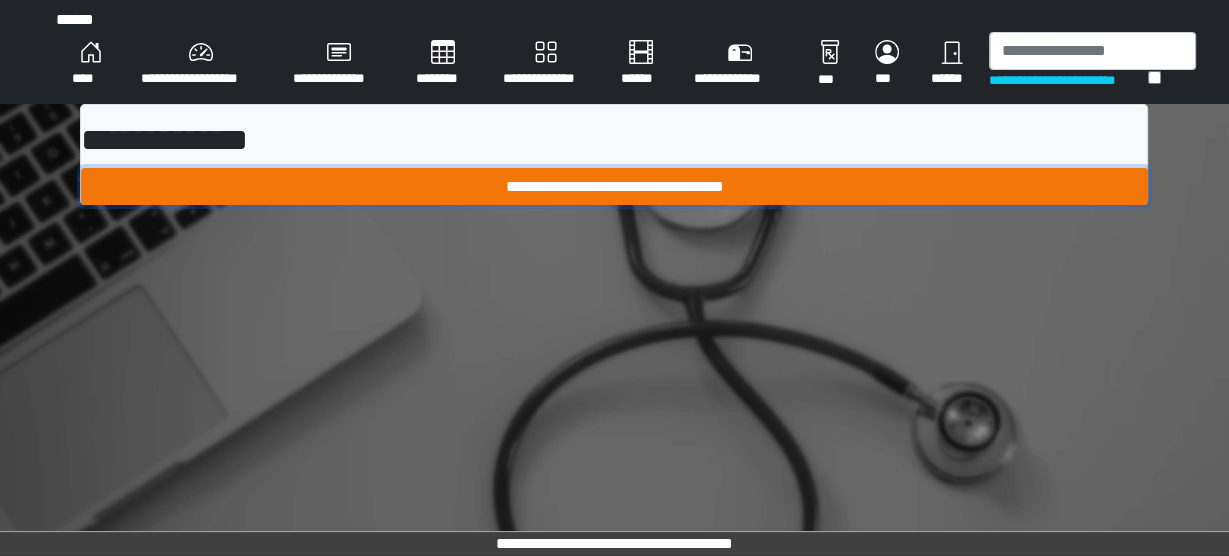 click on "**********" at bounding box center [614, 186] 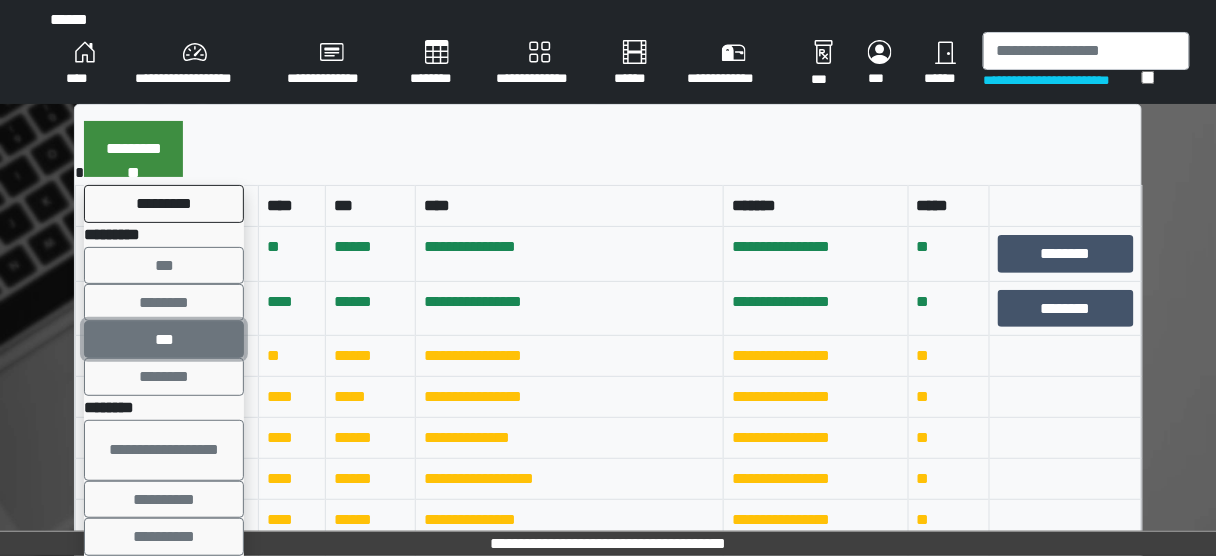 click on "***" at bounding box center (164, 339) 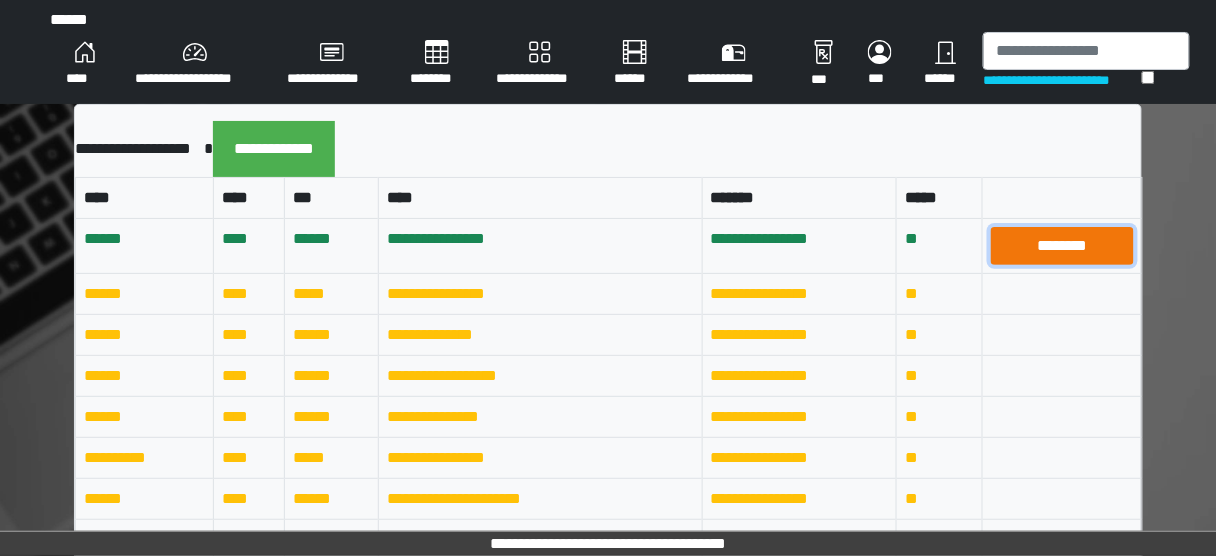 click on "********" at bounding box center (1062, 245) 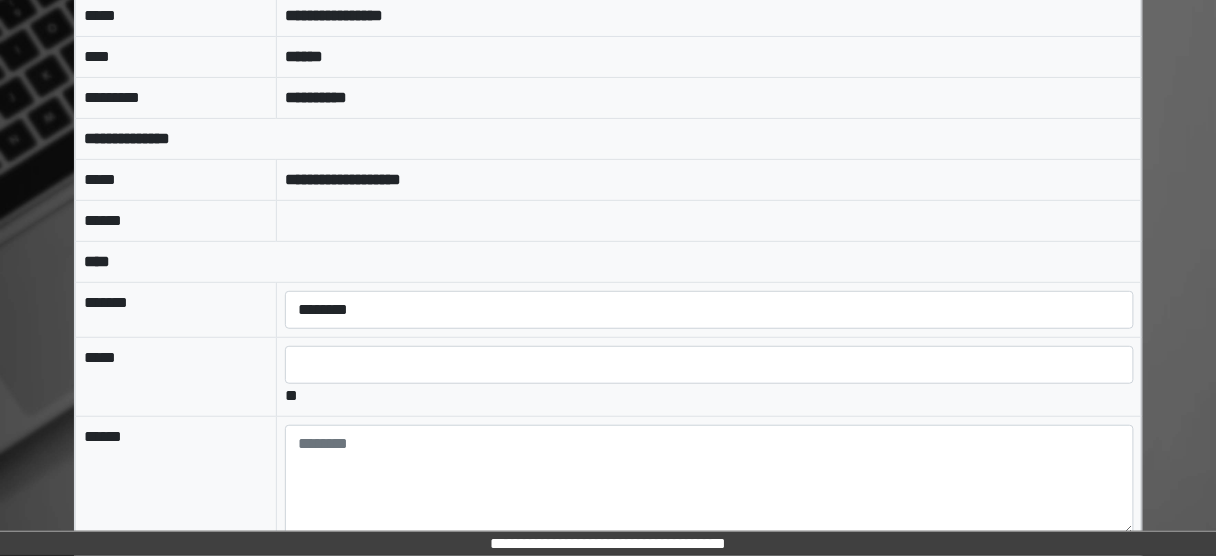 scroll, scrollTop: 160, scrollLeft: 0, axis: vertical 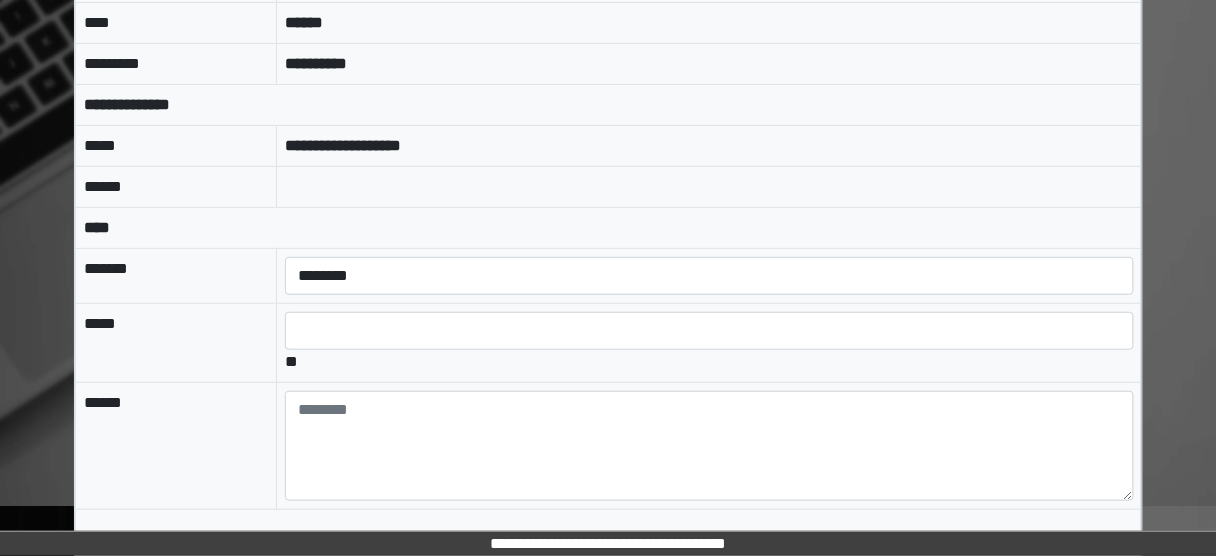 click on "**" at bounding box center [709, 342] 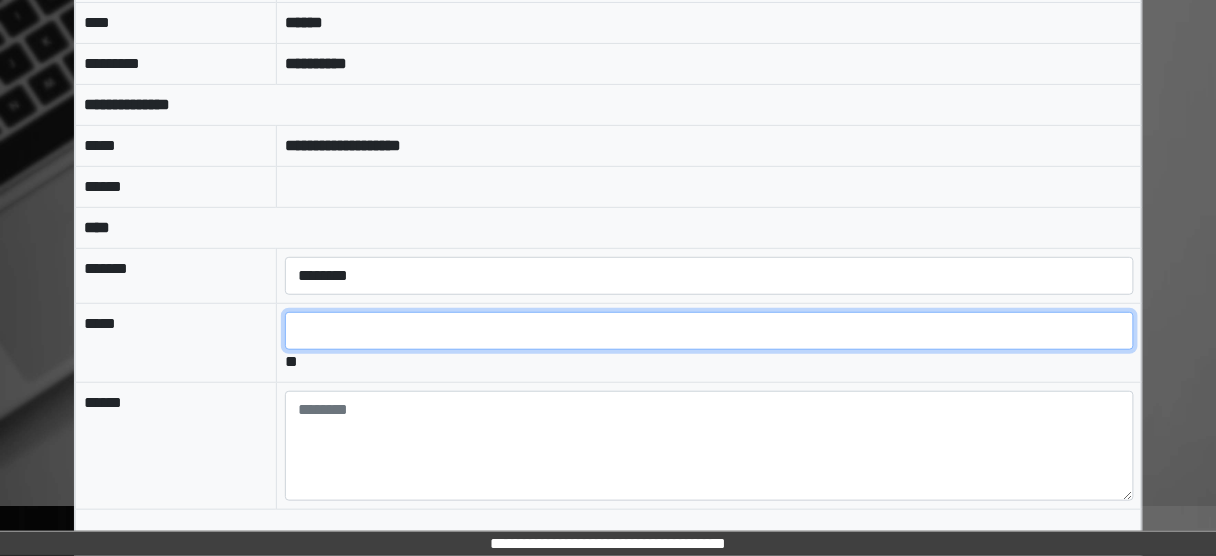 click at bounding box center (709, 331) 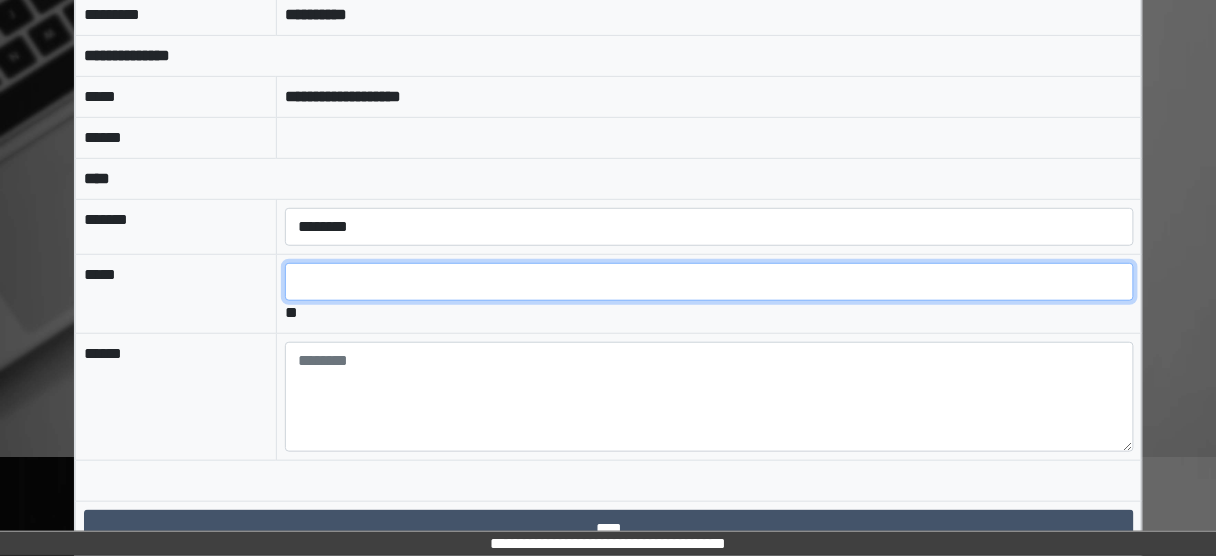 scroll, scrollTop: 234, scrollLeft: 0, axis: vertical 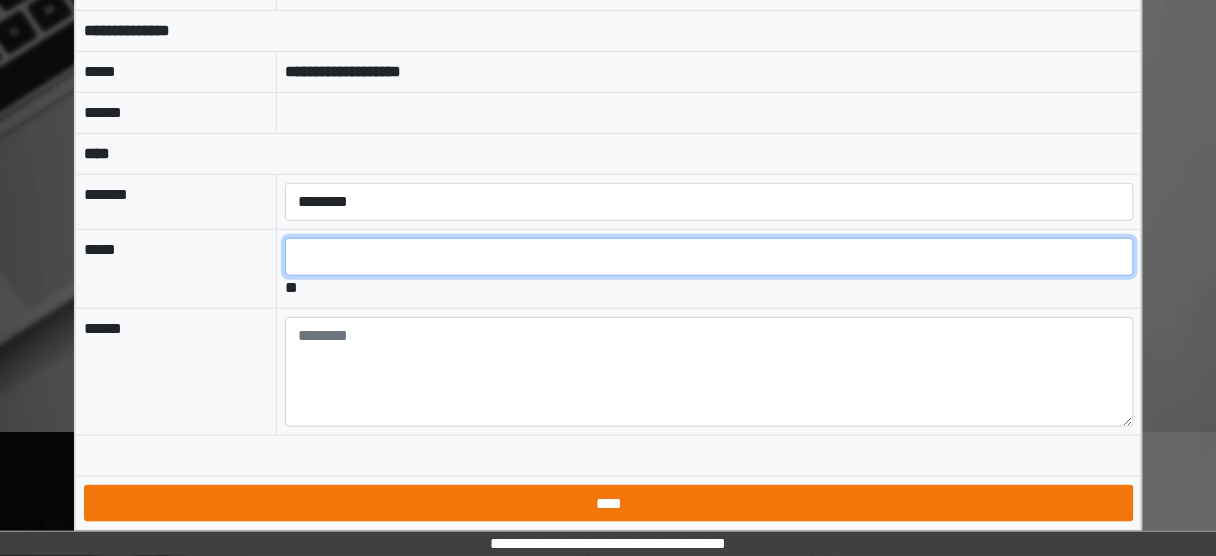 type on "*" 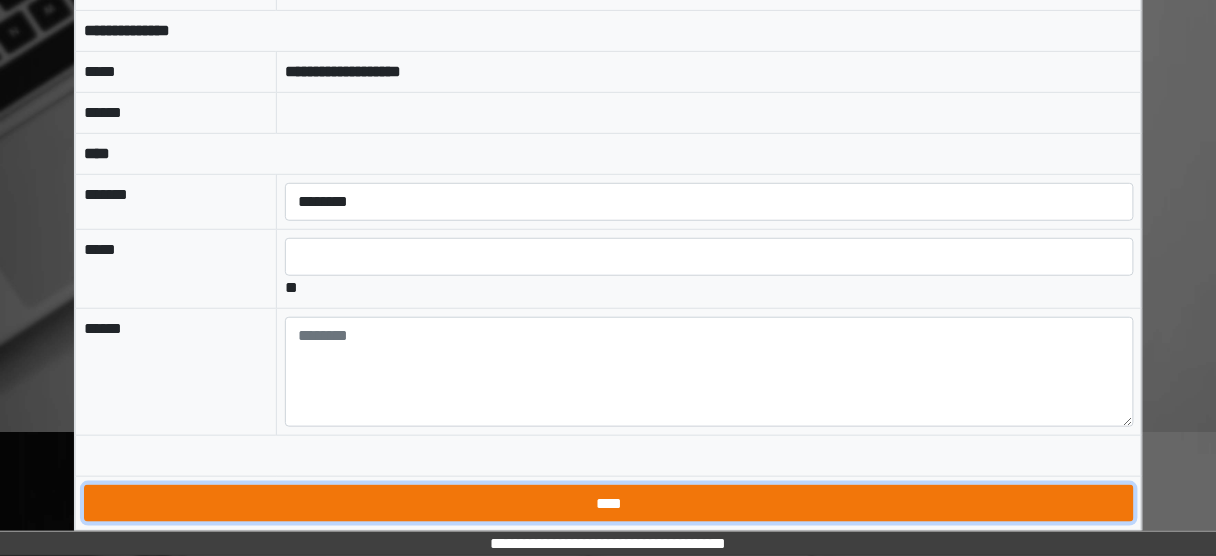 click on "****" at bounding box center (608, 503) 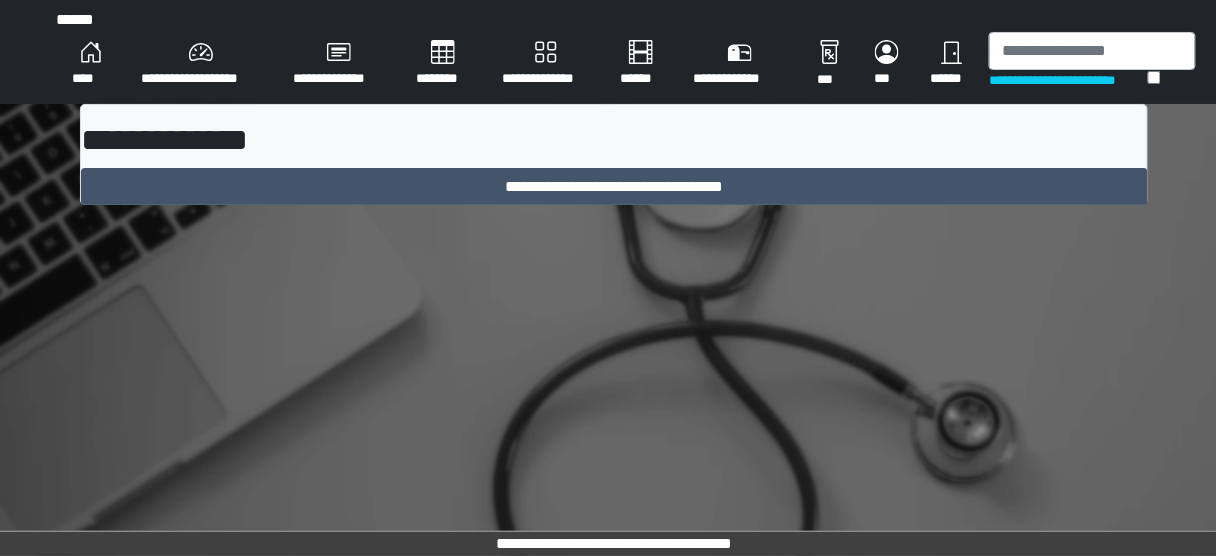 scroll, scrollTop: 0, scrollLeft: 0, axis: both 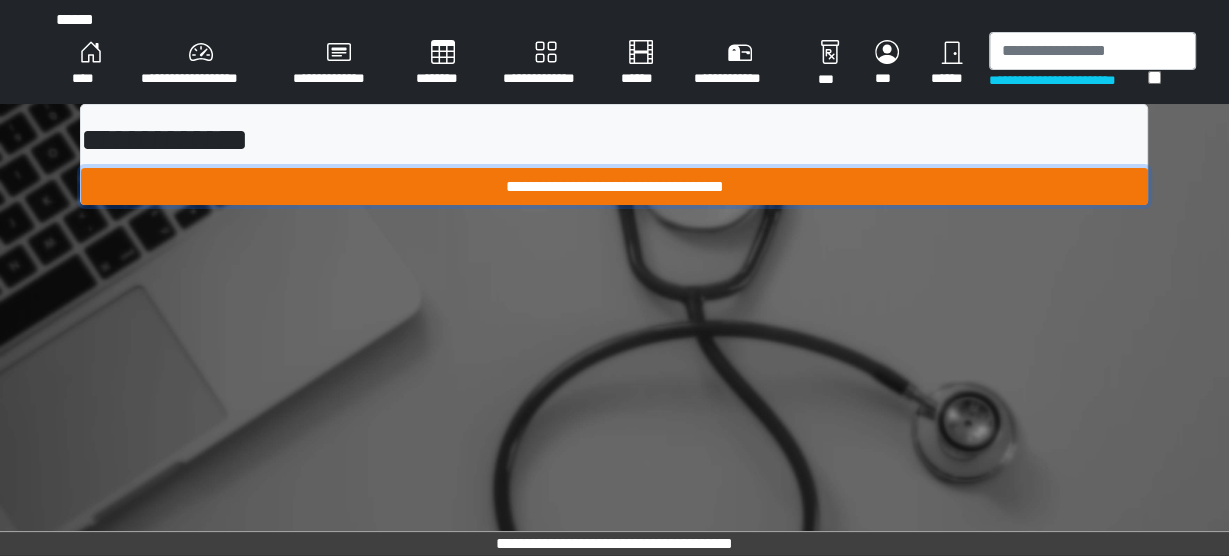 click on "**********" at bounding box center [614, 186] 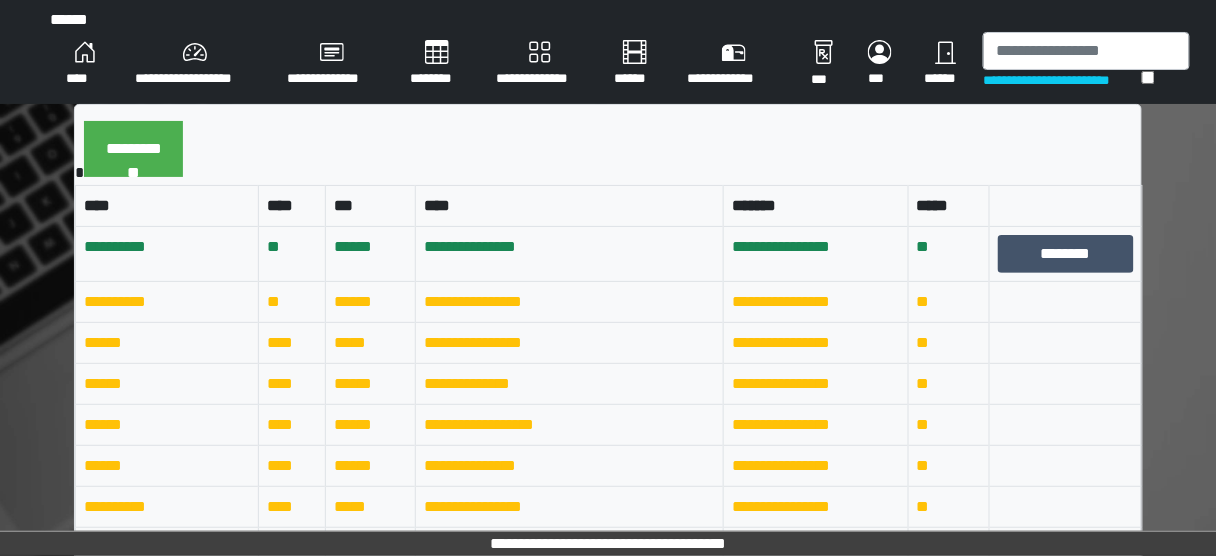 click on "****" at bounding box center (84, 64) 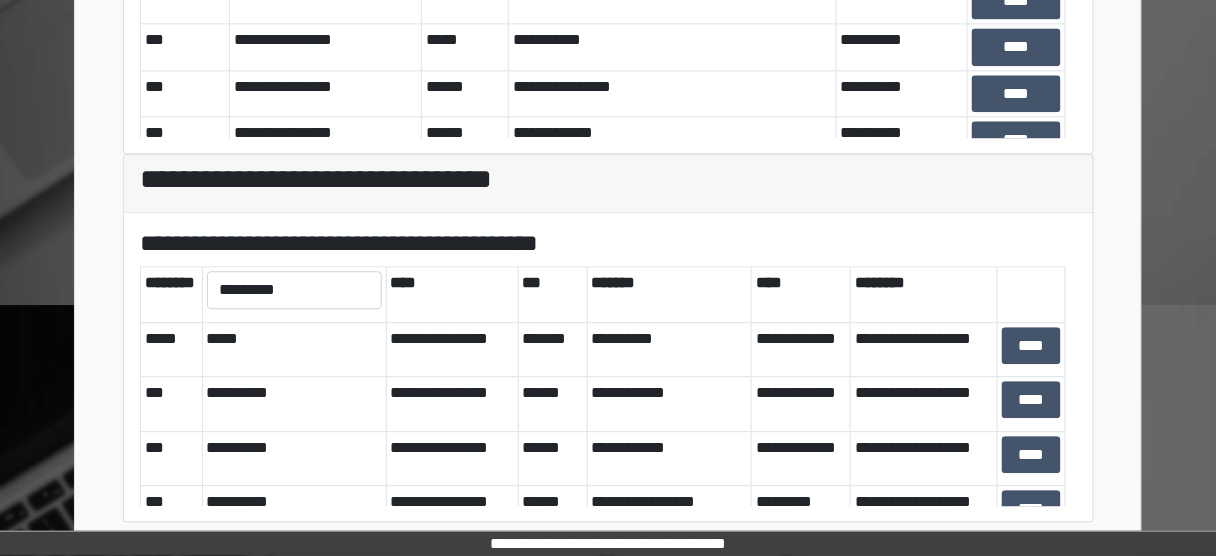 scroll, scrollTop: 1144, scrollLeft: 0, axis: vertical 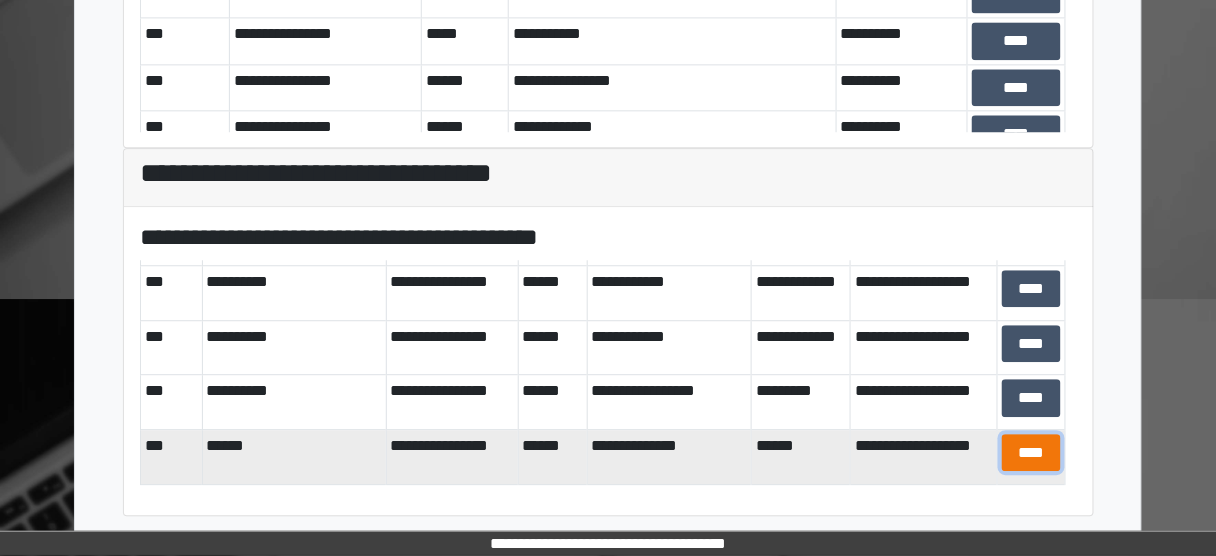 click on "****" at bounding box center [1031, 452] 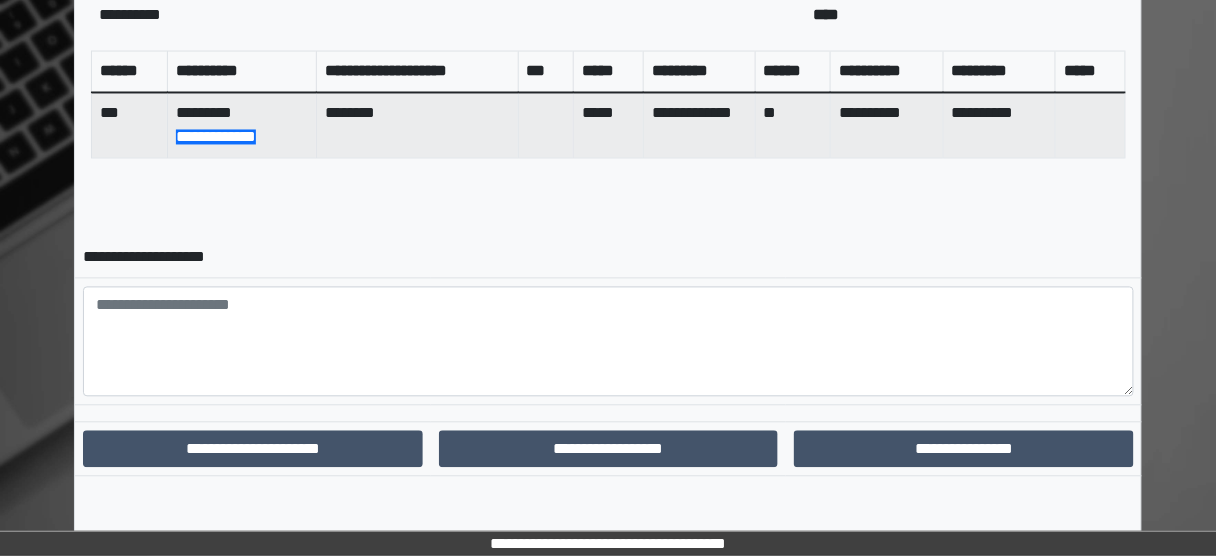 scroll, scrollTop: 889, scrollLeft: 0, axis: vertical 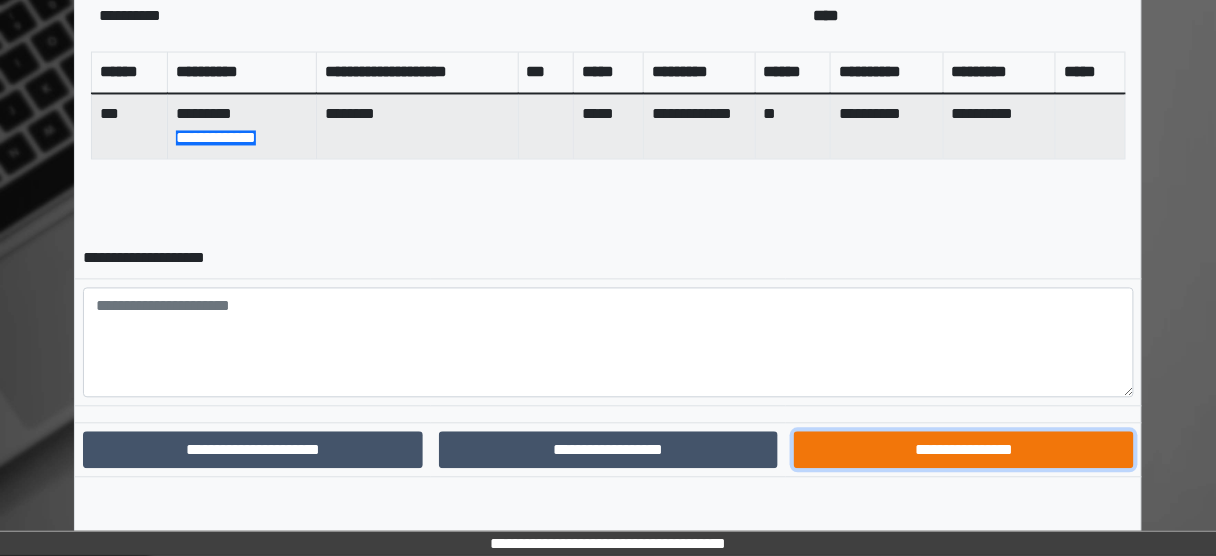 click on "**********" at bounding box center (964, 450) 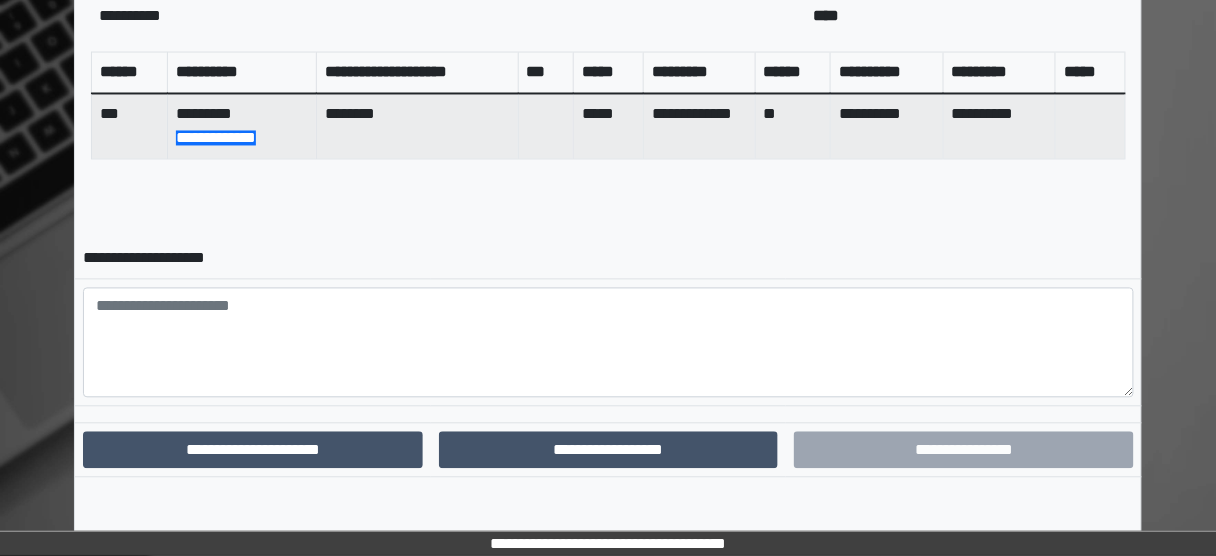 scroll, scrollTop: 787, scrollLeft: 0, axis: vertical 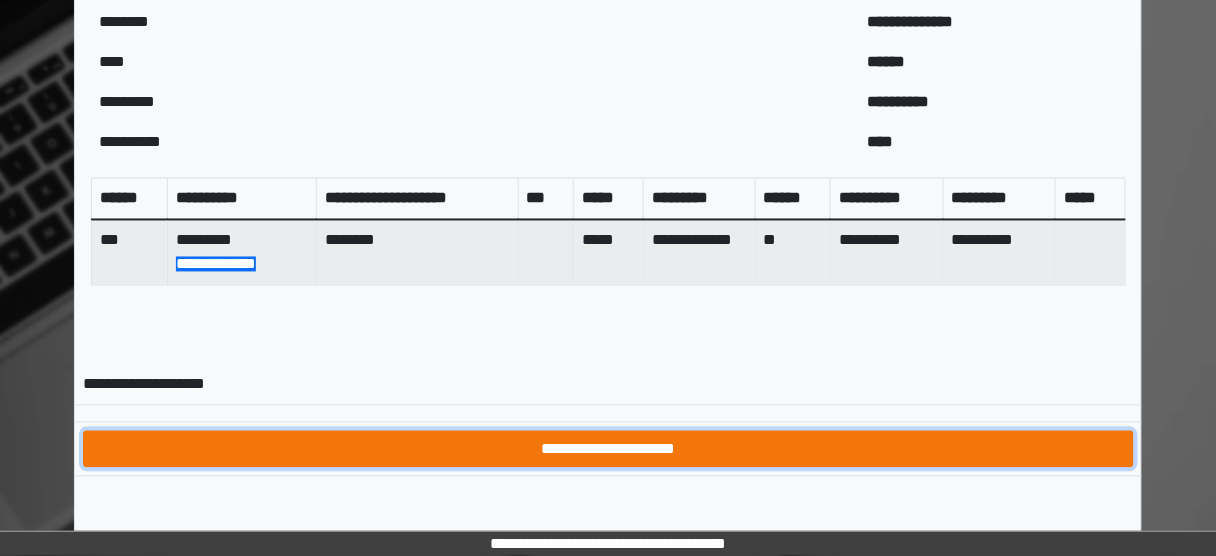 click on "**********" at bounding box center (608, 449) 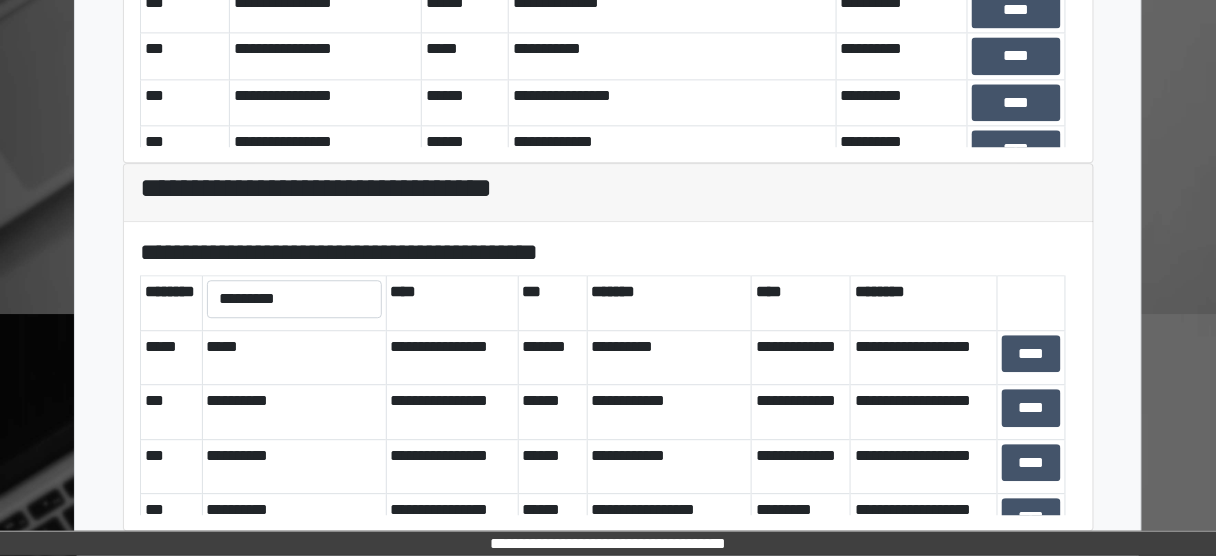 scroll, scrollTop: 1144, scrollLeft: 0, axis: vertical 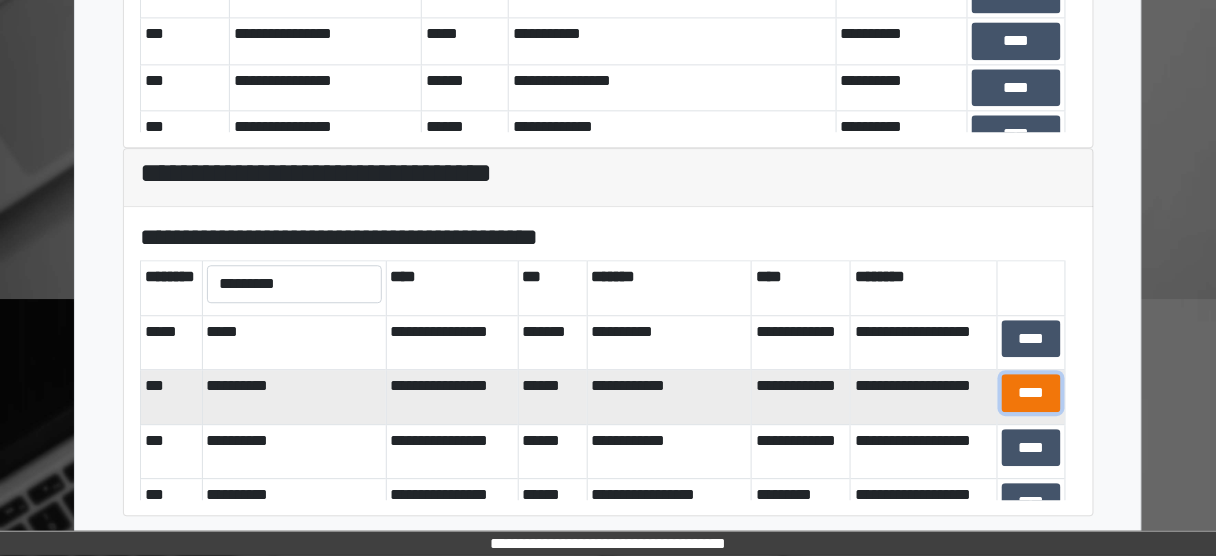 click on "****" at bounding box center (1031, 392) 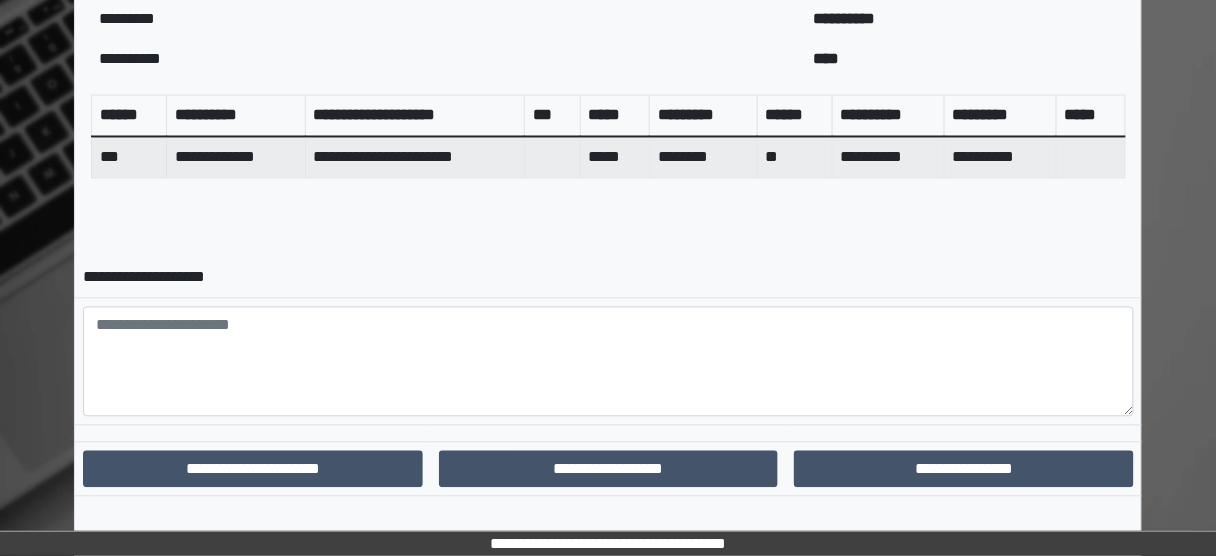 scroll, scrollTop: 865, scrollLeft: 0, axis: vertical 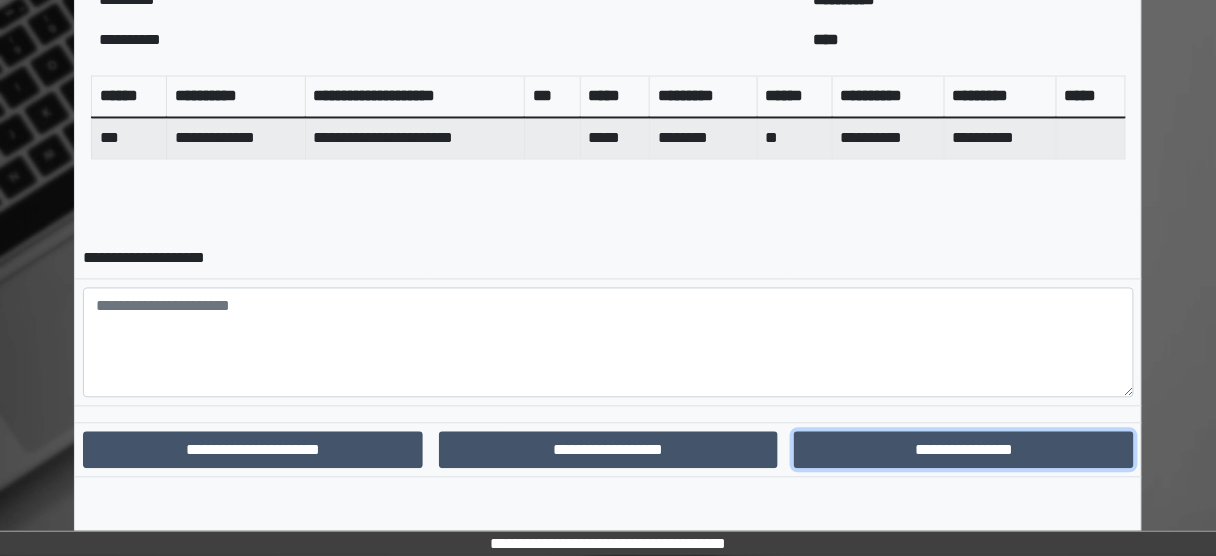 click on "**********" at bounding box center (964, 450) 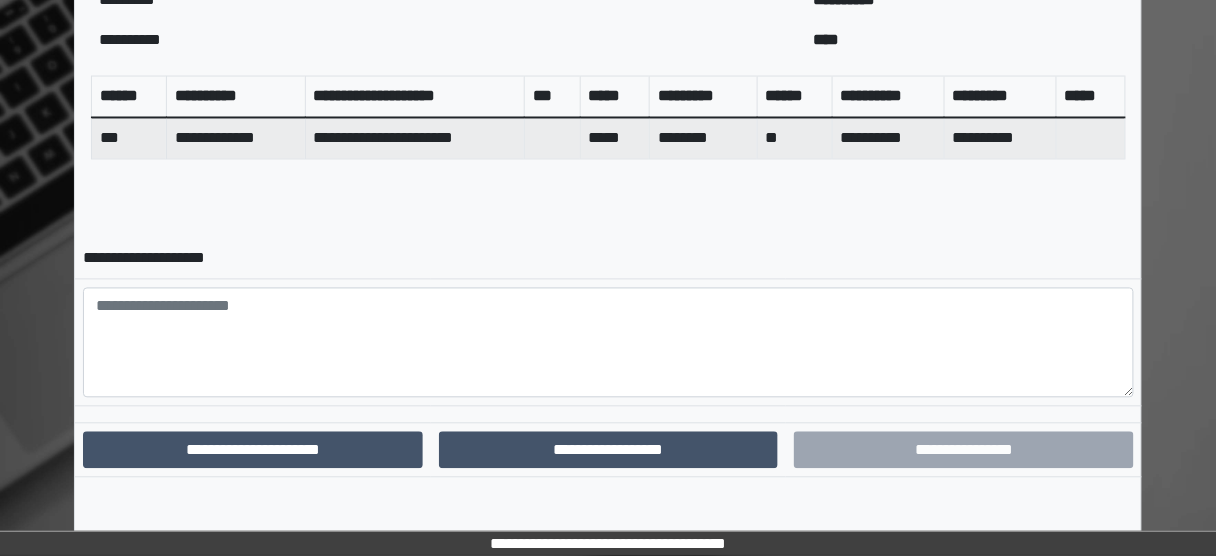 scroll, scrollTop: 763, scrollLeft: 0, axis: vertical 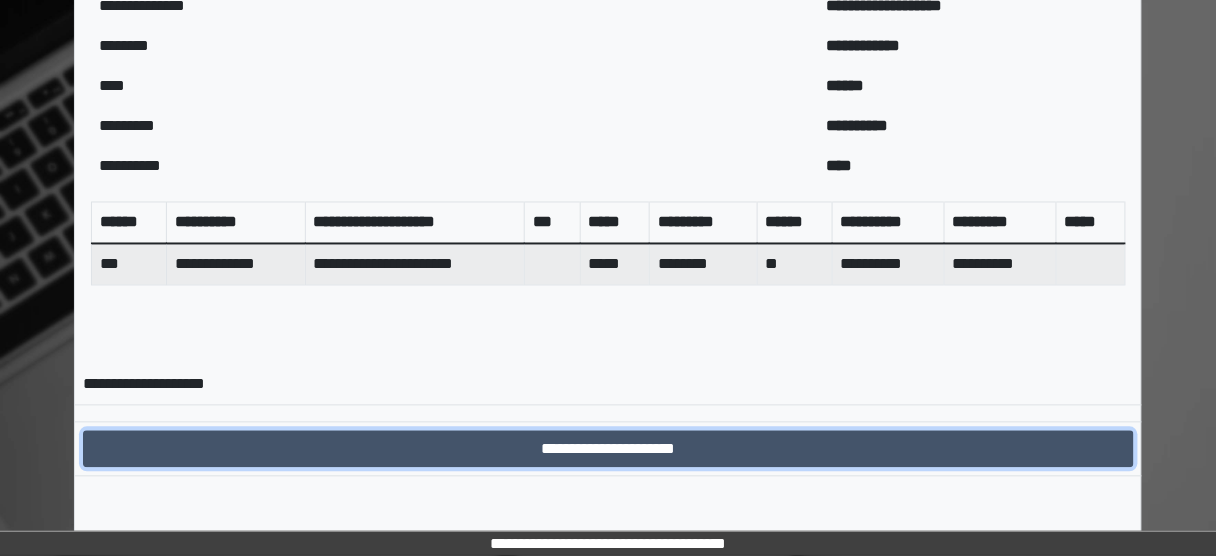drag, startPoint x: 589, startPoint y: 442, endPoint x: 567, endPoint y: 435, distance: 23.086792 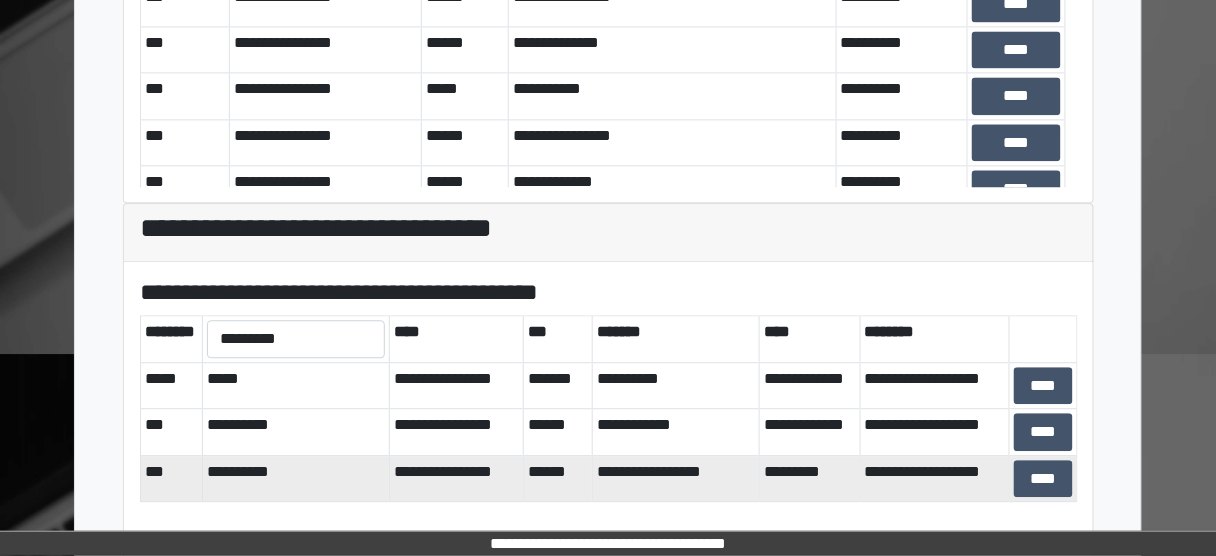scroll, scrollTop: 1144, scrollLeft: 0, axis: vertical 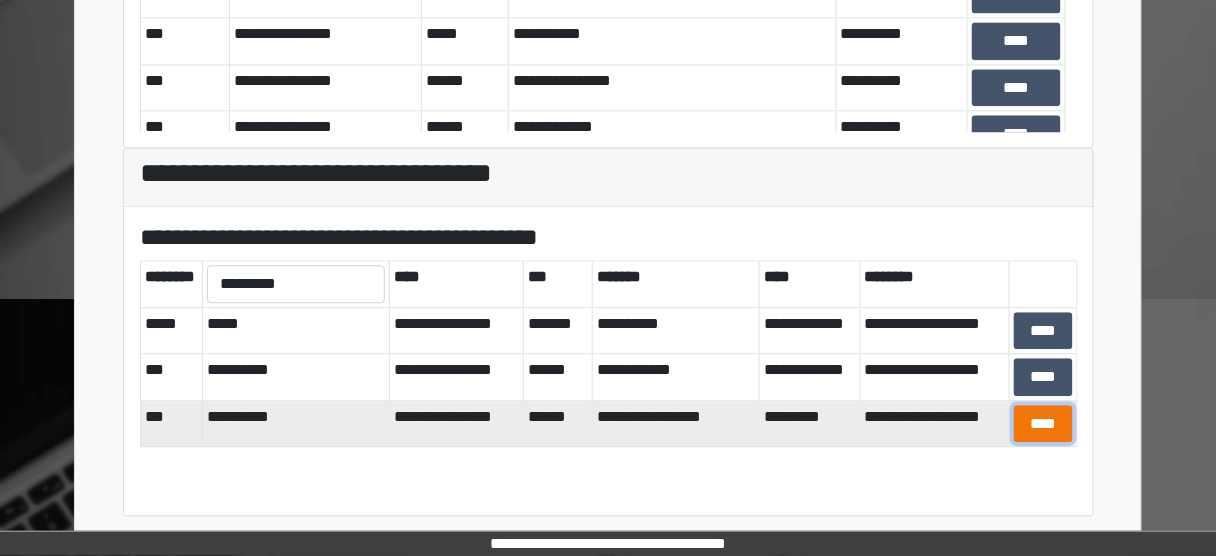 click on "****" at bounding box center [1044, 423] 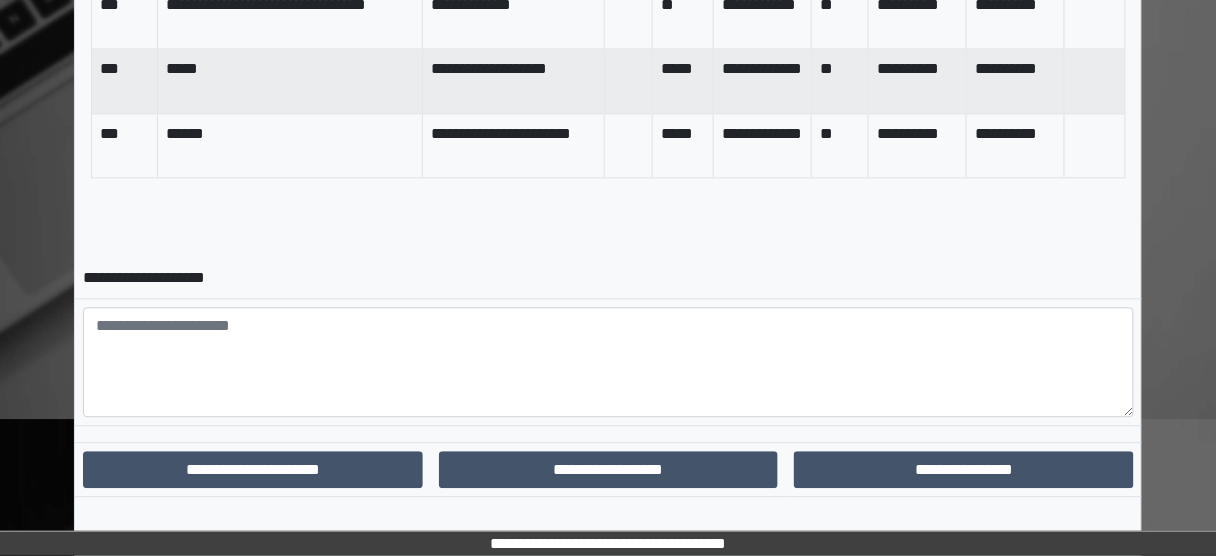 scroll, scrollTop: 1043, scrollLeft: 0, axis: vertical 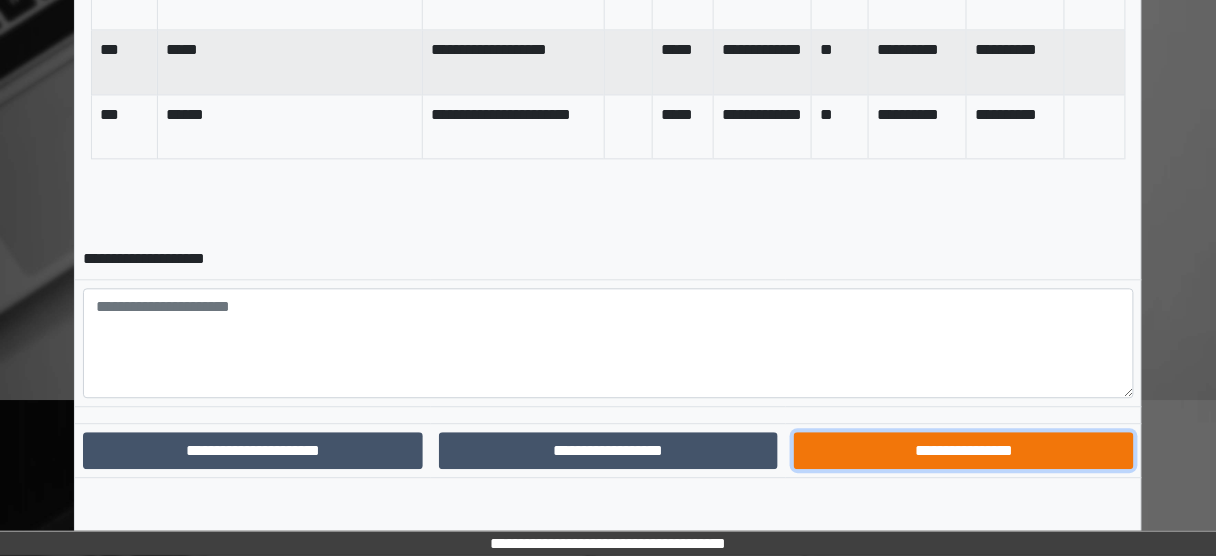 click on "**********" at bounding box center (964, 450) 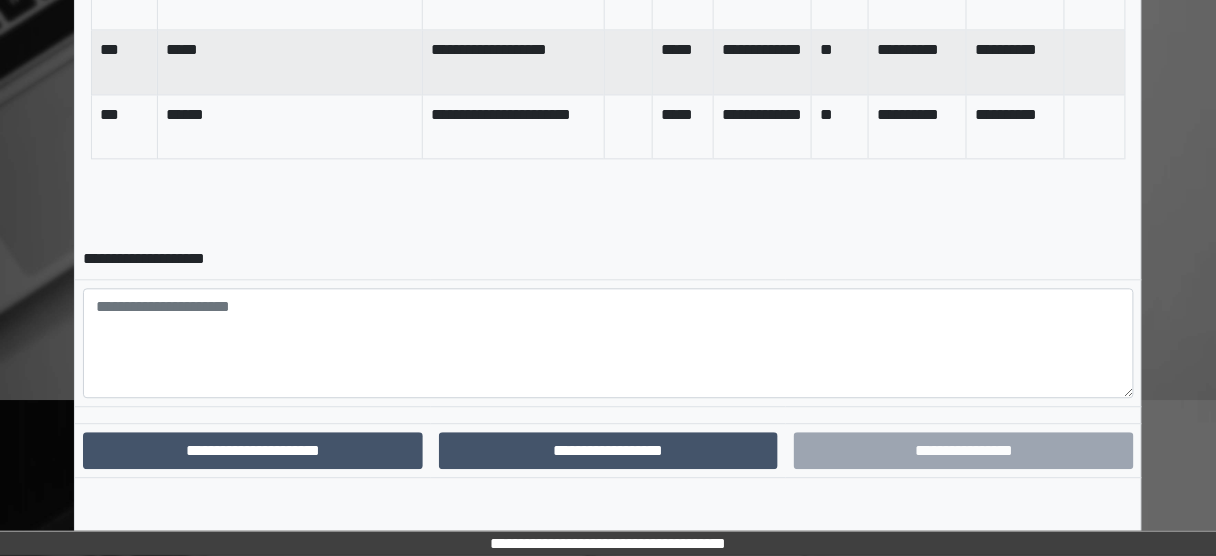 scroll, scrollTop: 941, scrollLeft: 0, axis: vertical 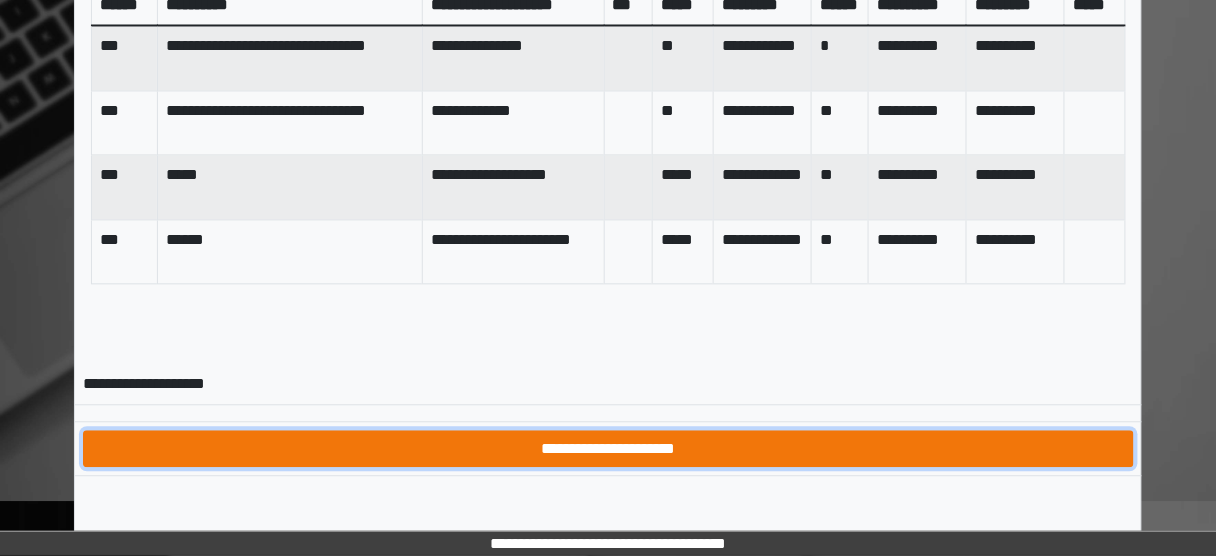 click on "**********" at bounding box center (608, 449) 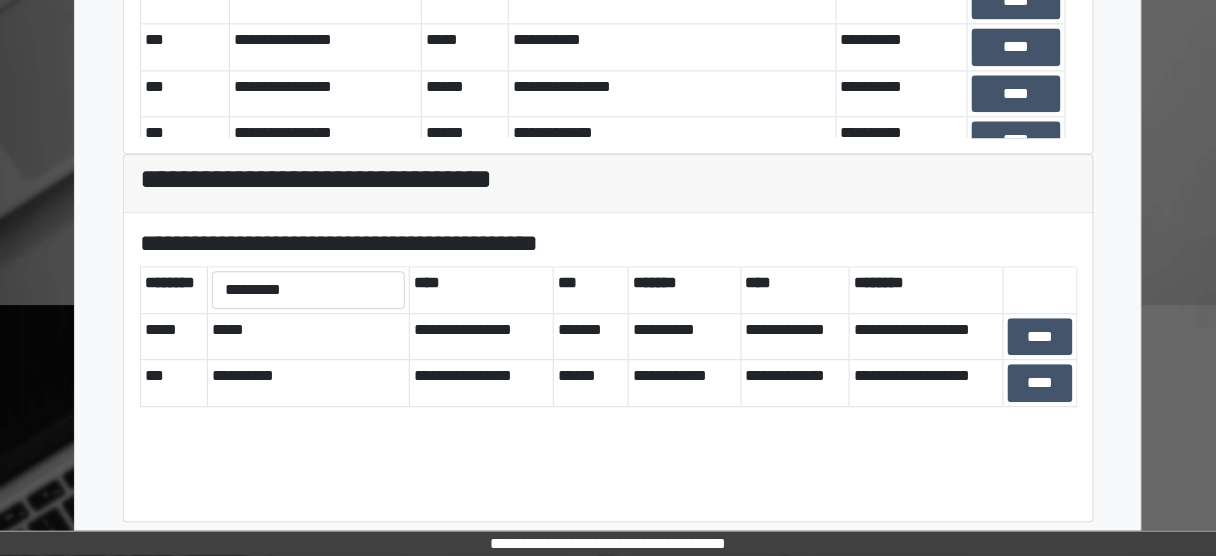 scroll, scrollTop: 1144, scrollLeft: 0, axis: vertical 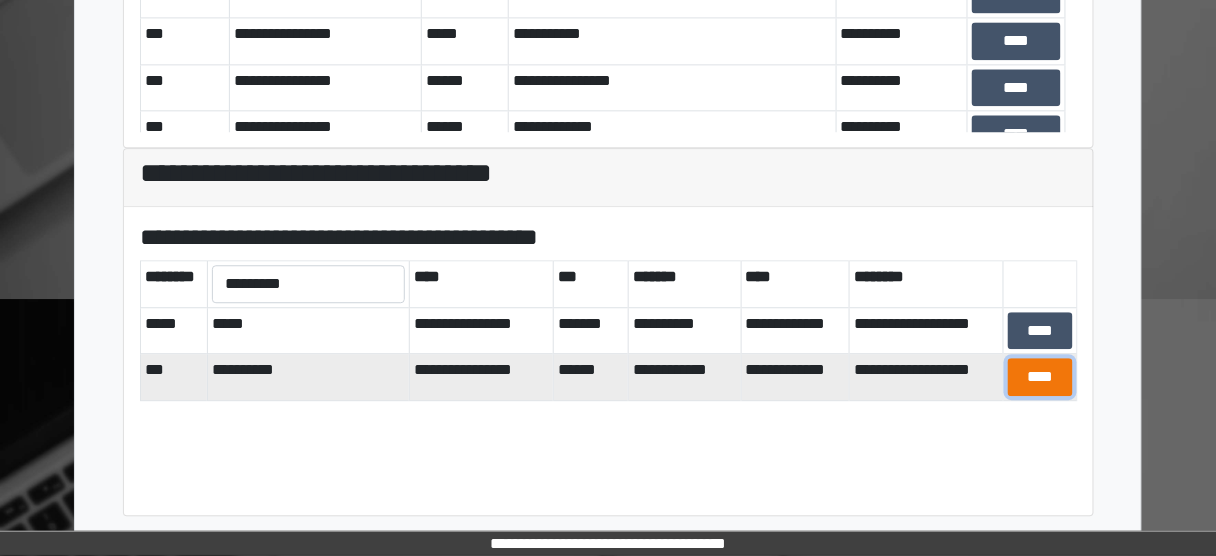 click on "****" at bounding box center (1040, 376) 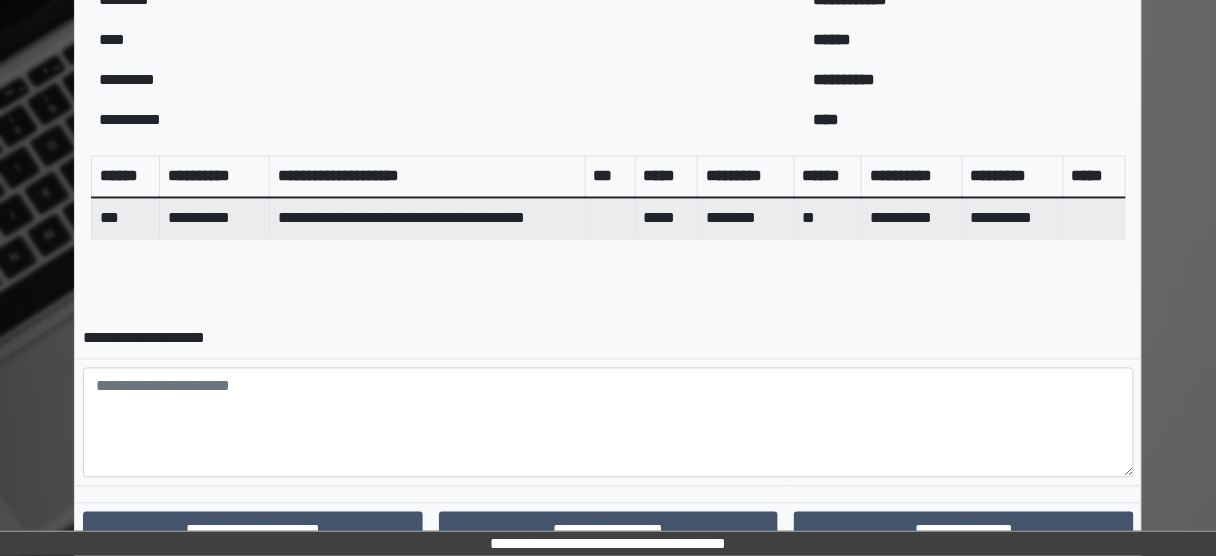 scroll, scrollTop: 865, scrollLeft: 0, axis: vertical 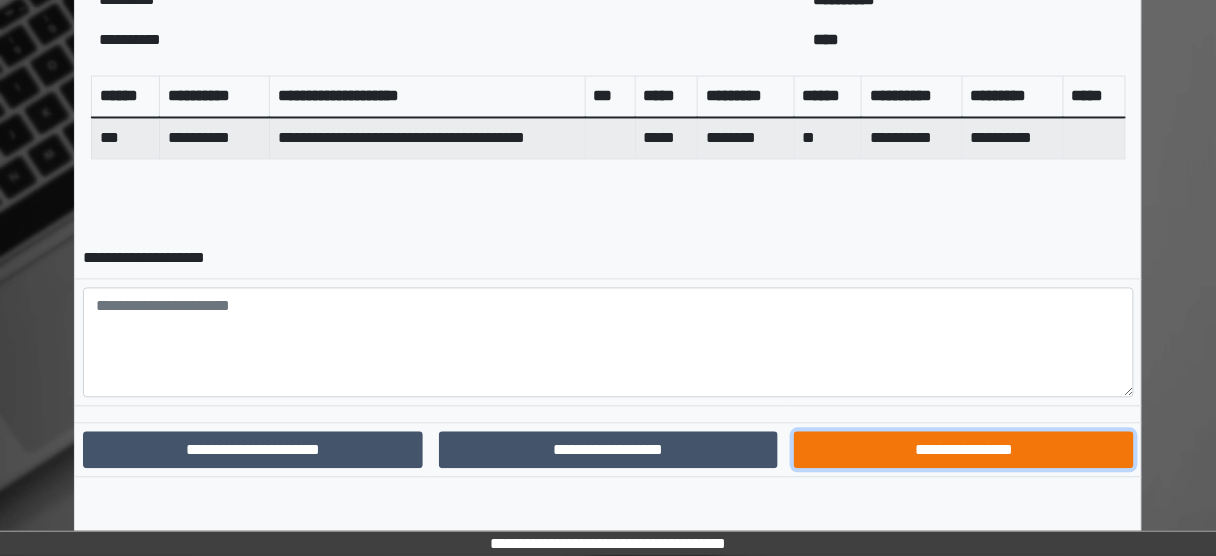 click on "**********" at bounding box center (964, 450) 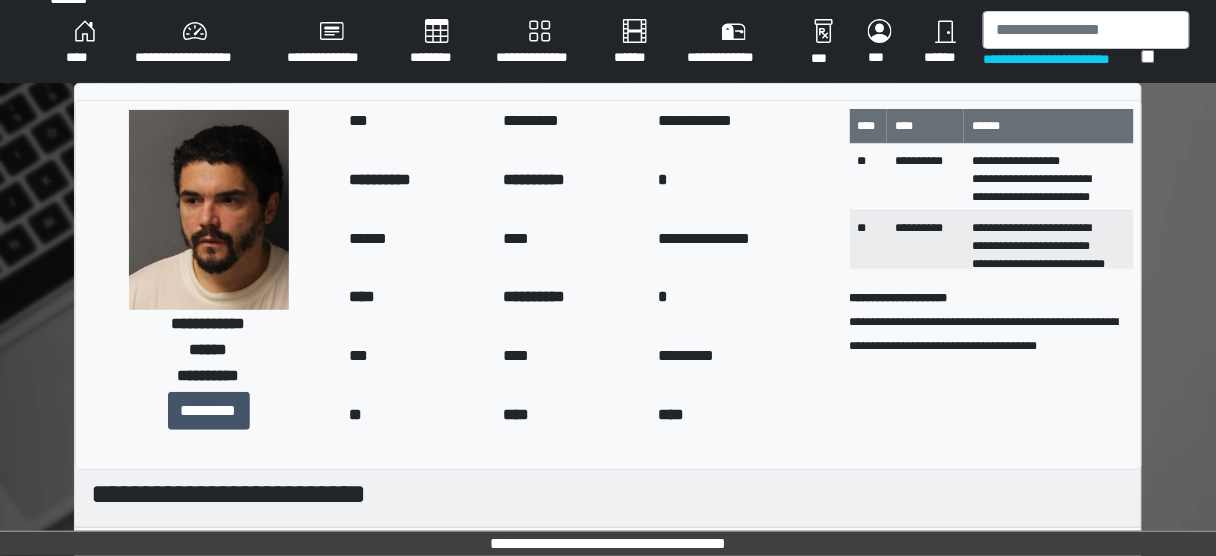 scroll, scrollTop: 0, scrollLeft: 0, axis: both 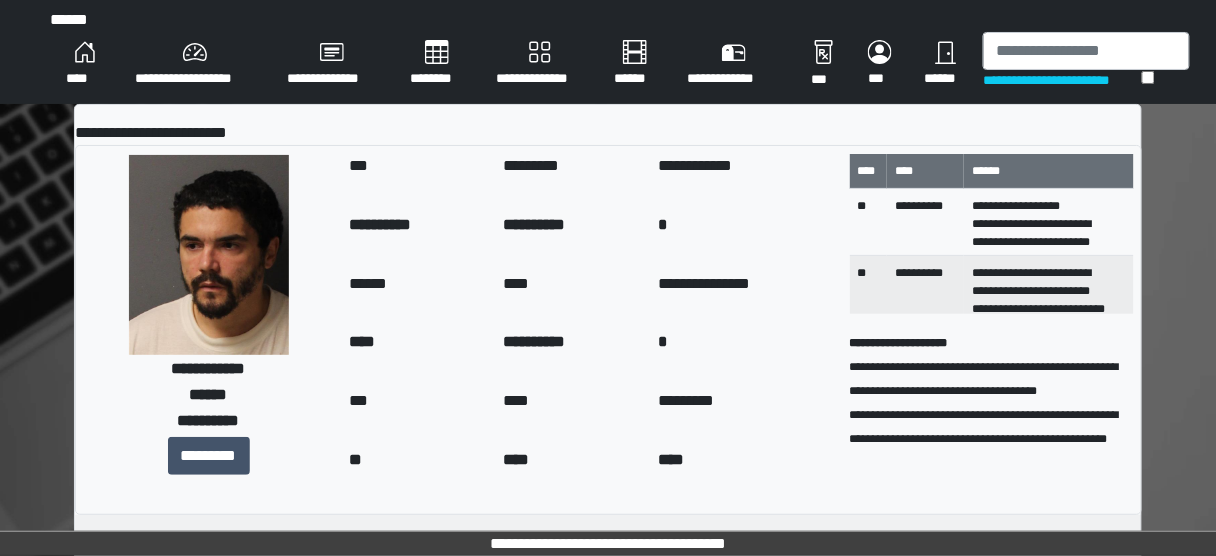 click on "****" at bounding box center [84, 64] 